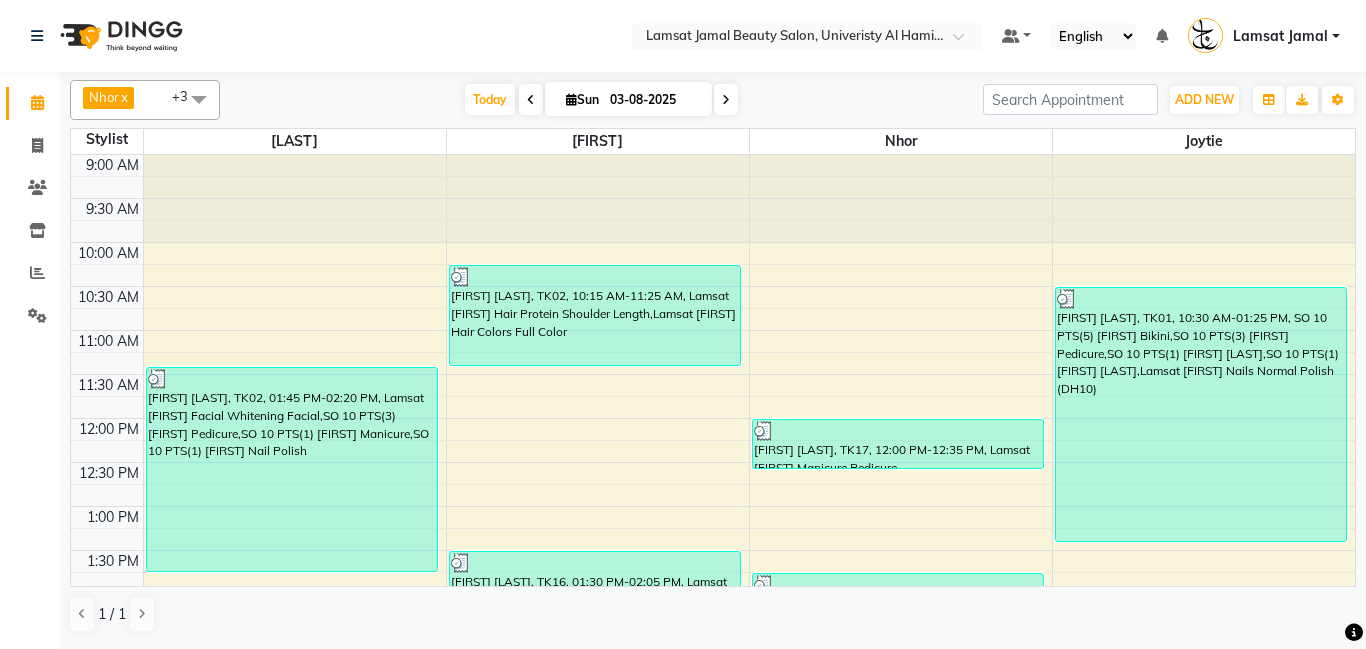 scroll, scrollTop: 0, scrollLeft: 0, axis: both 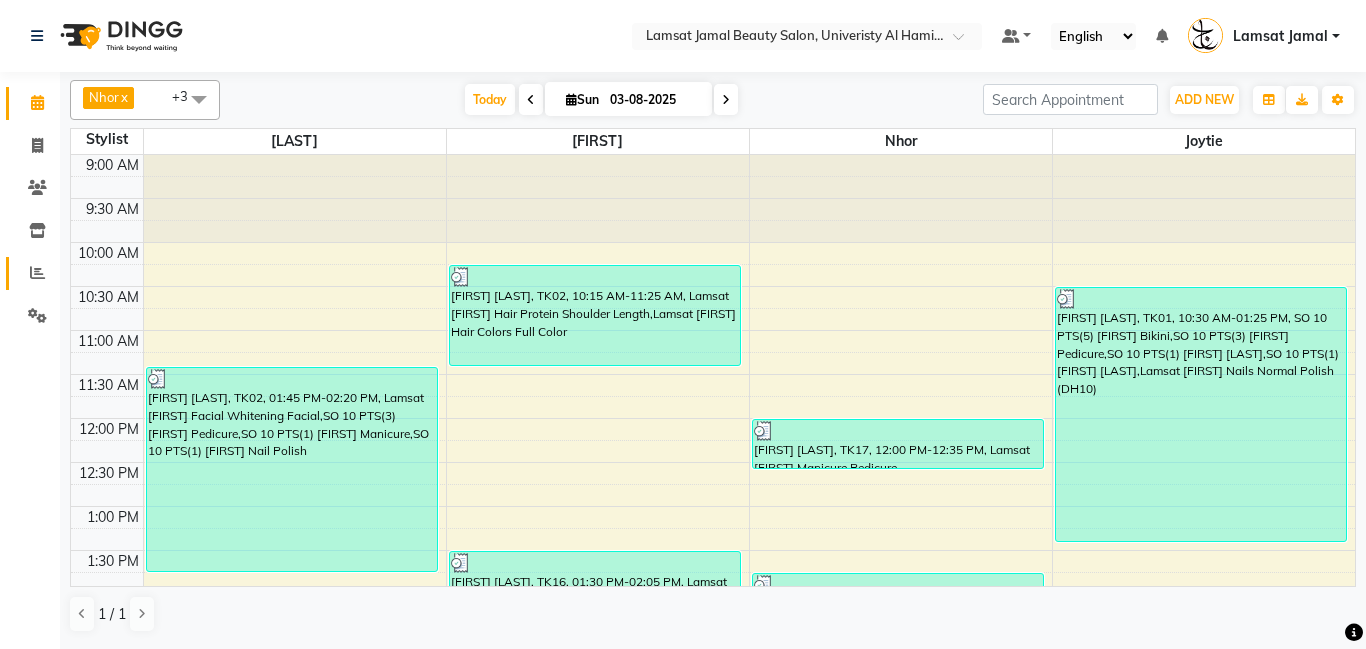click 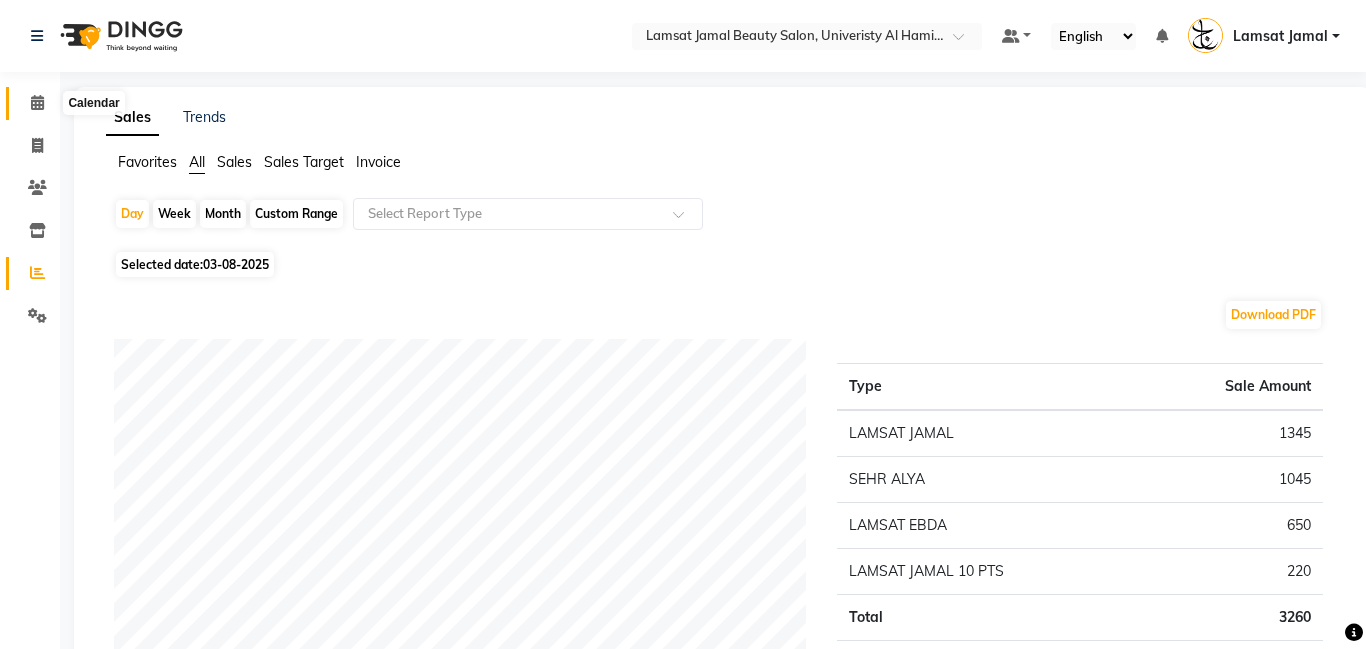 click 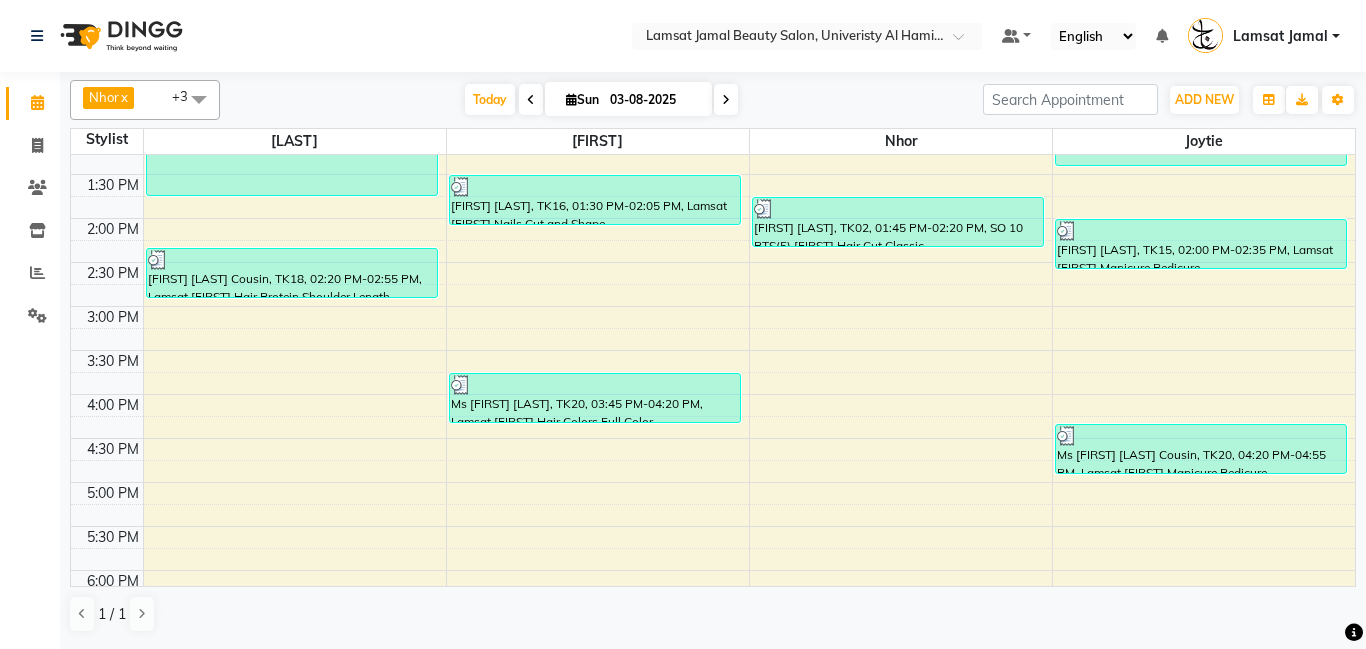scroll, scrollTop: 413, scrollLeft: 0, axis: vertical 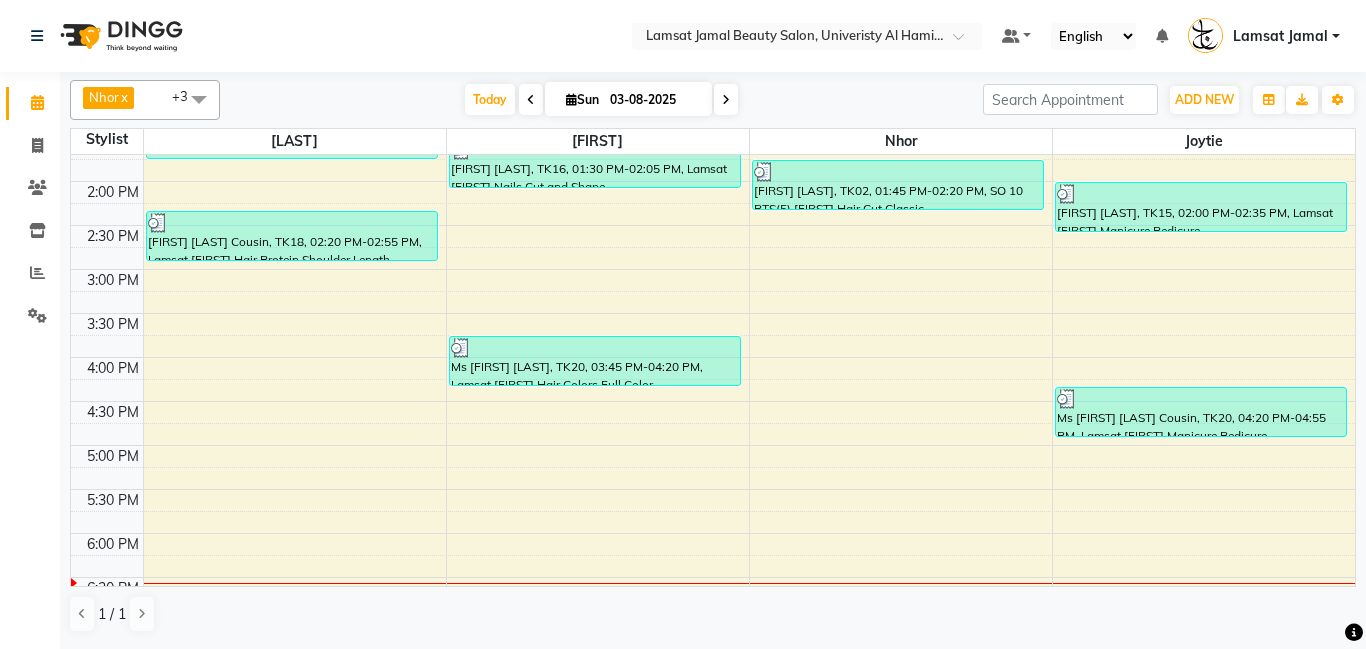 click on "9:00 AM 9:30 AM 10:00 AM 10:30 AM 11:00 AM 11:30 AM 12:00 PM 12:30 PM 1:00 PM 1:30 PM 2:00 PM 2:30 PM 3:00 PM 3:30 PM 4:00 PM 4:30 PM 5:00 PM 5:30 PM 6:00 PM 6:30 PM 7:00 PM 7:30 PM 8:00 PM 8:30 PM 9:00 PM 9:30 PM 10:00 PM 10:30 PM 11:00 PM 11:30 PM [FIRST] [LAST], TK02, 11:25 AM-01:45 PM, Lamsat [FIRST] Facial Whitening Facial,SO 10 PTS(3) [FIRST] Pedicure,SO 10 PTS(1) [FIRST] Manicure,SO 10 PTS(1) [FIRST] Nail Polish Francis [FIRST] [LAST], TK18, 02:20 PM-02:55 PM, Lamsat [FIRST] Hair Protein Shoulder Length [FIRST] [LAST], TK02, 10:15 AM-11:25 AM, Lamsat [FIRST] Hair Protein Shoulder Length,Lamsat [FIRST] Hair Colors Full Color Aliya [FIRST], TK16, 01:30 PM-02:05 PM, Lamsat [FIRST] Nails Cut and Shape Ms [FIRST] [LAST], TK20, 03:45 PM-04:20 PM, Lamsat [FIRST] Hair Colors Full Color [FIRST] [LAST], TK17, 12:00 PM-12:35 PM, Lamsat [FIRST] Manicure Pedicure [FIRST] [LAST], TK02, 01:45 PM-02:20 PM, SO 10 PTS(5) [FIRST] Hair Cut Classic" at bounding box center [713, 401] 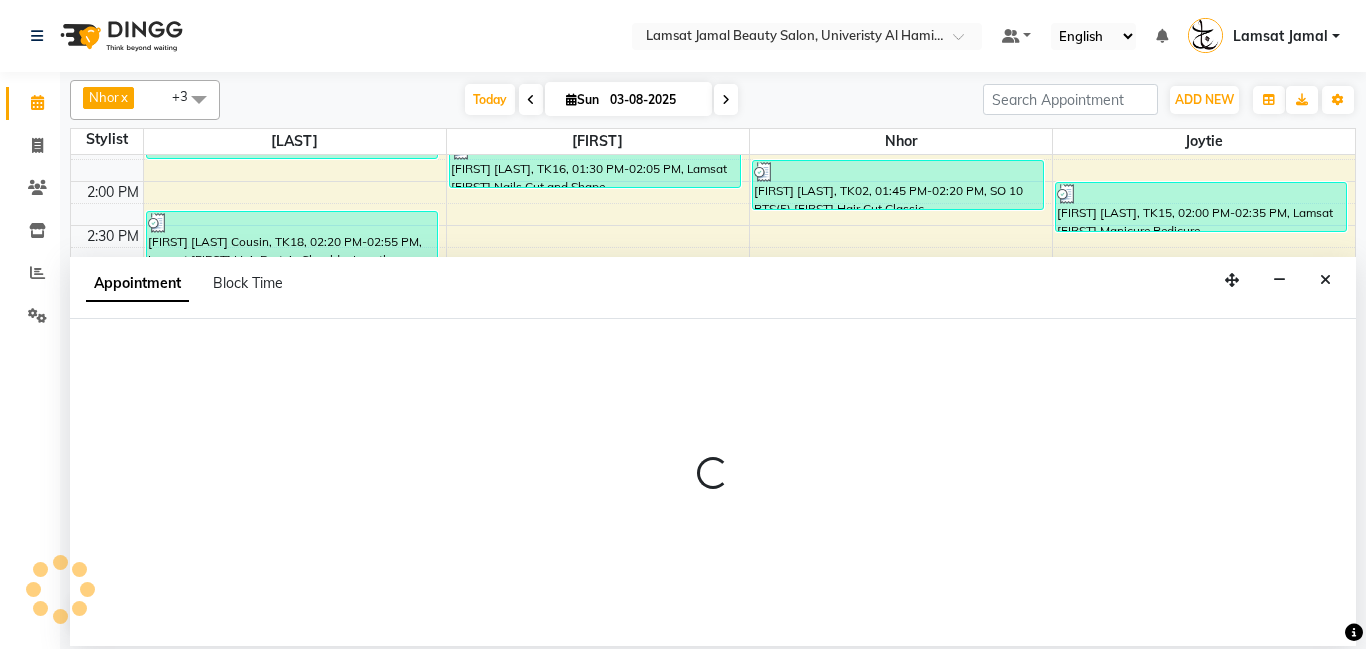 select on "79907" 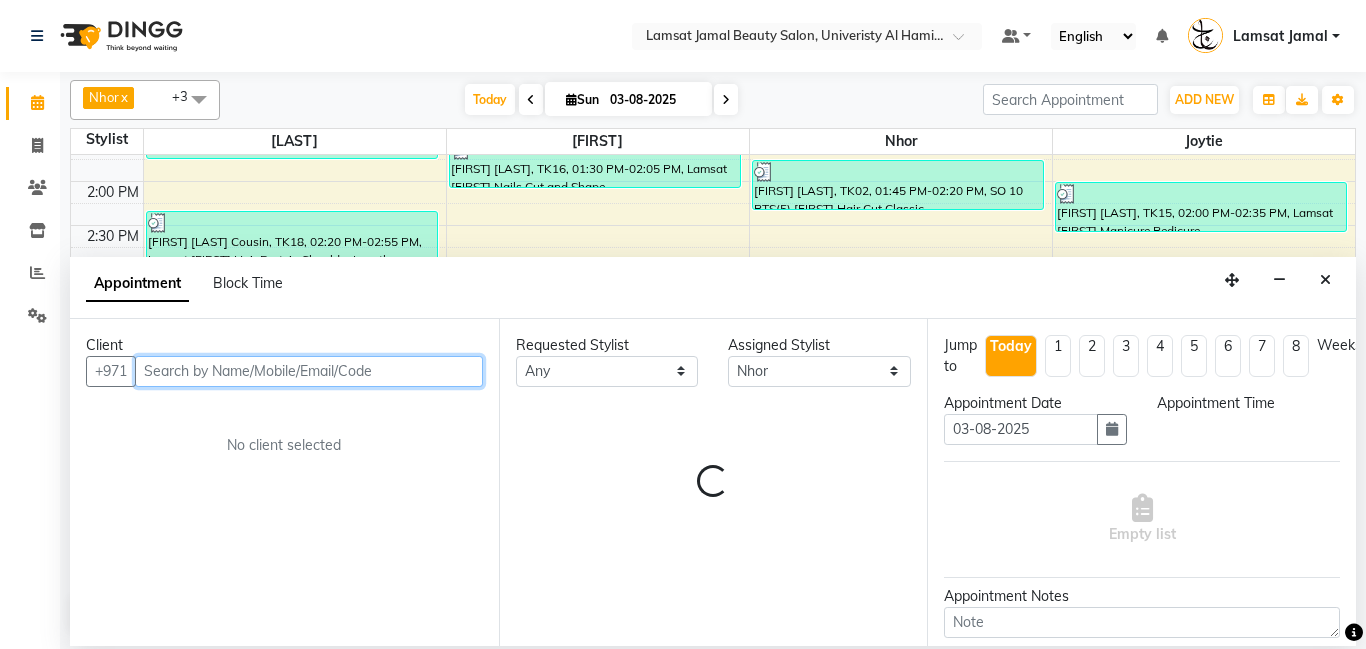 click at bounding box center (309, 371) 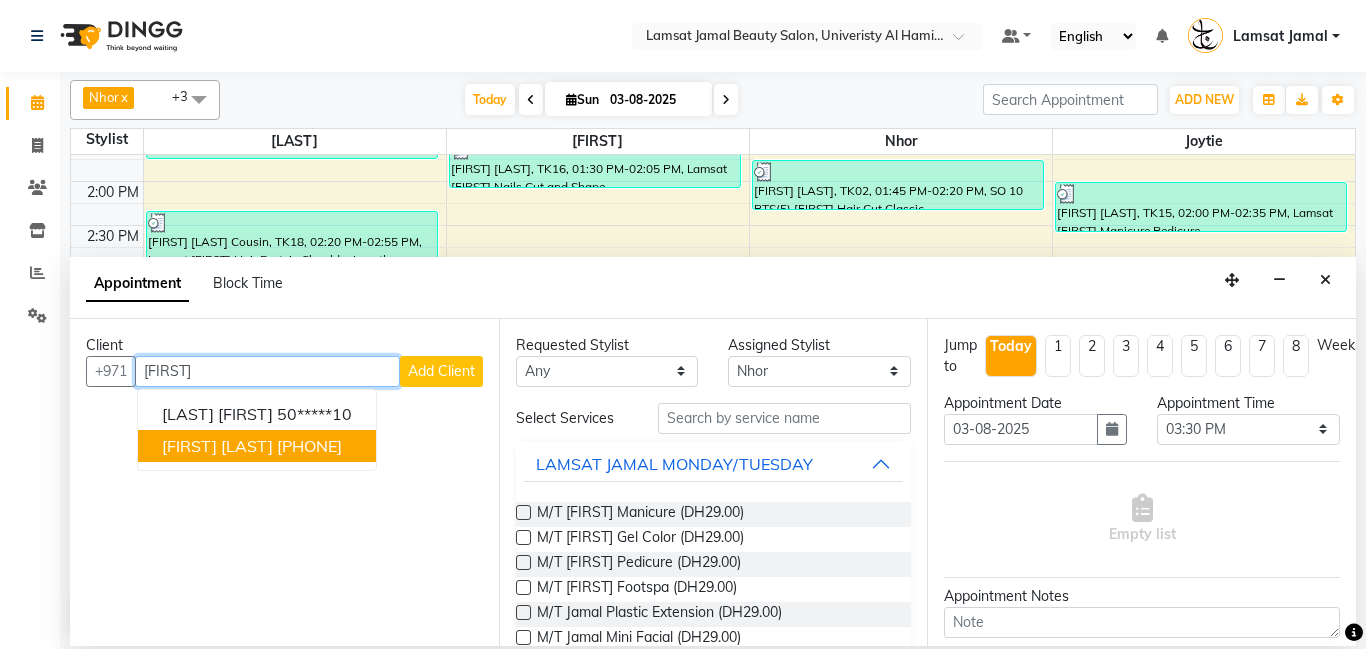 click on "[PHONE]" at bounding box center (309, 446) 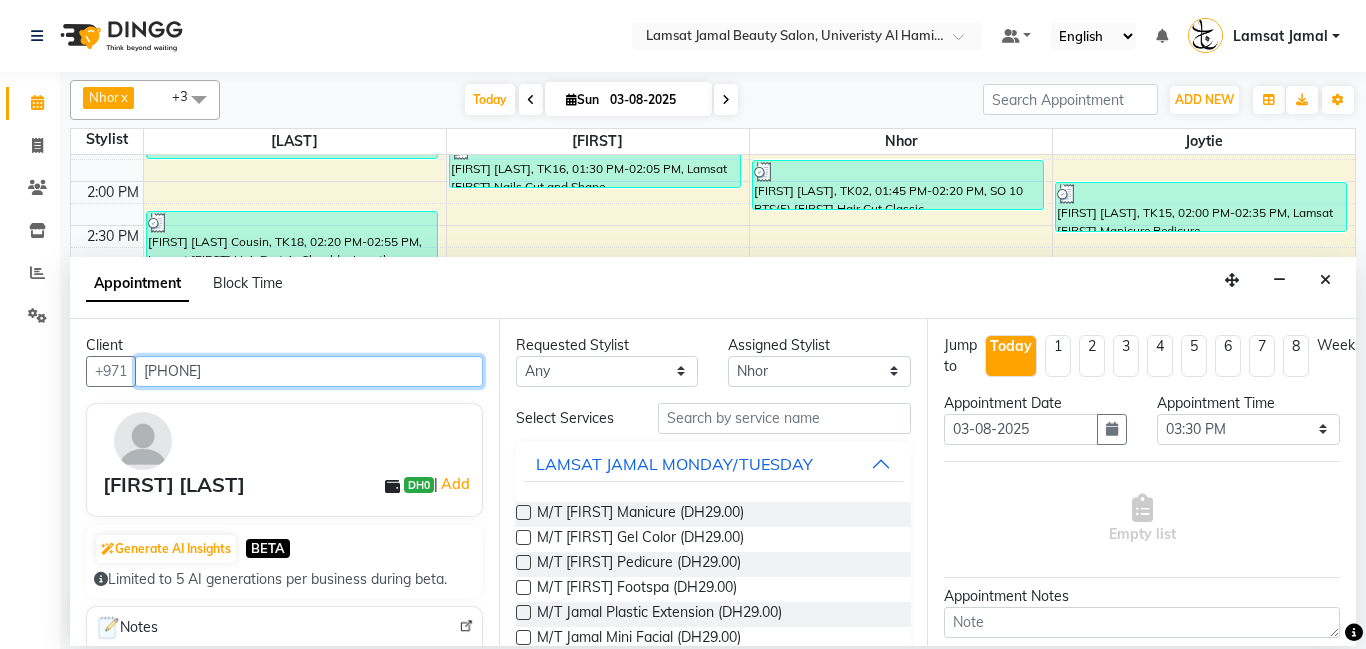 type on "[PHONE]" 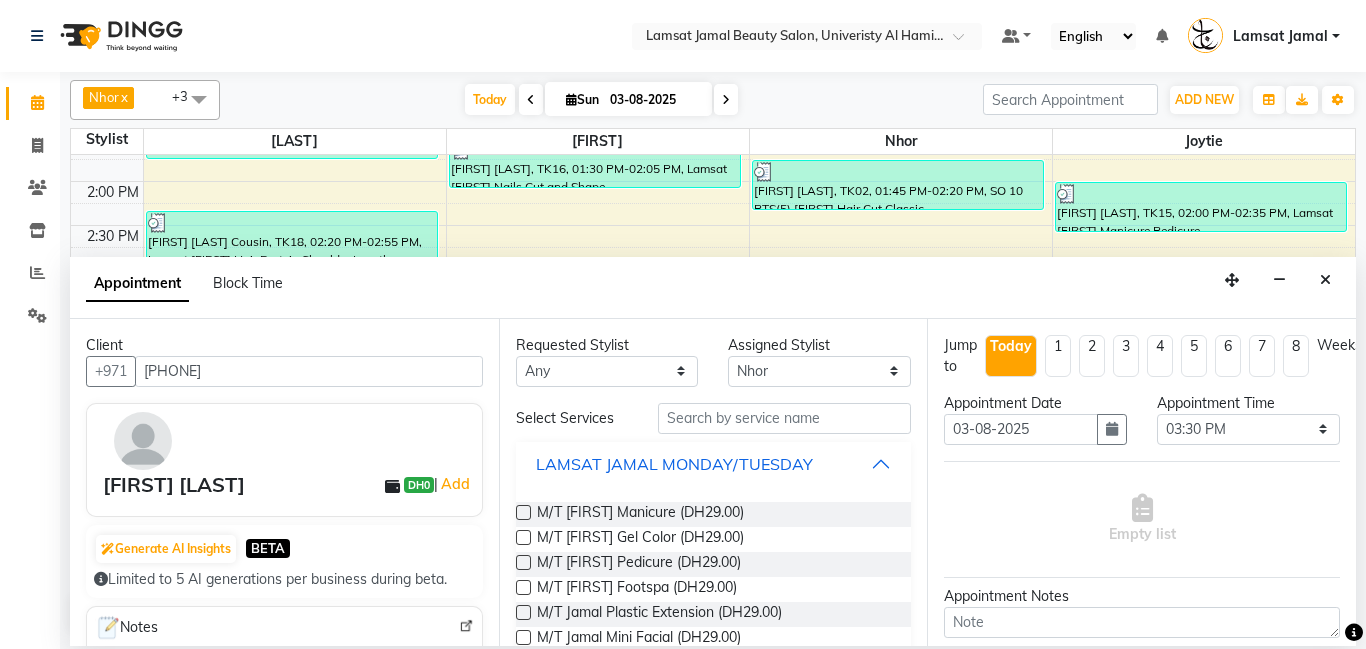 click on "LAMSAT JAMAL MONDAY/TUESDAY" at bounding box center [714, 464] 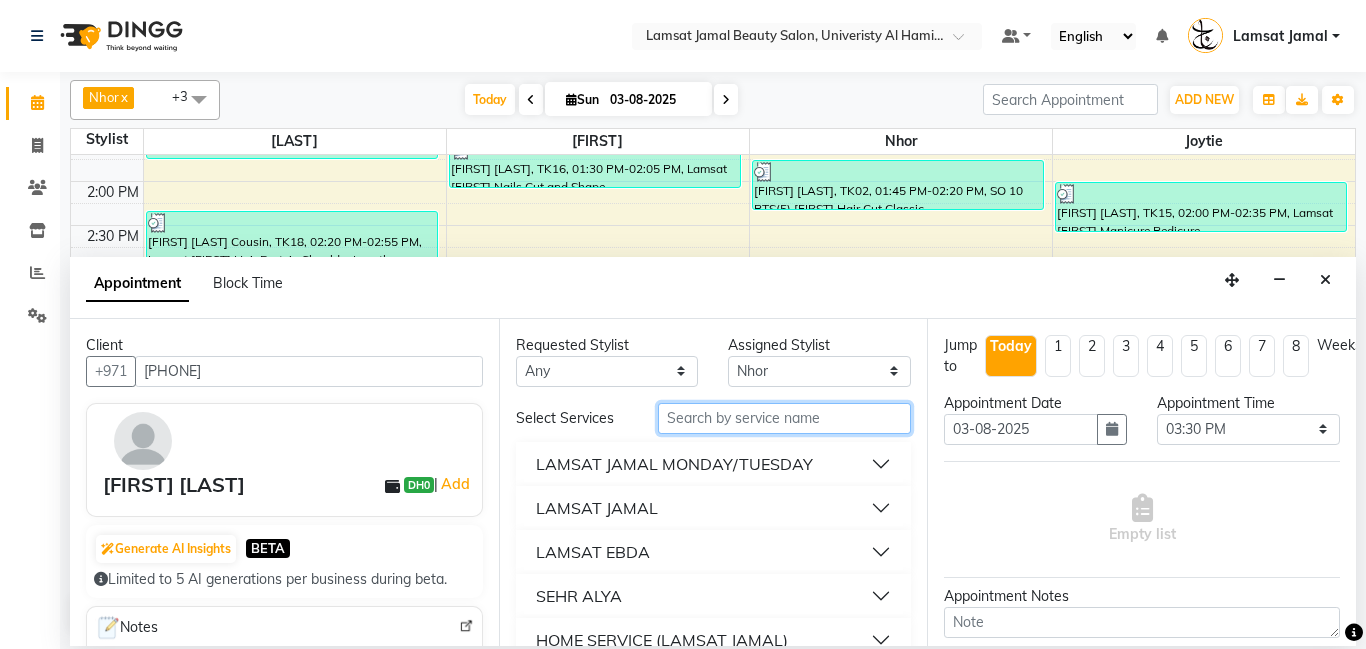 click at bounding box center [785, 418] 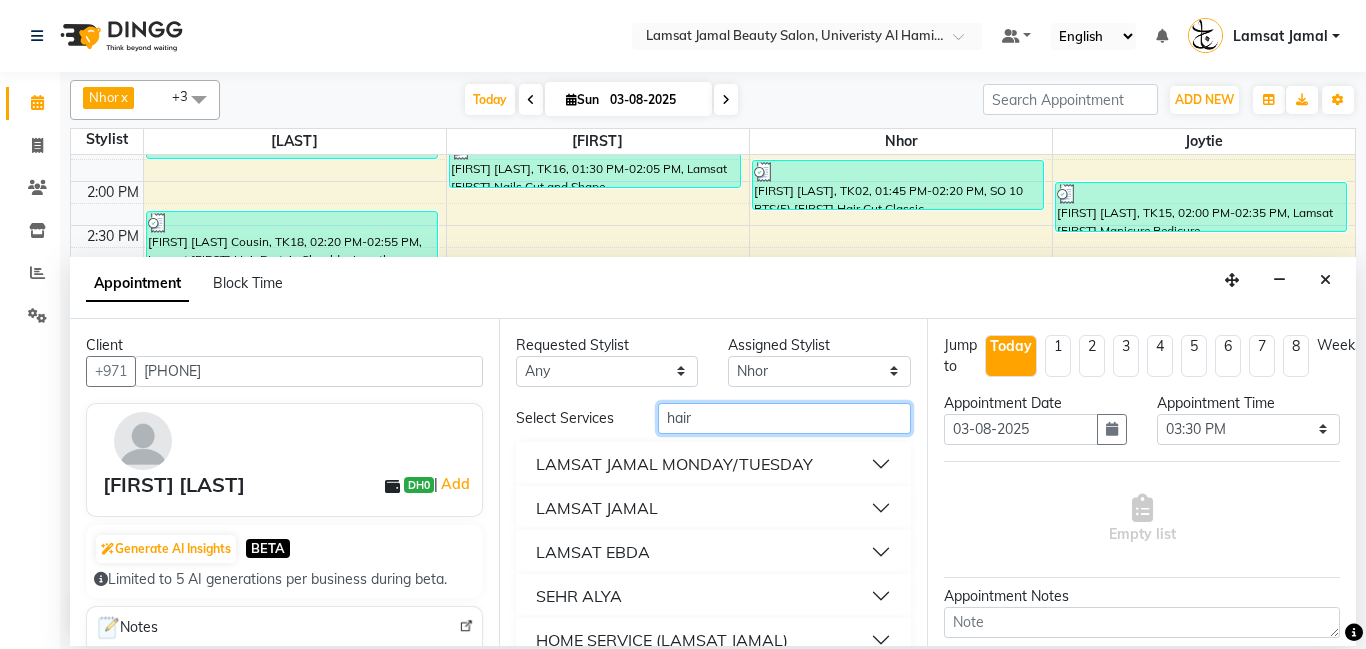 type on "hair" 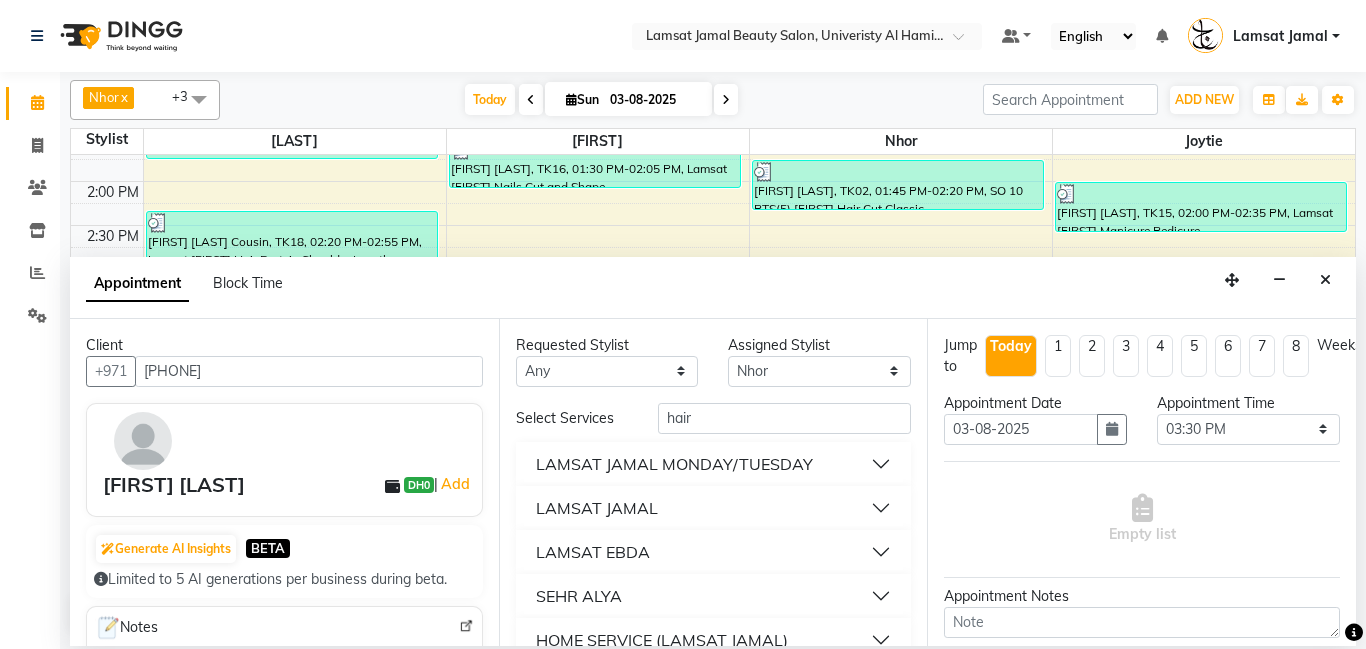 click on "LAMSAT JAMAL" at bounding box center (714, 508) 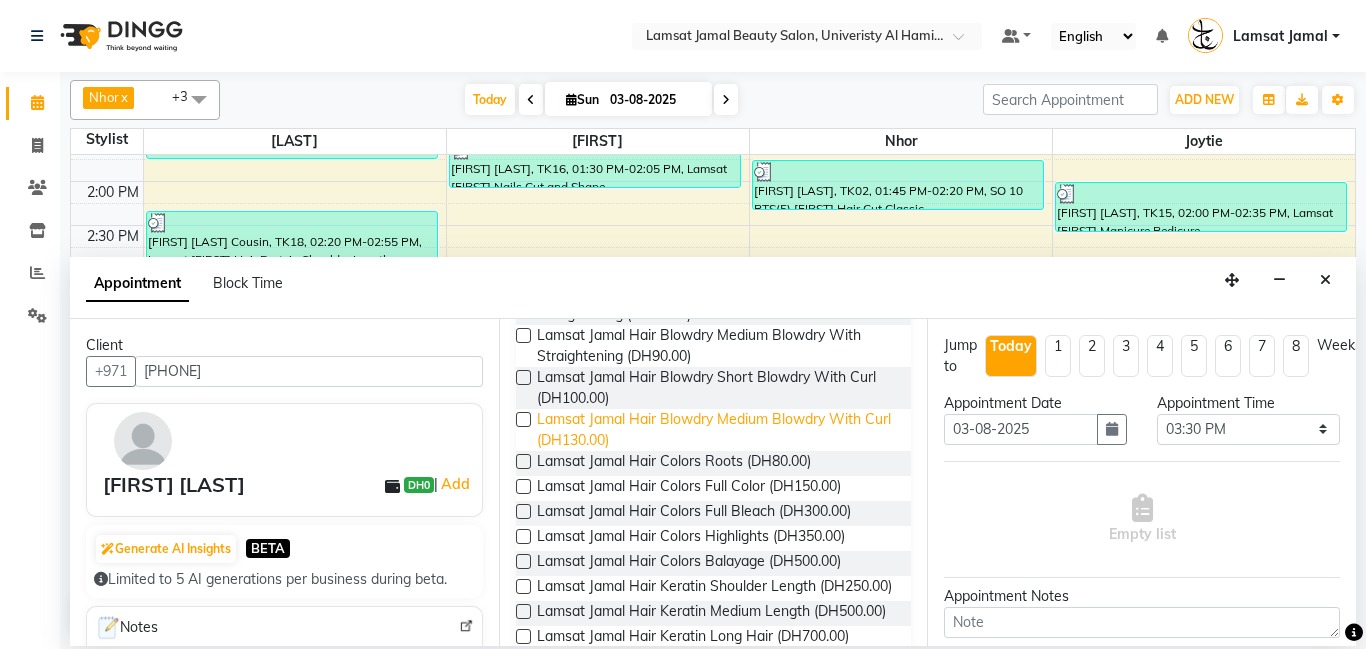 scroll, scrollTop: 591, scrollLeft: 0, axis: vertical 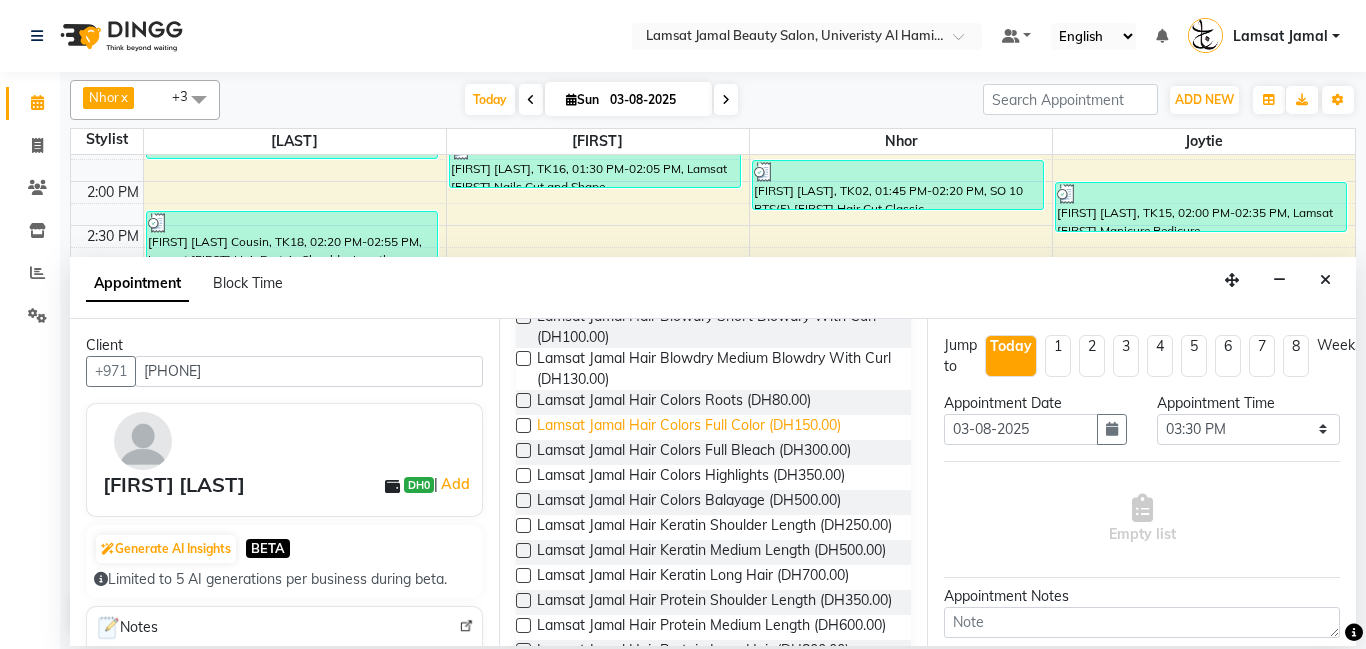 click on "Lamsat Jamal Hair Colors Full Color (DH150.00)" at bounding box center [689, 427] 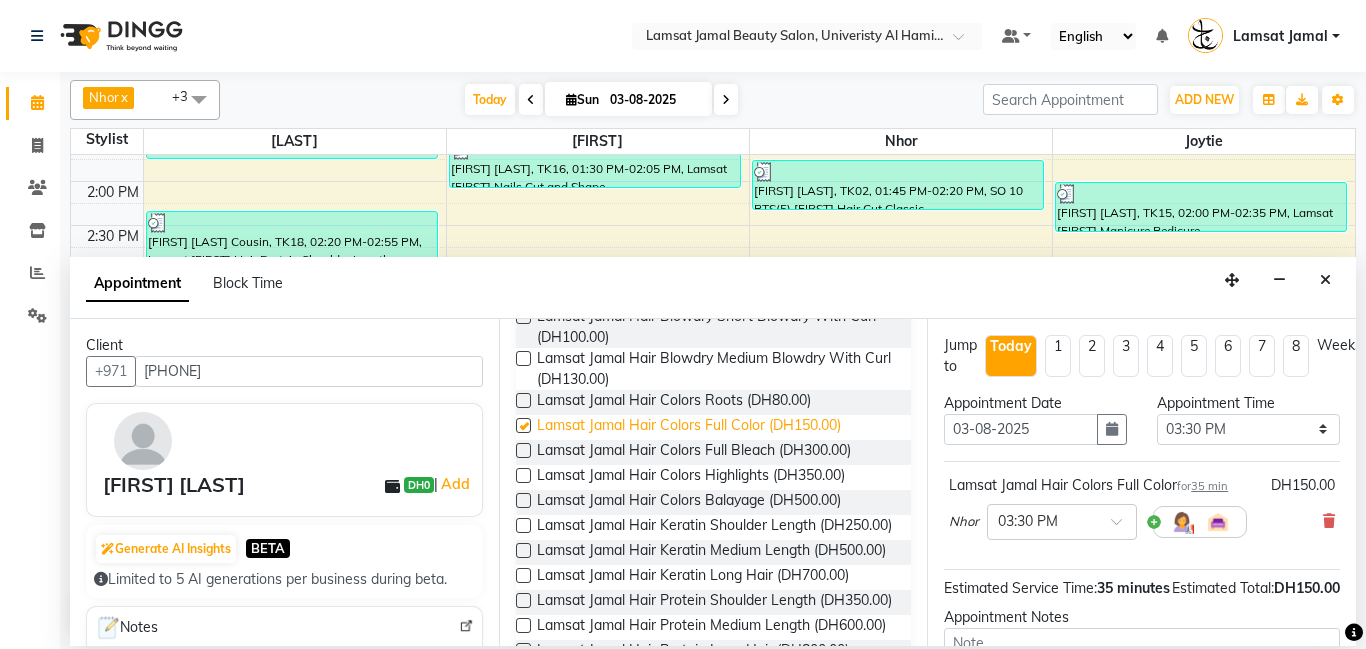 checkbox on "false" 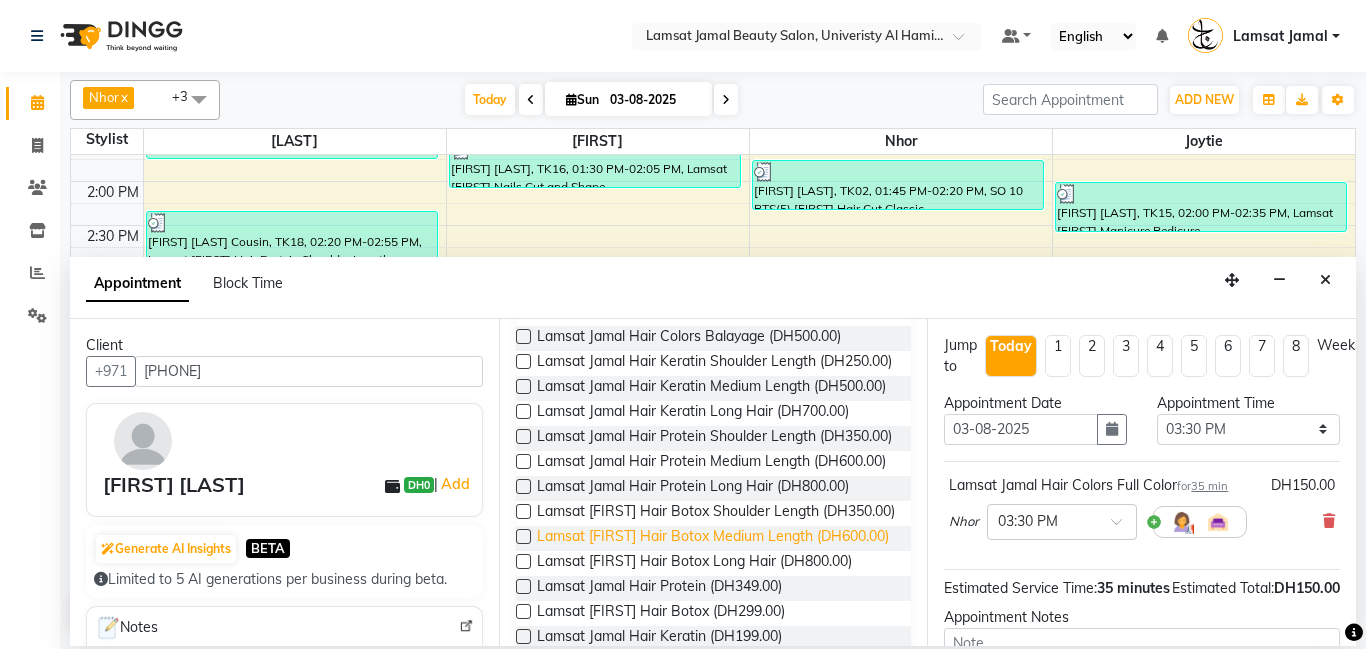 scroll, scrollTop: 759, scrollLeft: 0, axis: vertical 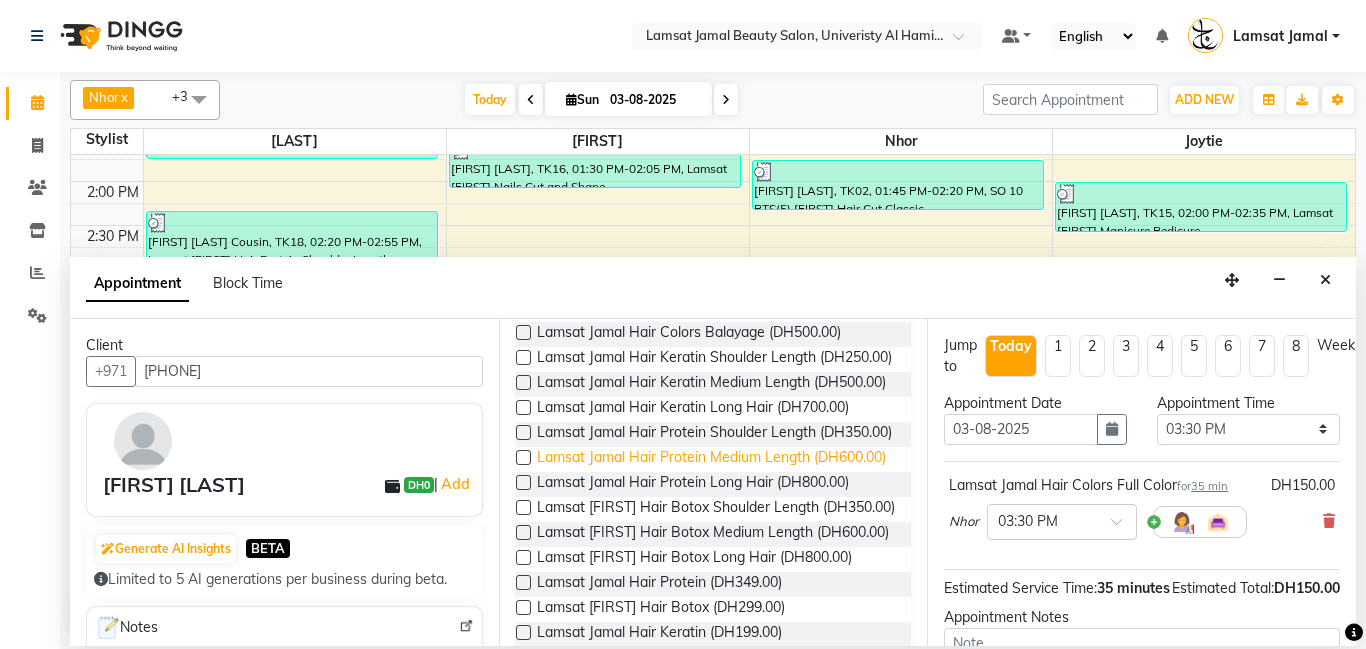 click on "Lamsat Jamal Hair Protein Medium Length (DH600.00)" at bounding box center [711, 459] 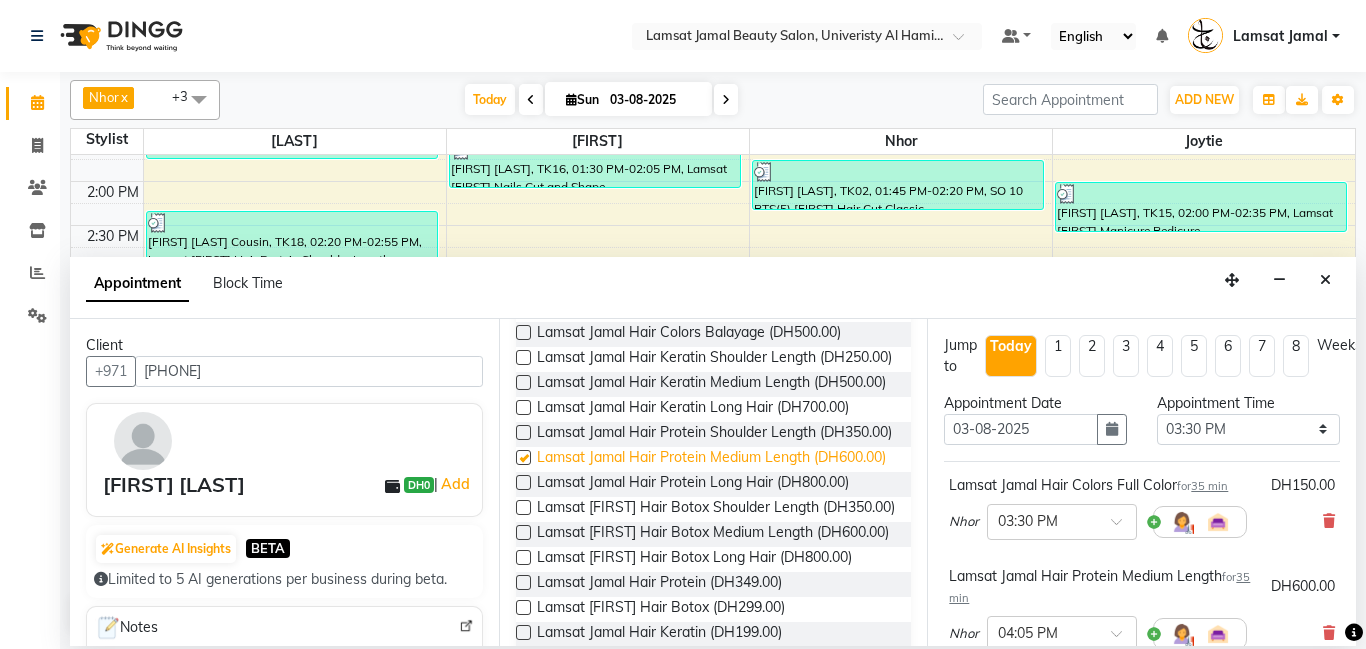 checkbox on "false" 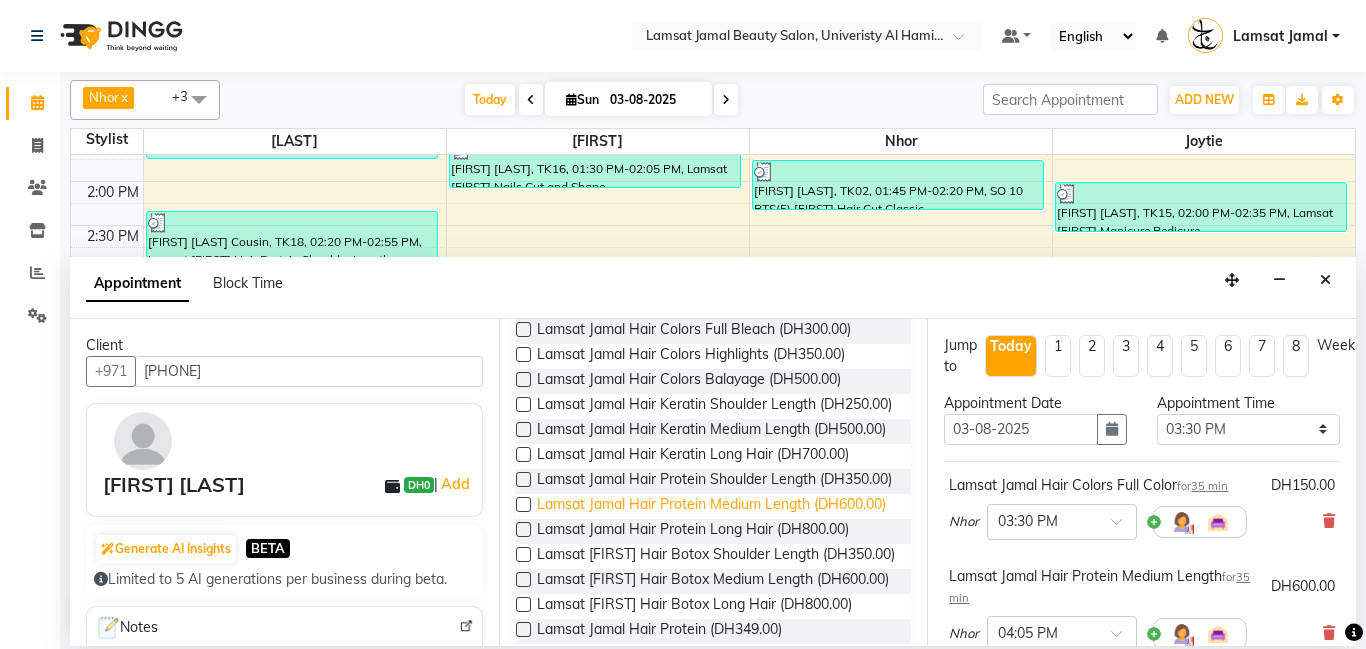 scroll, scrollTop: 0, scrollLeft: 0, axis: both 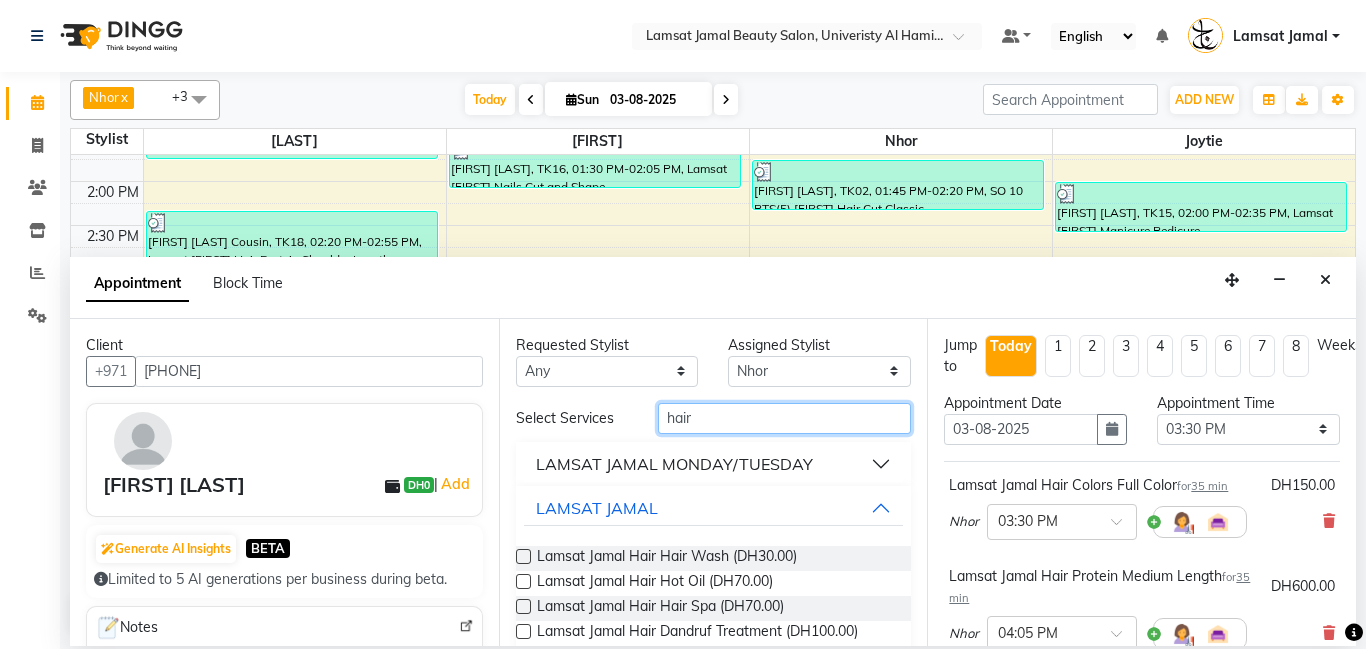 click on "hair" at bounding box center [785, 418] 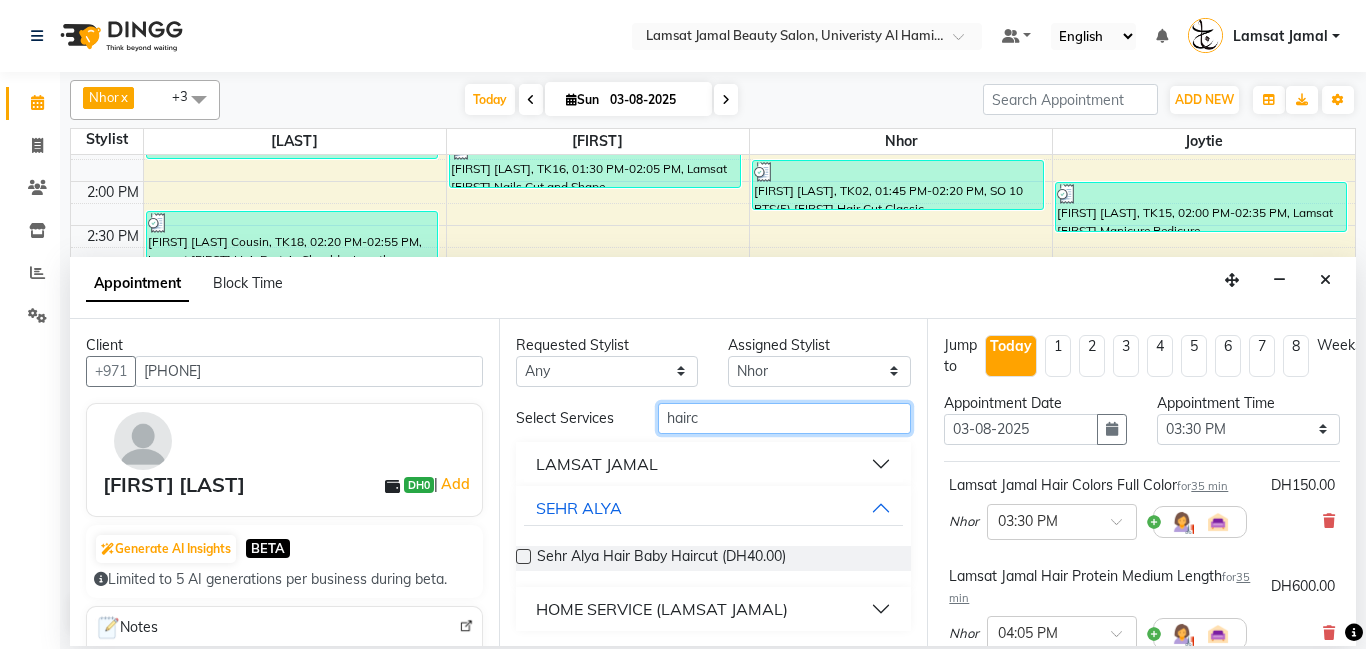 type on "hairc" 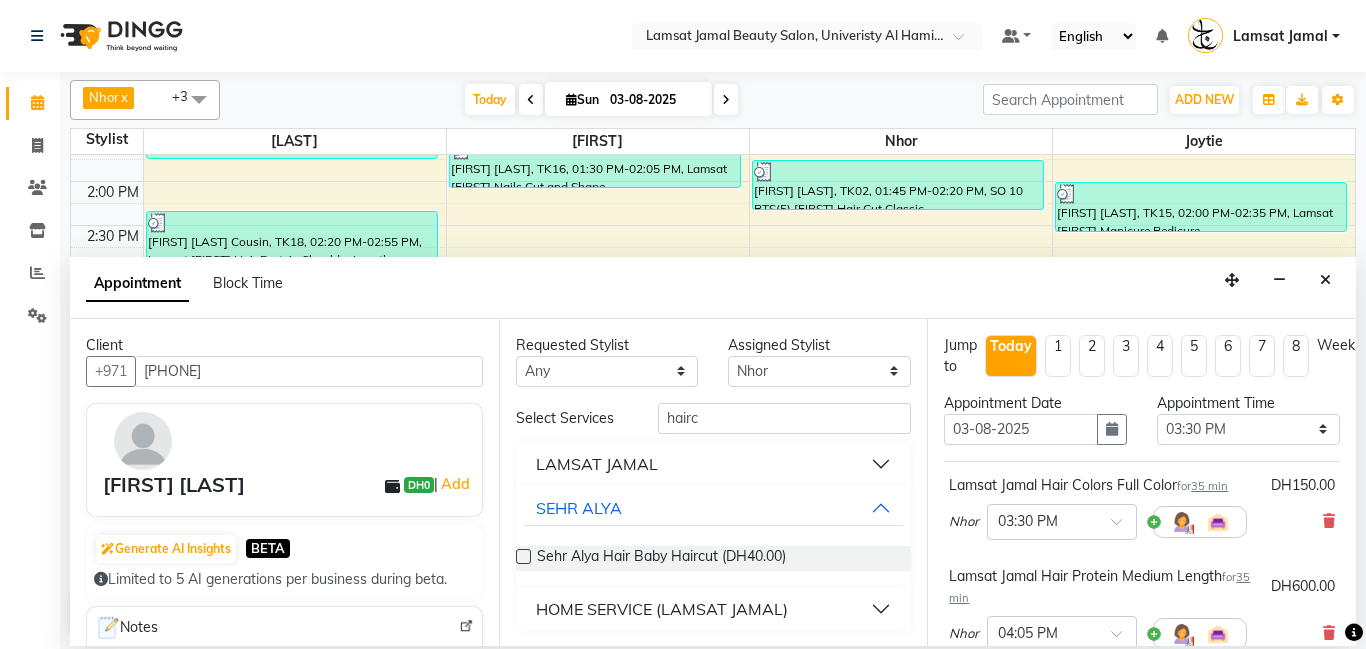 click on "LAMSAT JAMAL" at bounding box center [714, 464] 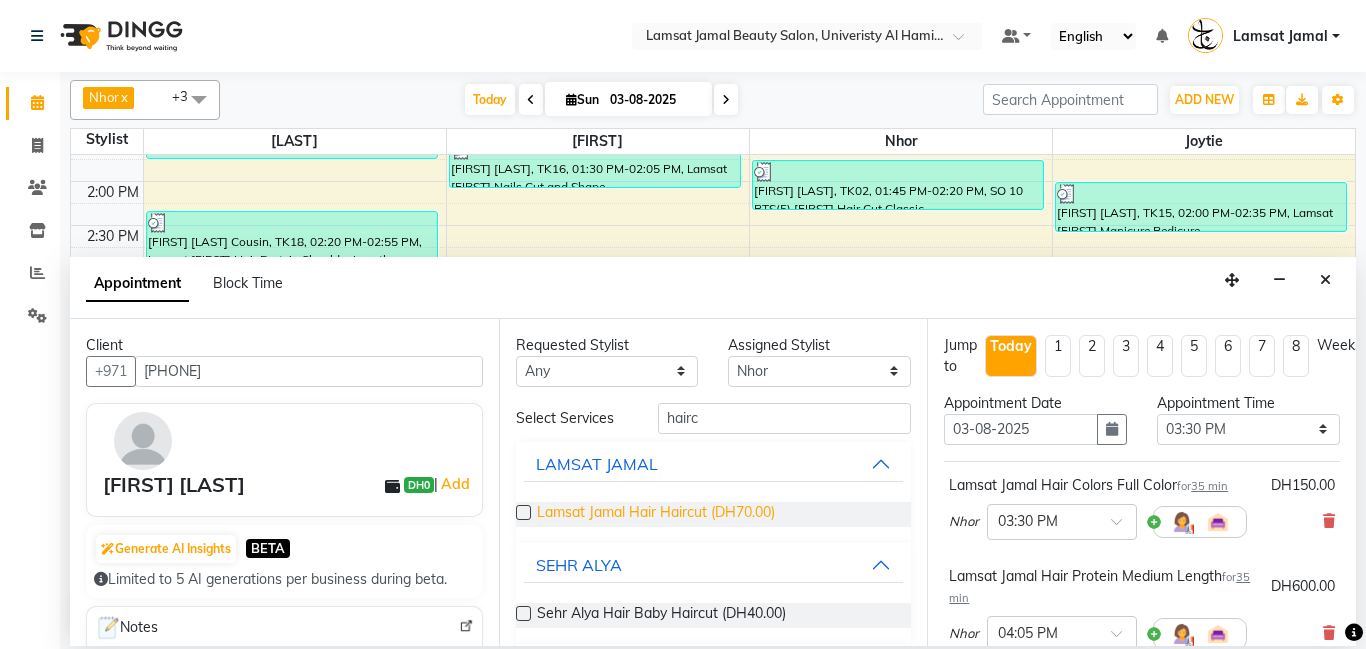 click on "Lamsat Jamal Hair Haircut (DH70.00)" at bounding box center [656, 514] 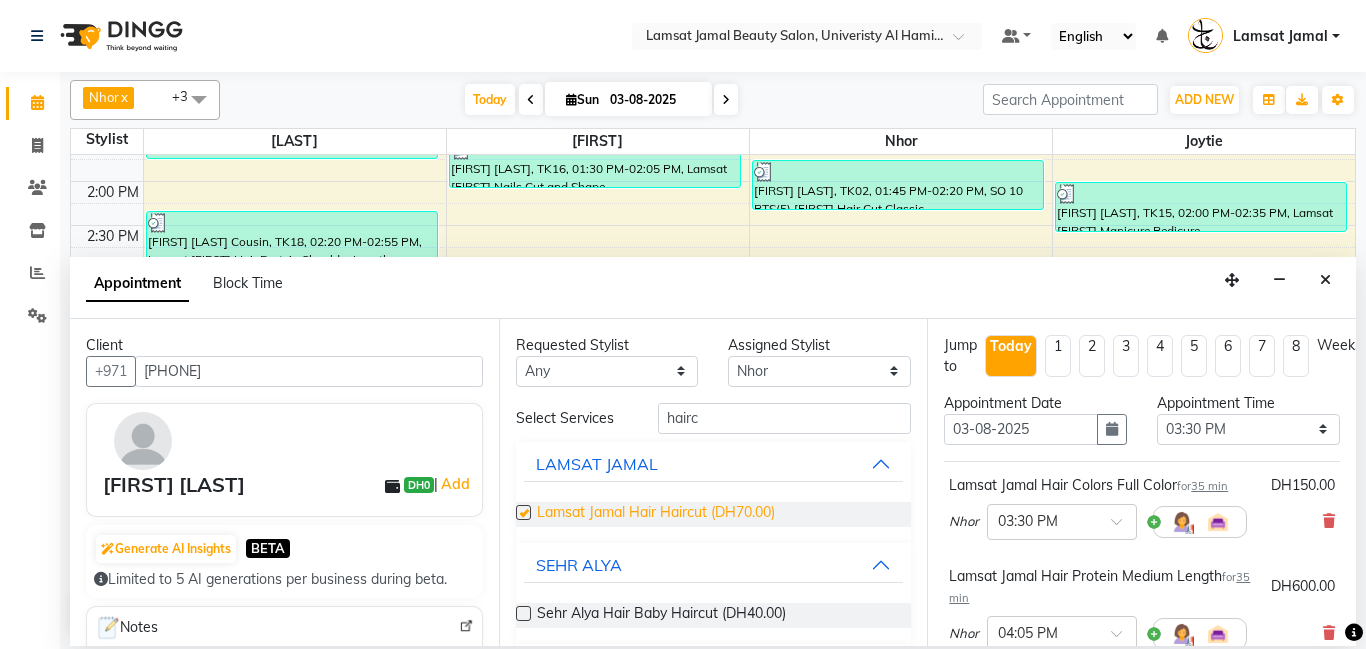 checkbox on "false" 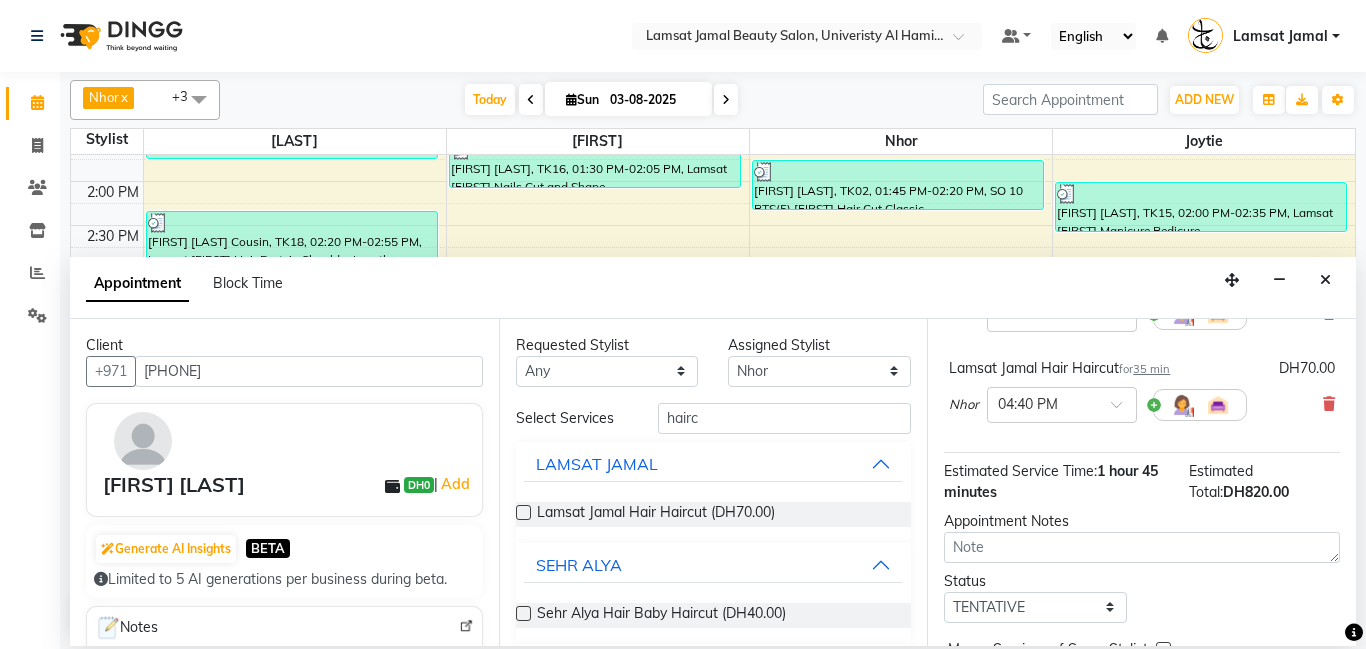 scroll, scrollTop: 361, scrollLeft: 0, axis: vertical 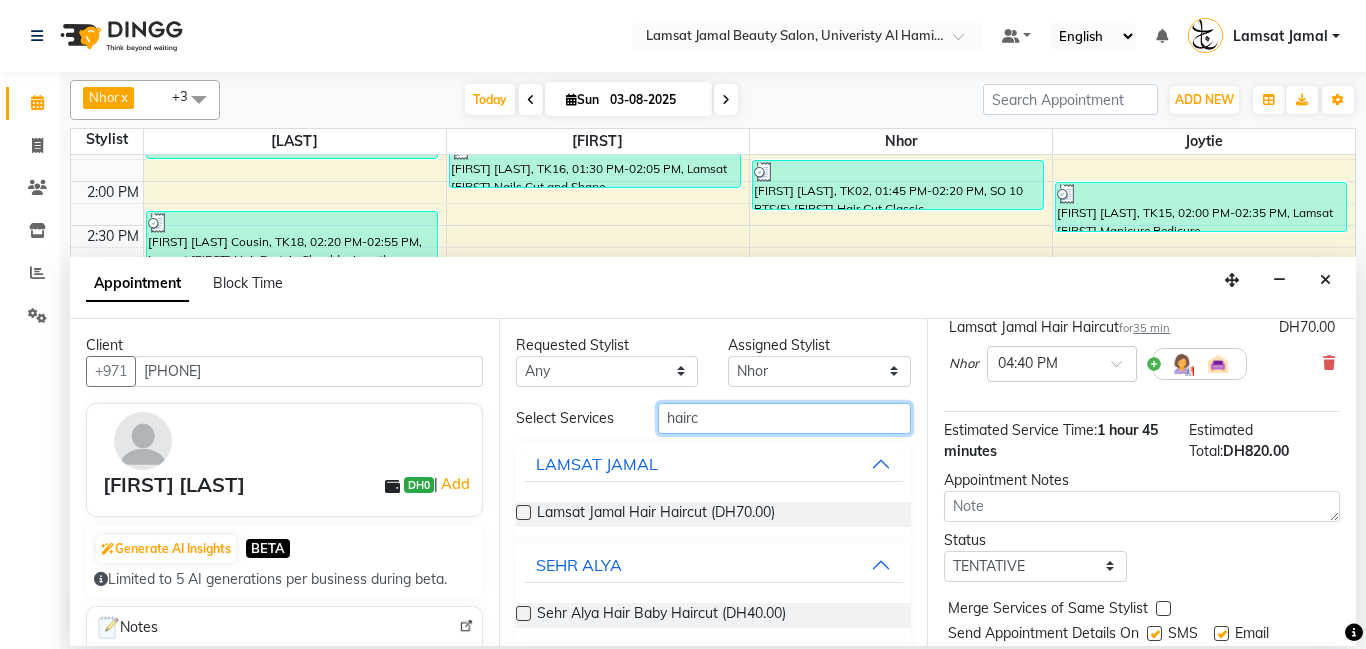click on "hairc" at bounding box center [785, 418] 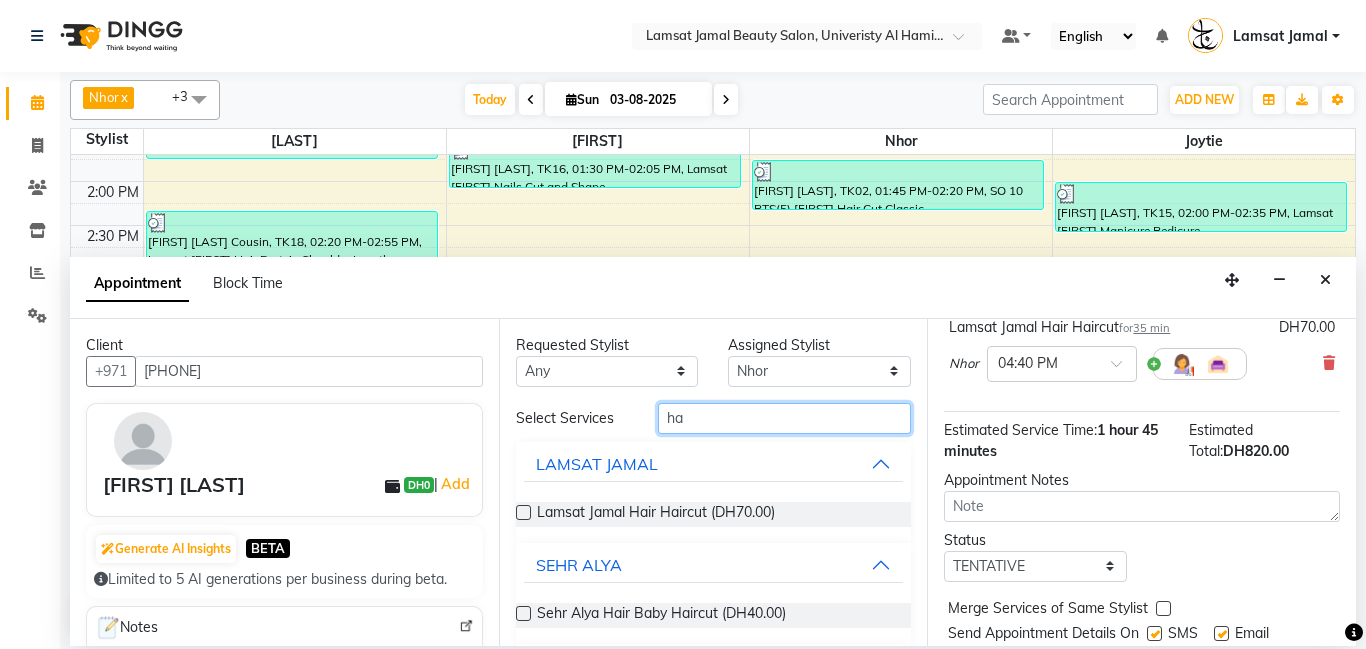 type on "h" 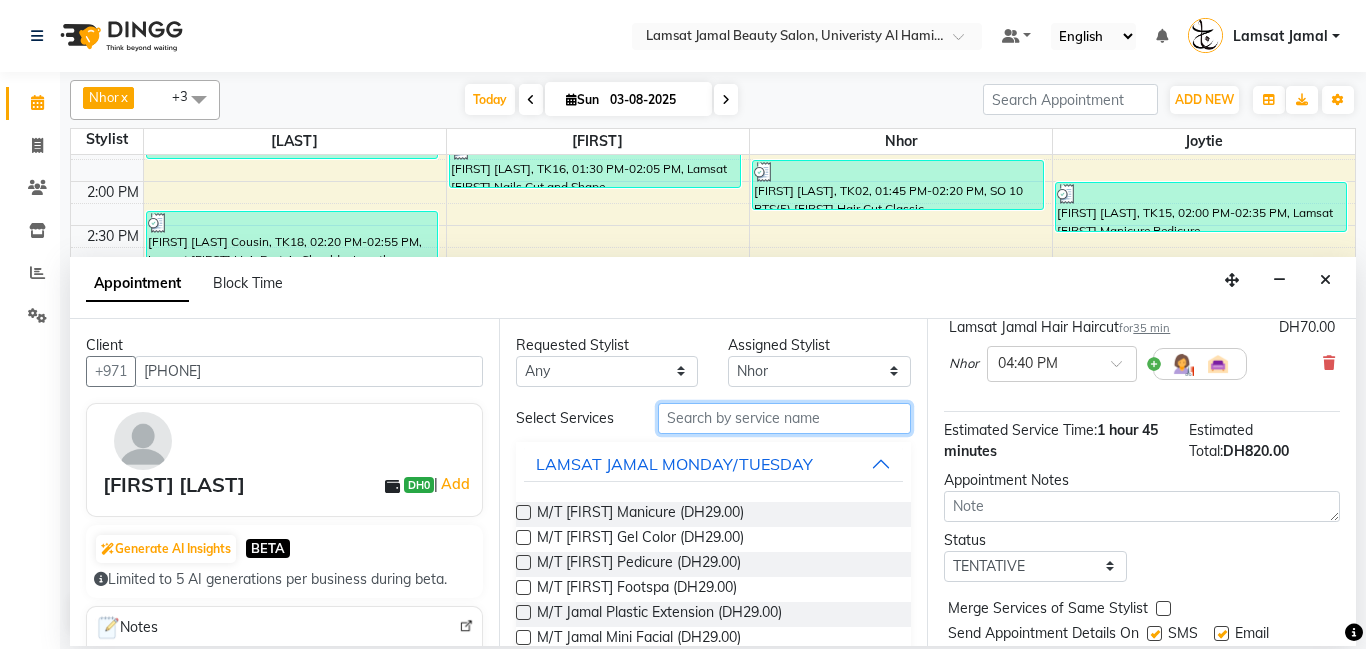 type 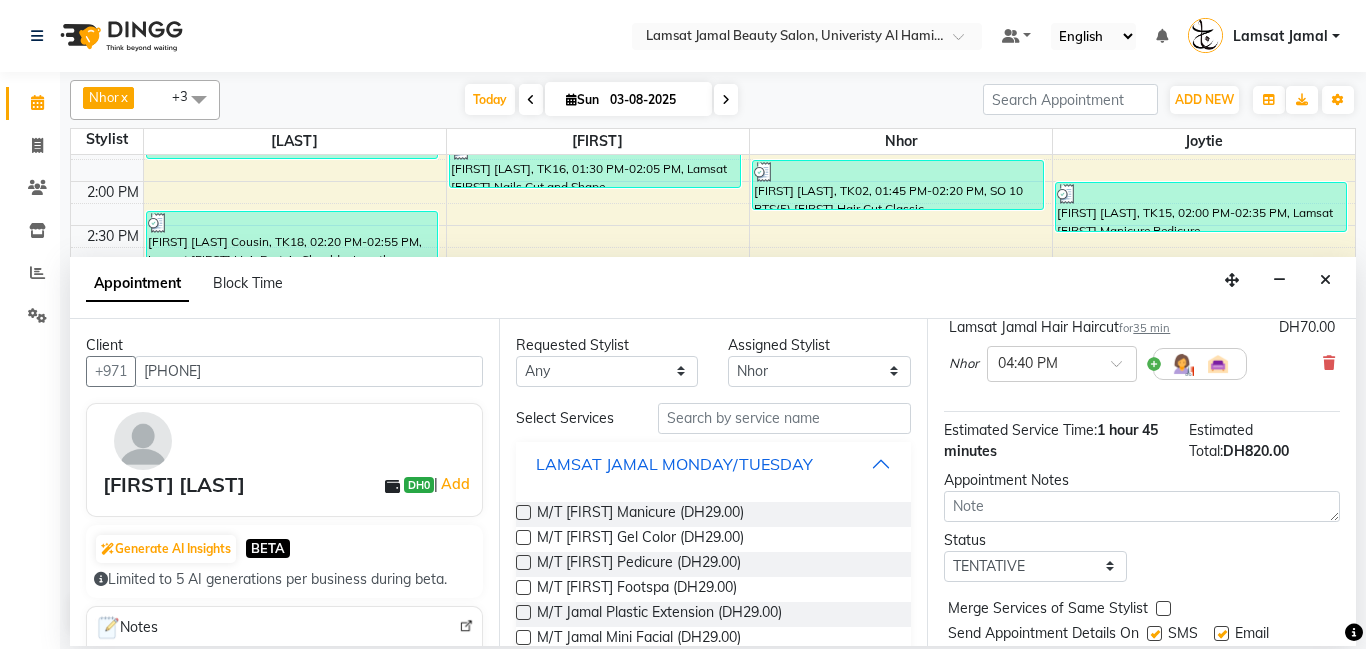 click on "LAMSAT JAMAL MONDAY/TUESDAY" at bounding box center [714, 464] 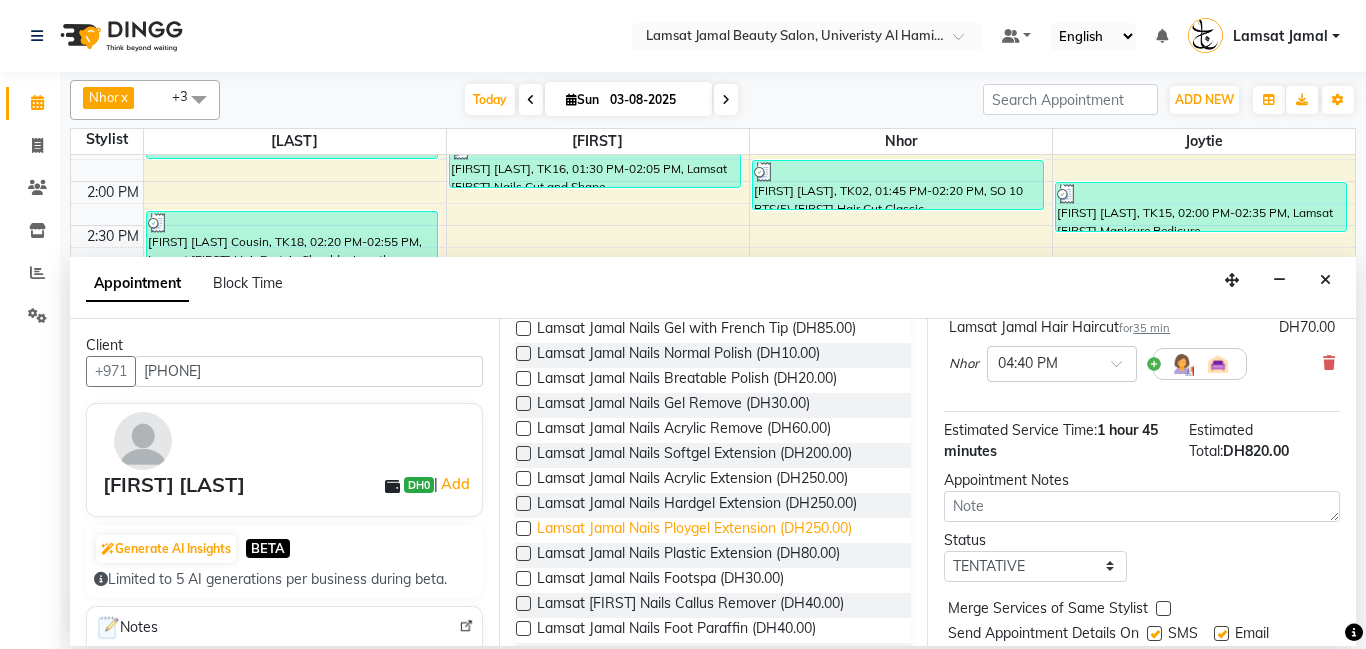 scroll, scrollTop: 0, scrollLeft: 0, axis: both 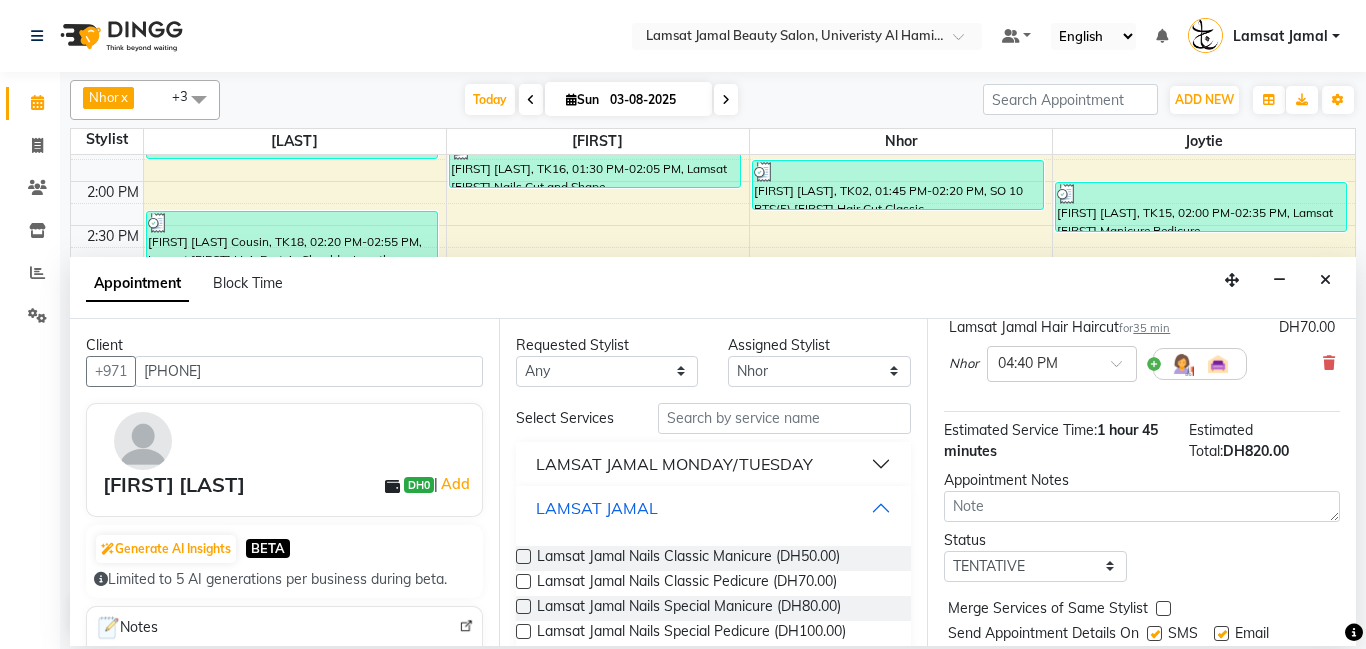 click on "LAMSAT JAMAL" at bounding box center (714, 508) 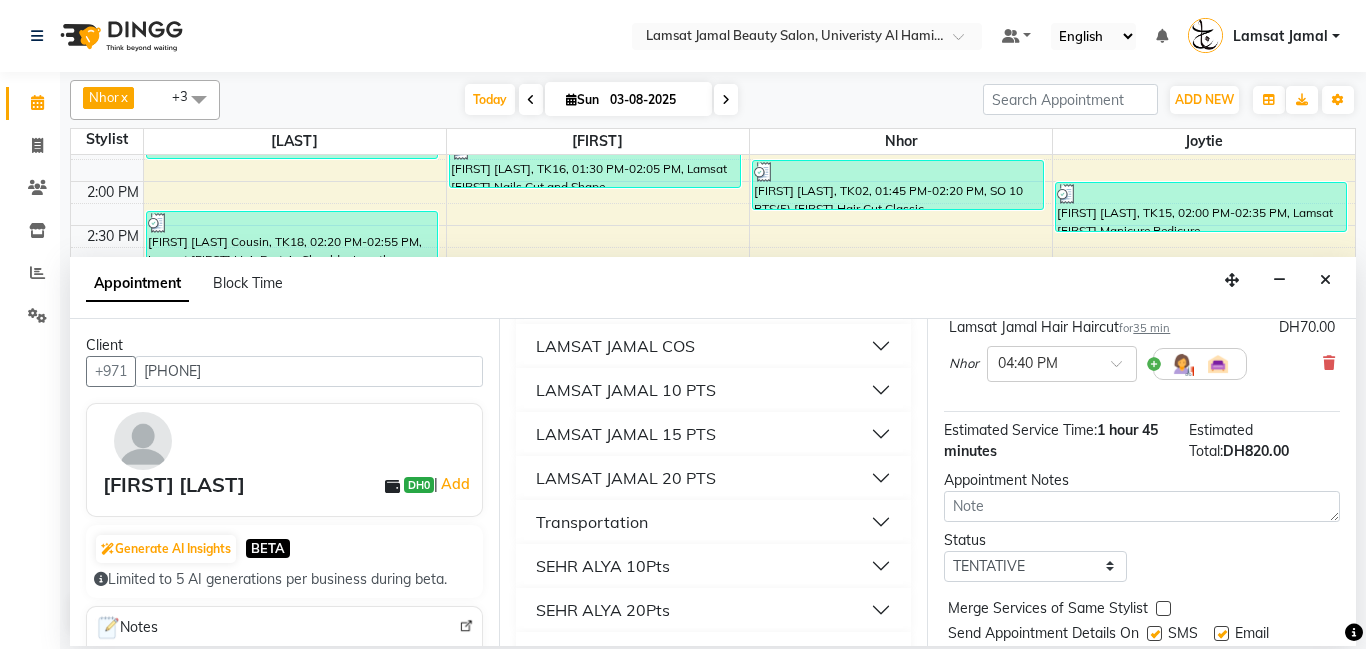 scroll, scrollTop: 385, scrollLeft: 0, axis: vertical 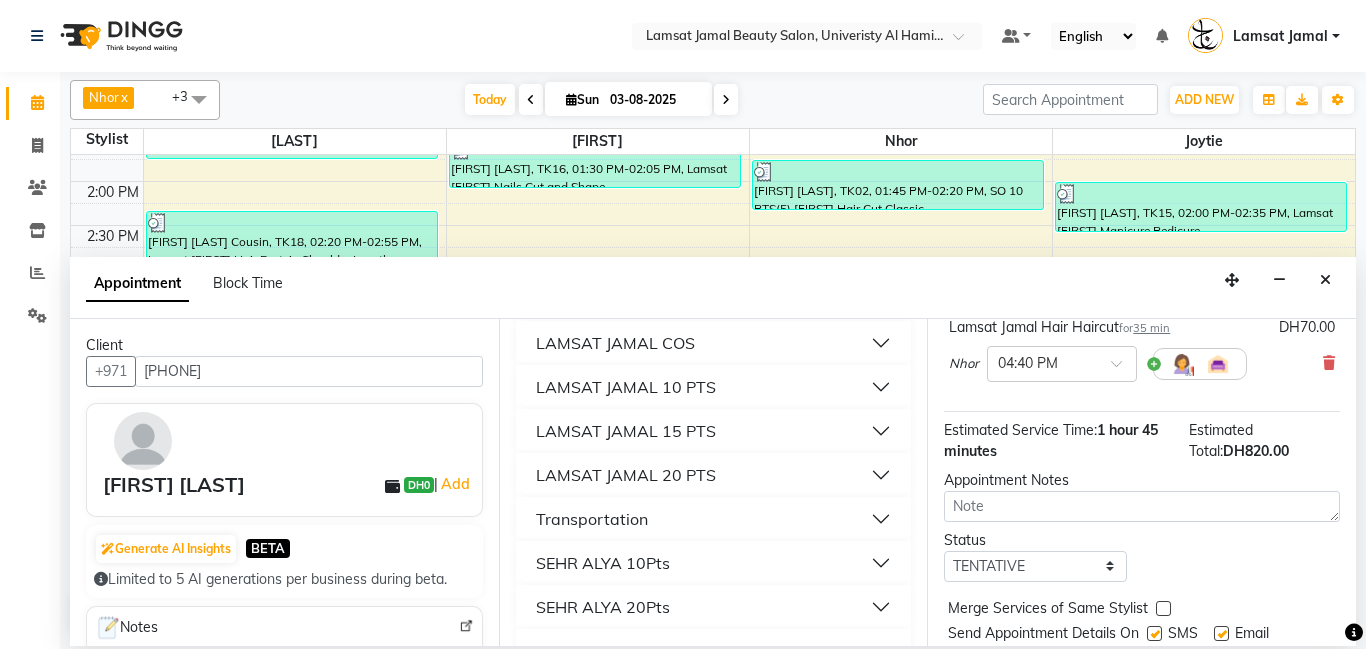click on "LAMSAT JAMAL 15 PTS" at bounding box center (714, 431) 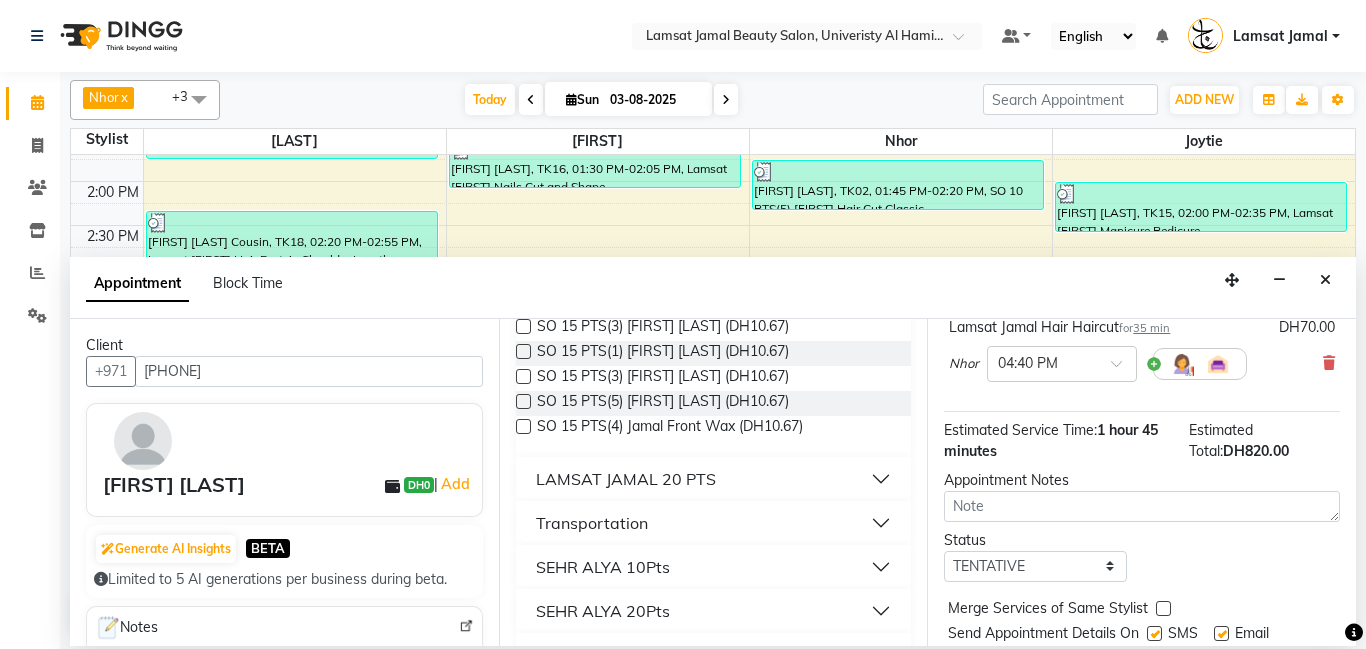 scroll, scrollTop: 1712, scrollLeft: 0, axis: vertical 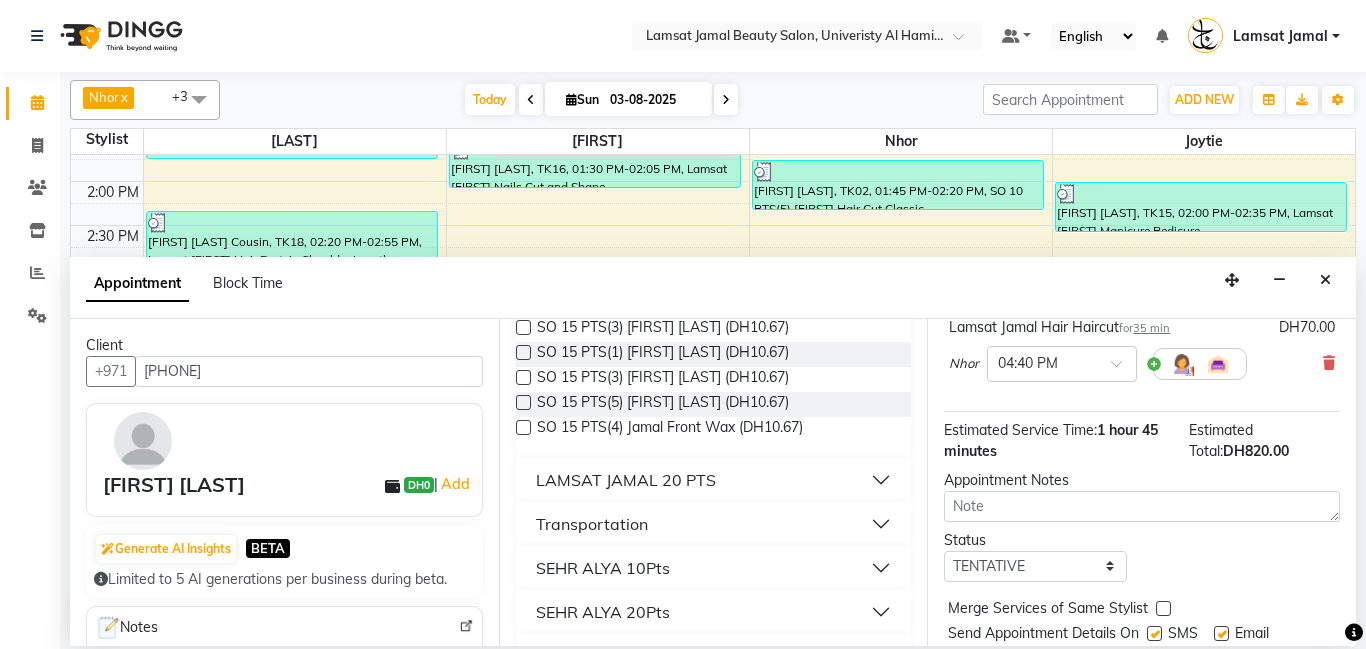 click on "SO 15 PTS(3) [FIRST] [LAST] (DH10.67)" at bounding box center (663, 379) 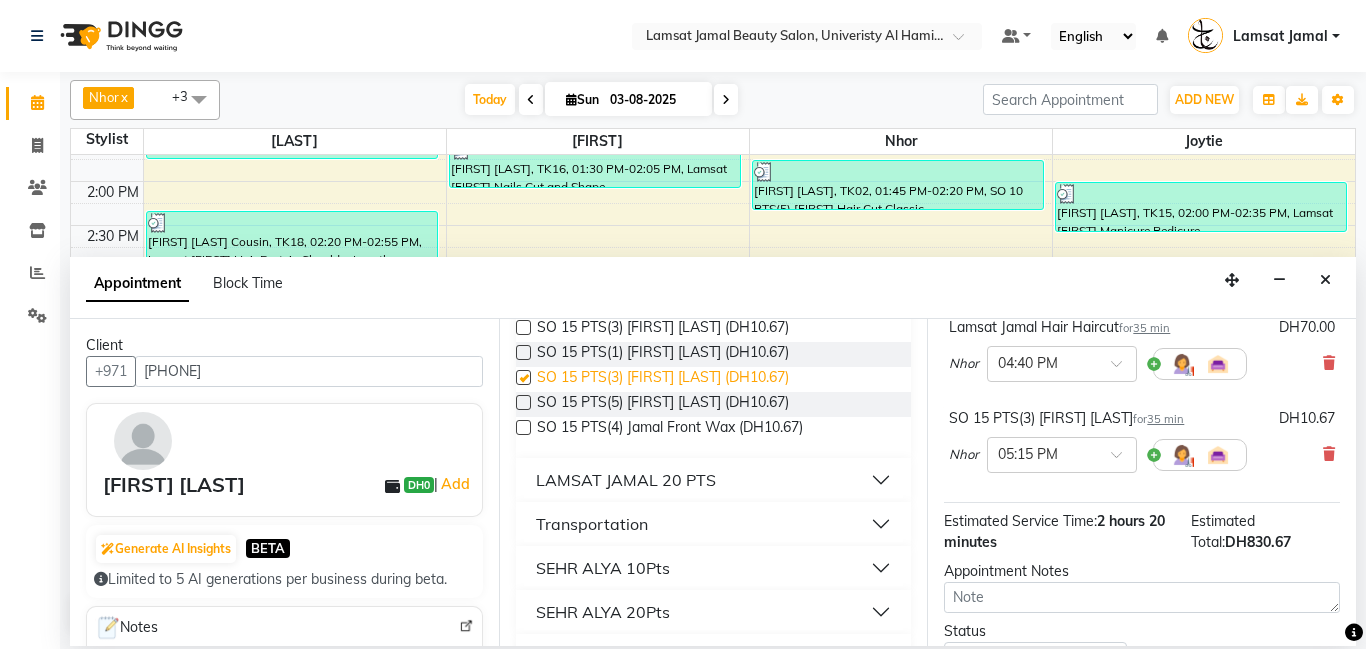 checkbox on "false" 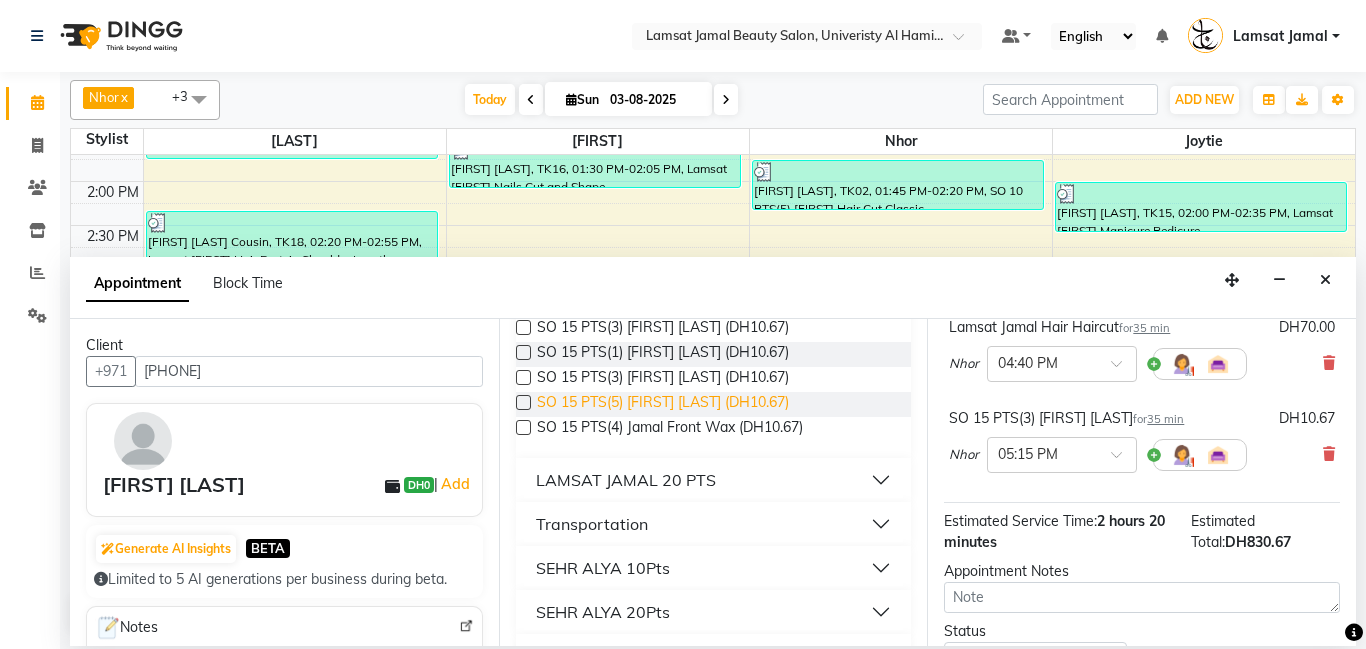 click on "SO 15 PTS(5) [FIRST] [LAST] (DH10.67)" at bounding box center [663, 404] 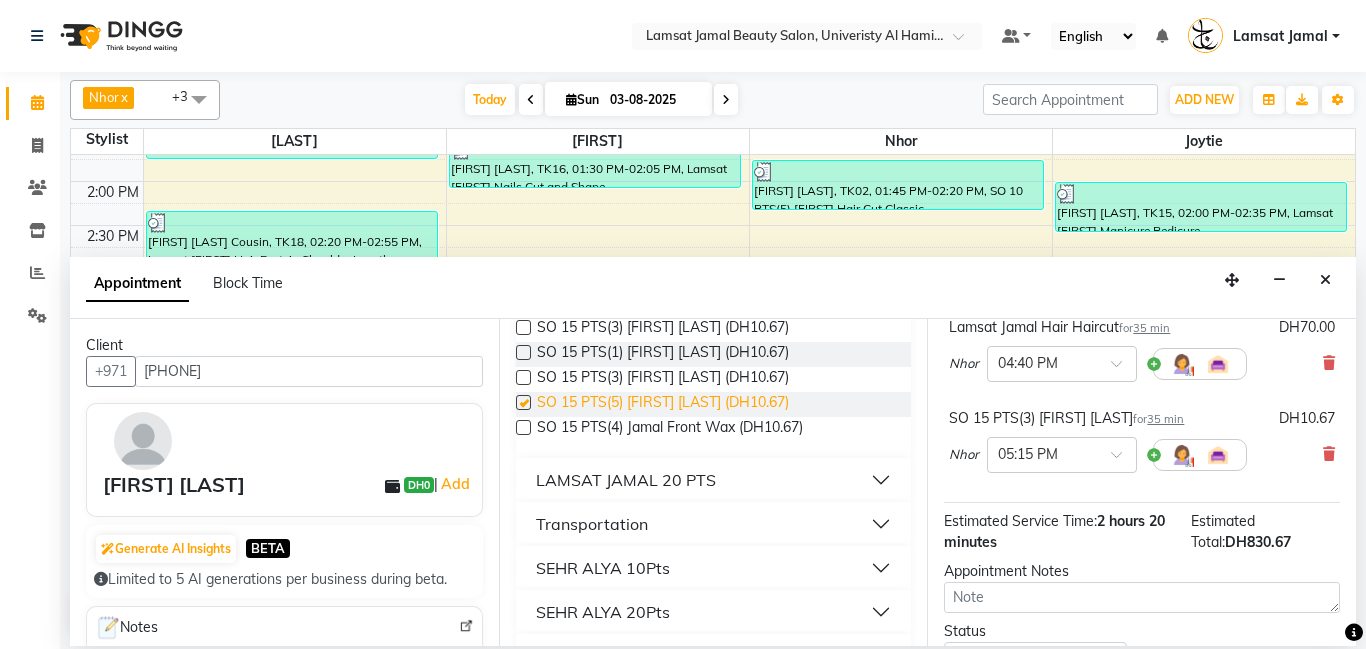 checkbox on "false" 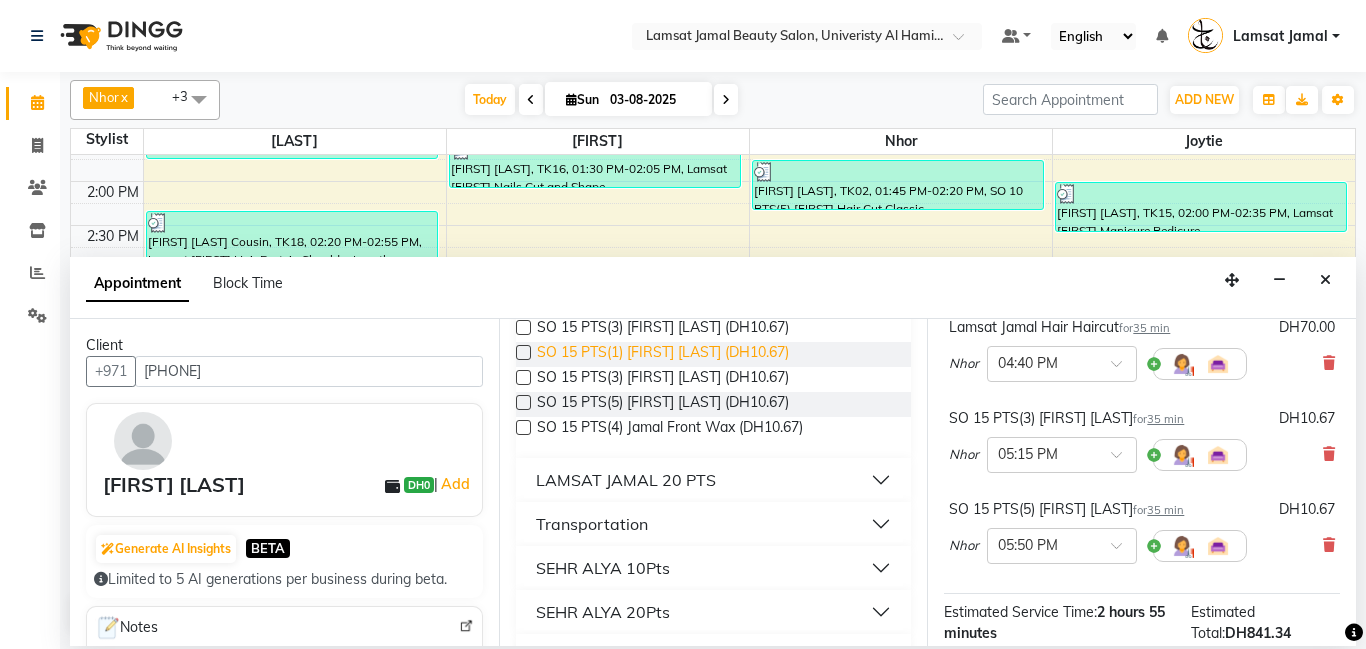 click on "SO 15 PTS(1) [FIRST] [LAST] (DH10.67)" at bounding box center (663, 354) 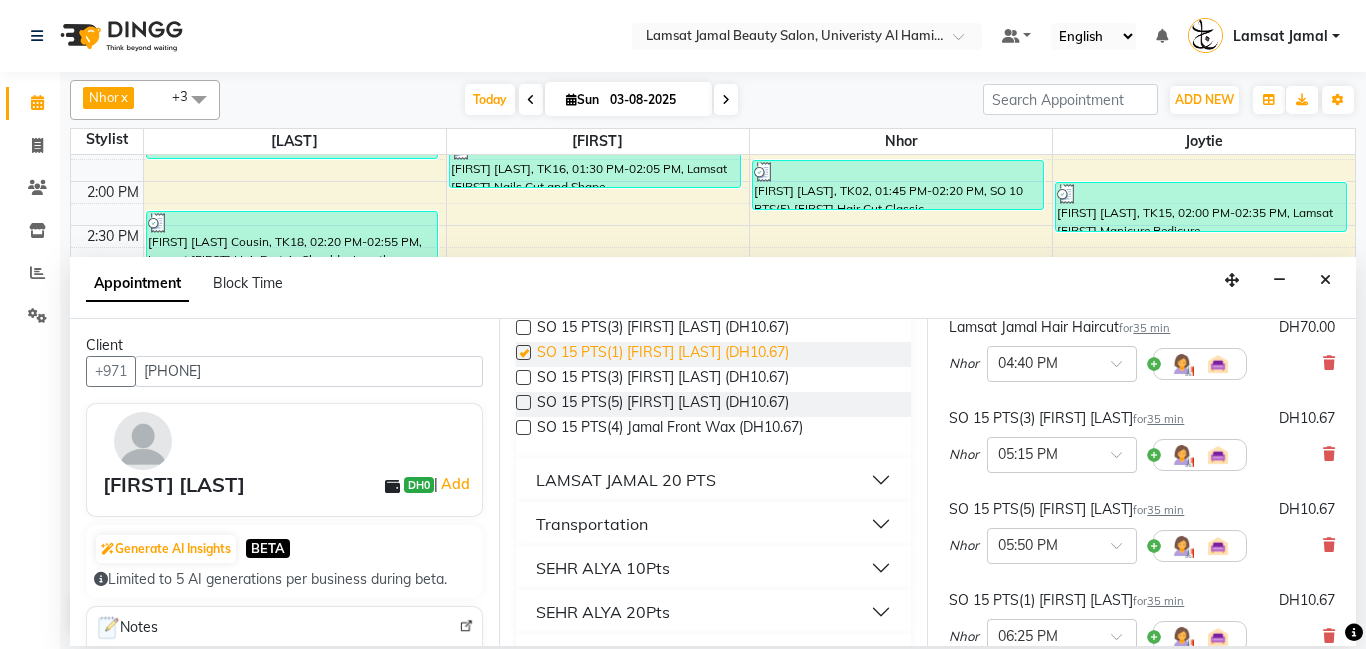 checkbox on "false" 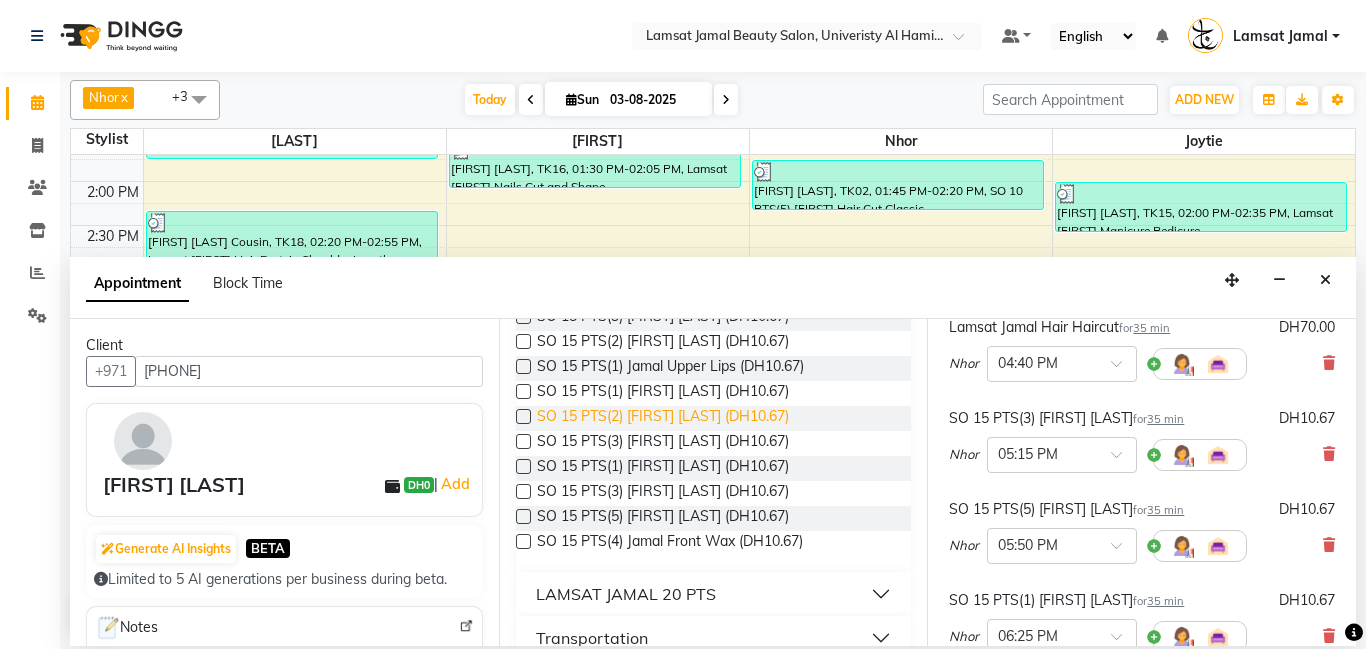 scroll, scrollTop: 1565, scrollLeft: 0, axis: vertical 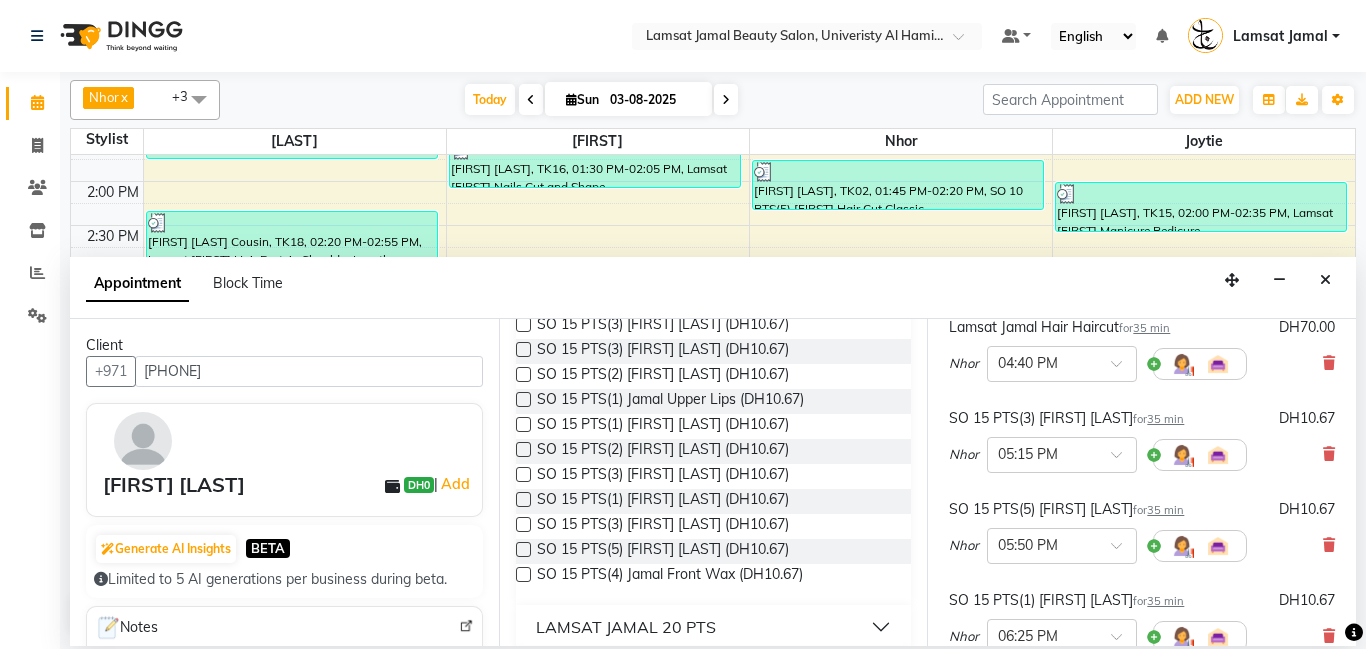 click on "SO 15 PTS(5) [FIRST] [LAST] (DH10.67)" at bounding box center [663, 251] 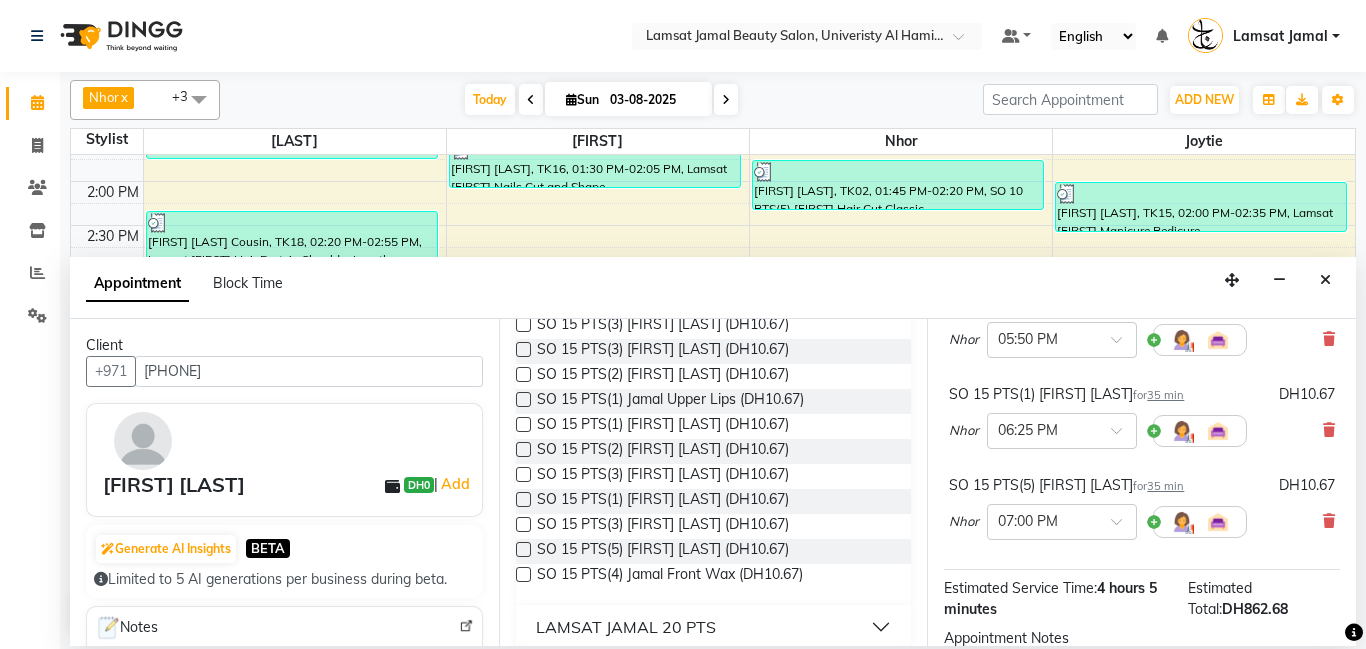 scroll, scrollTop: 647, scrollLeft: 0, axis: vertical 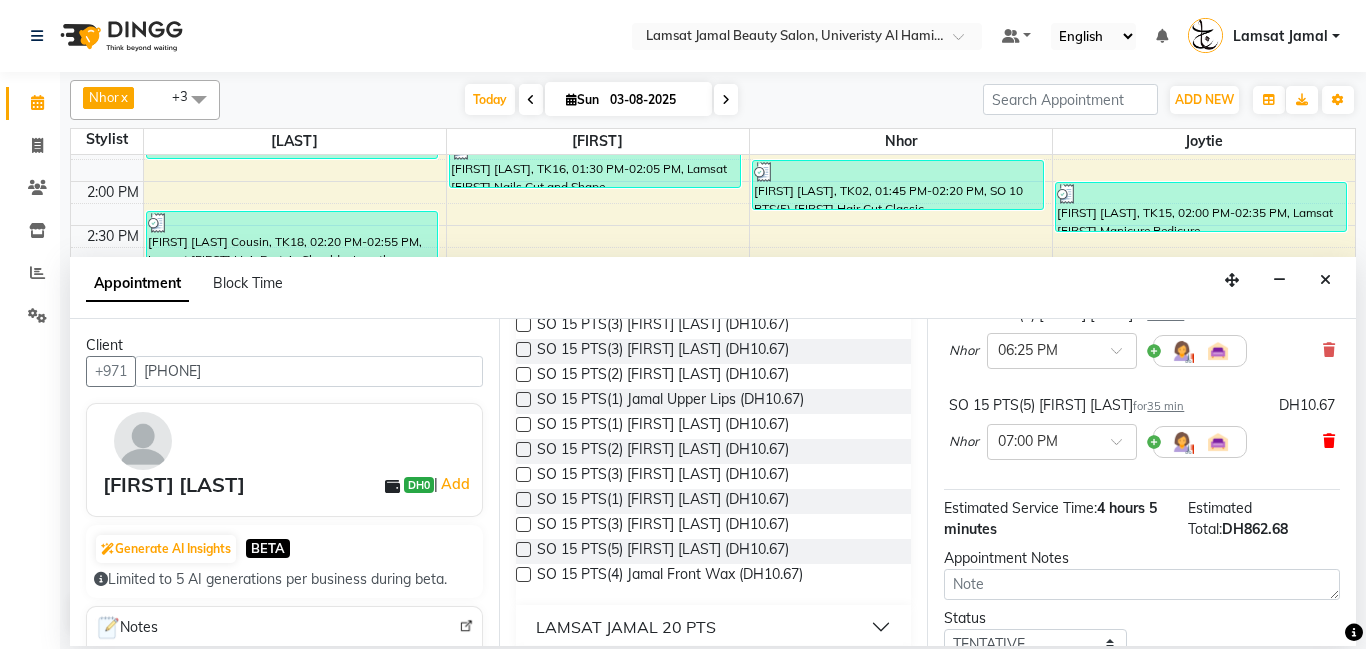 click at bounding box center (1329, 441) 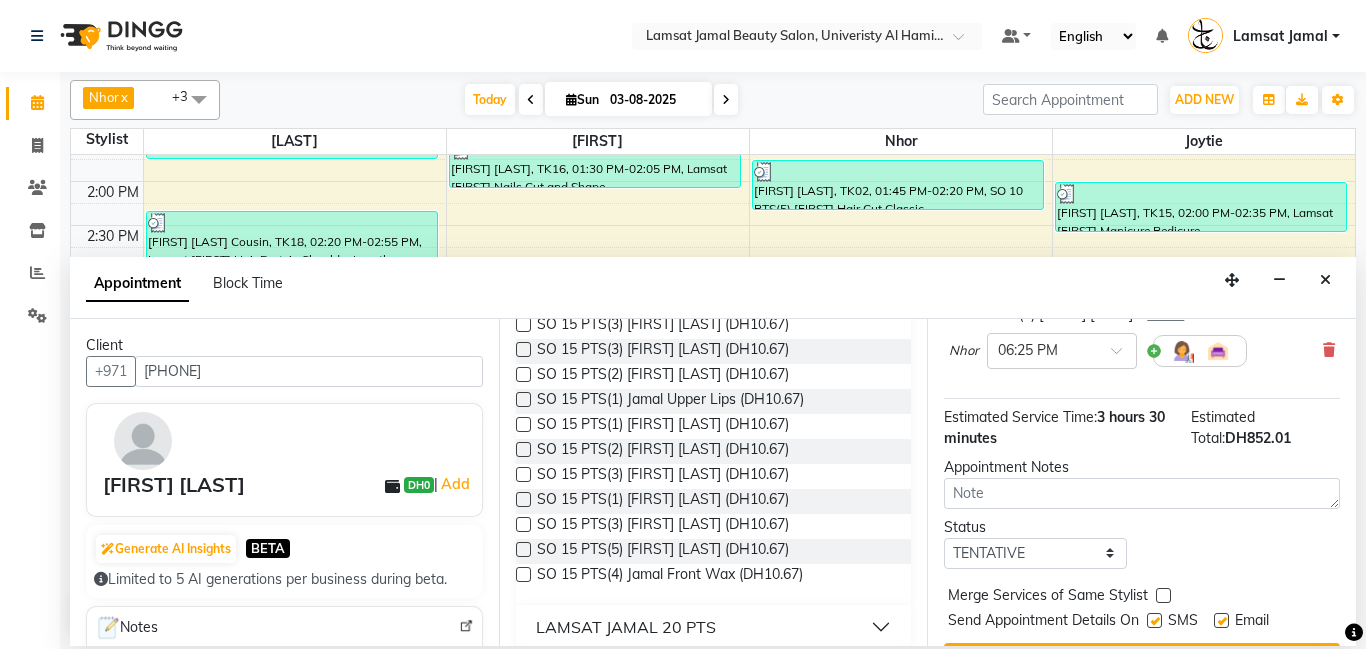 click on "SO 15 PTS(1) [FIRST] [LAST] (DH10.67)" at bounding box center [663, 301] 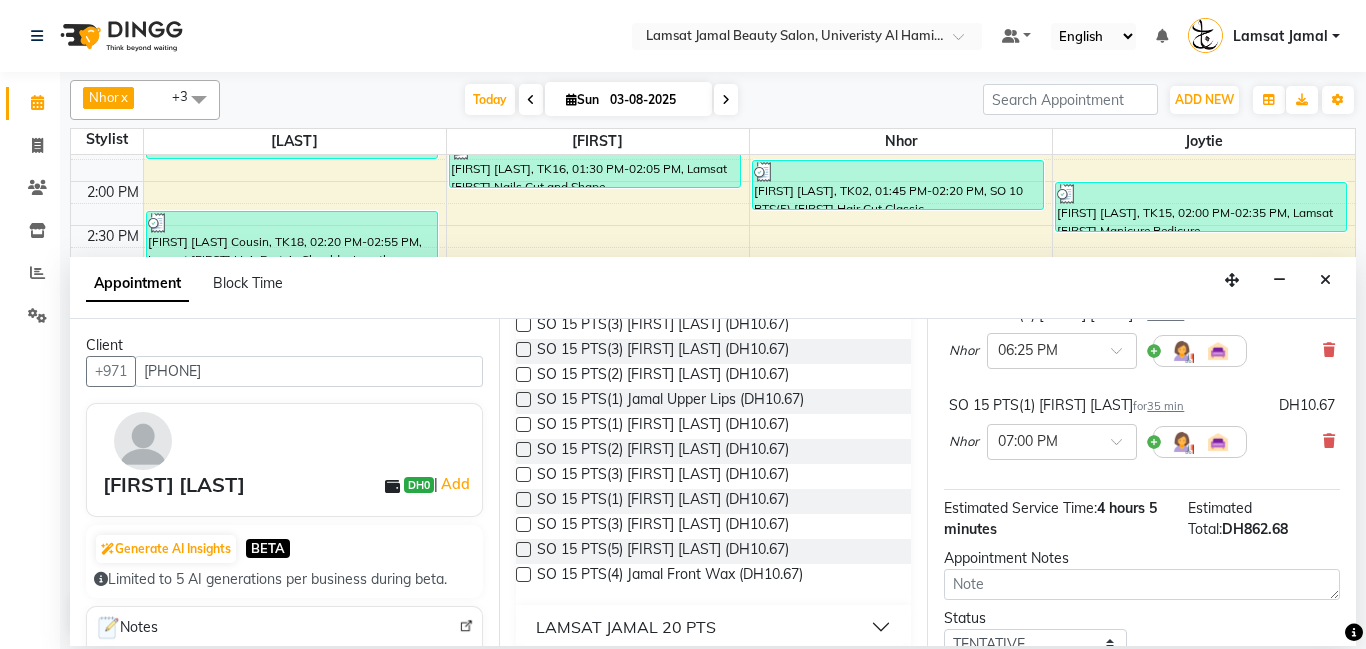 checkbox on "false" 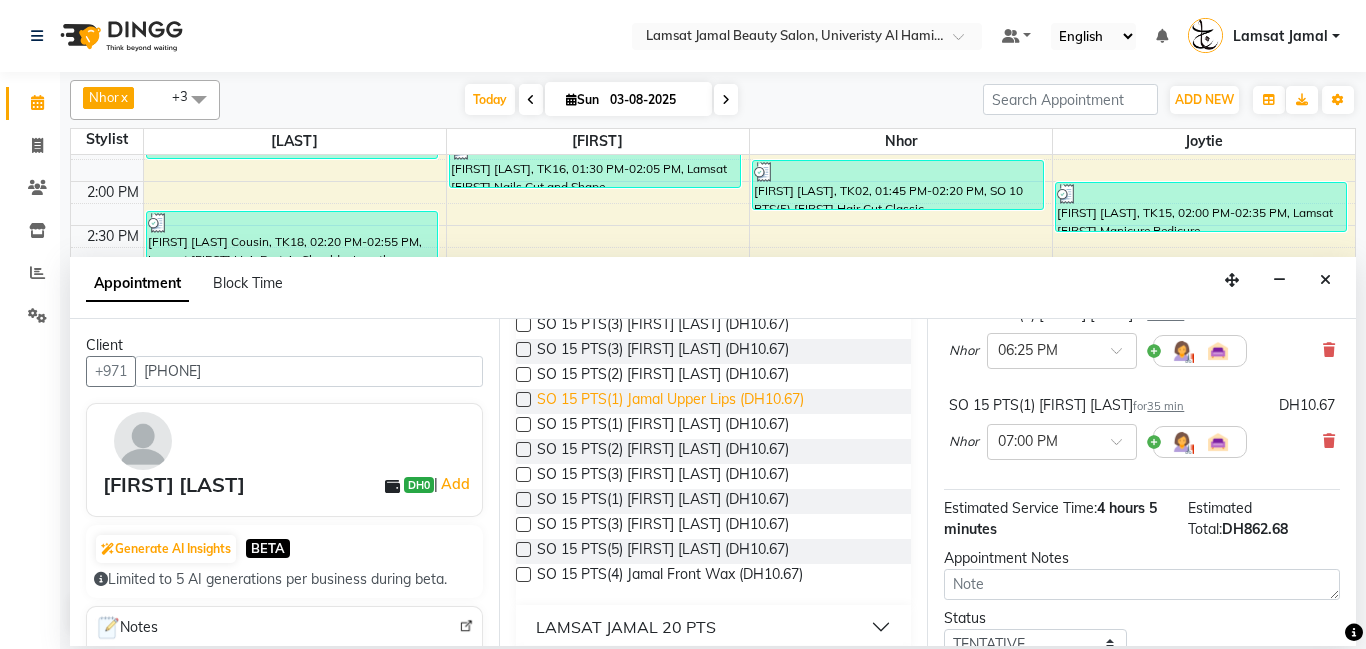 click on "SO 15 PTS(1) Jamal Upper Lips (DH10.67)" at bounding box center (670, 401) 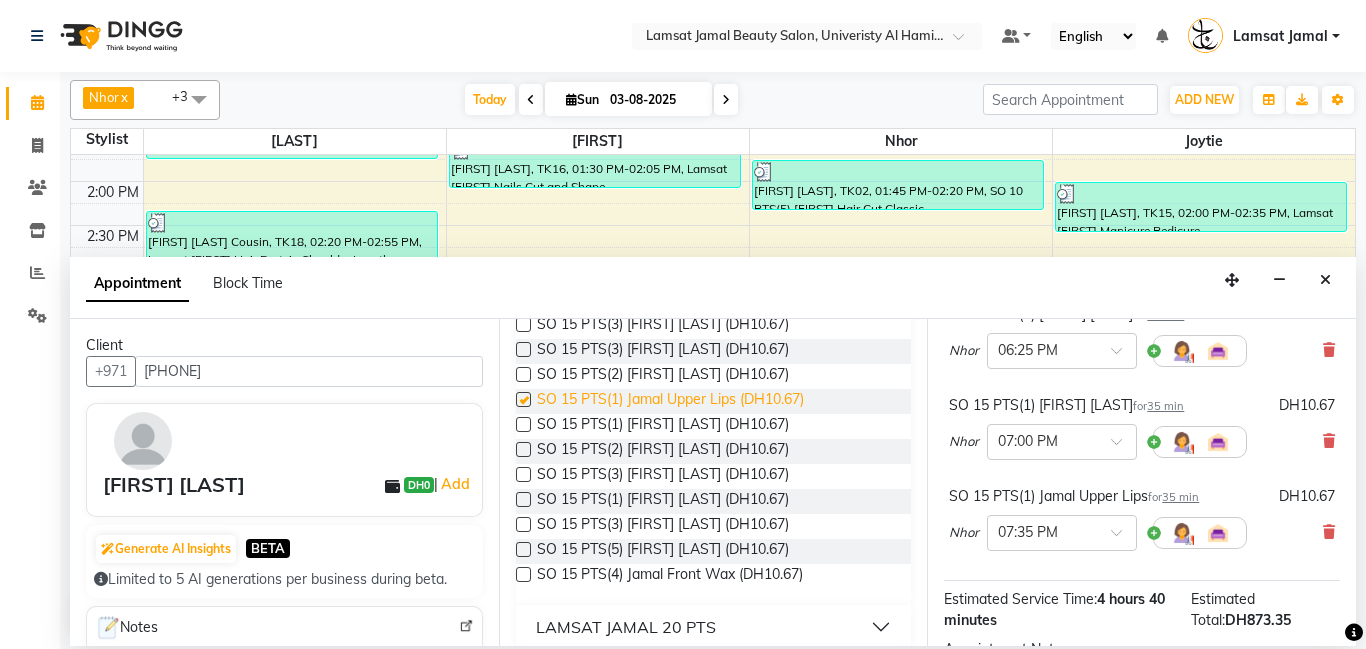 checkbox on "false" 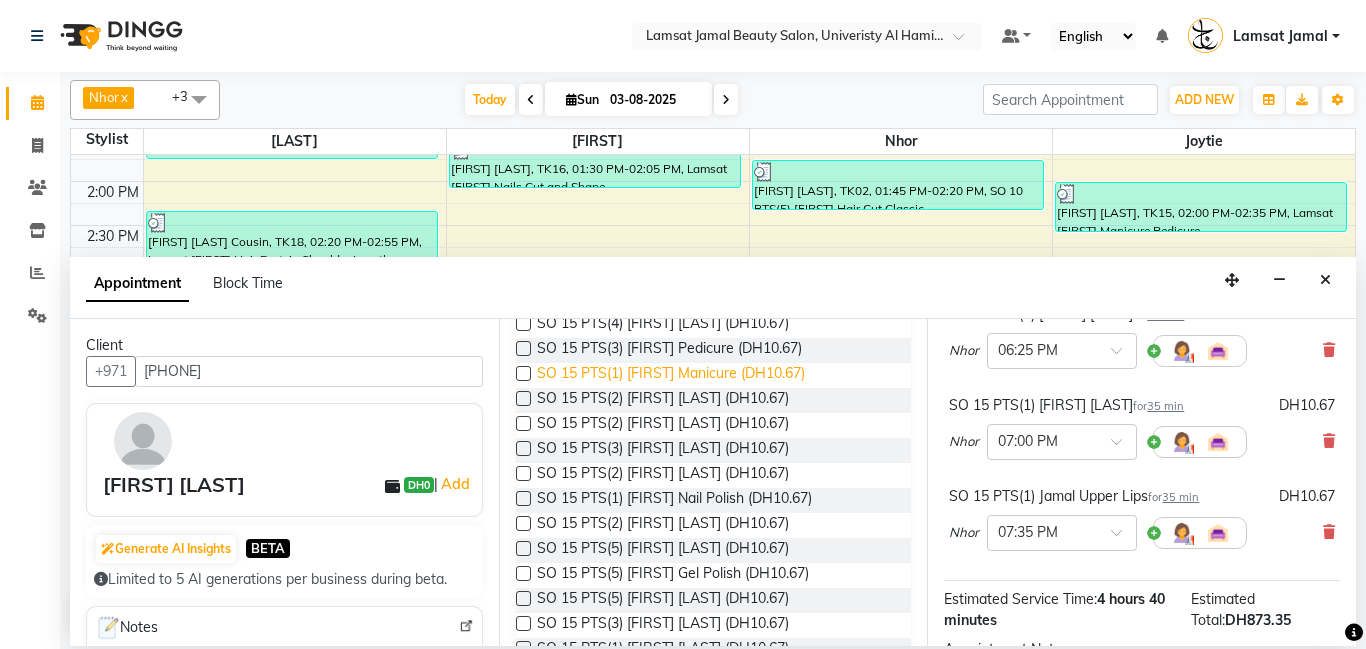 scroll, scrollTop: 1172, scrollLeft: 0, axis: vertical 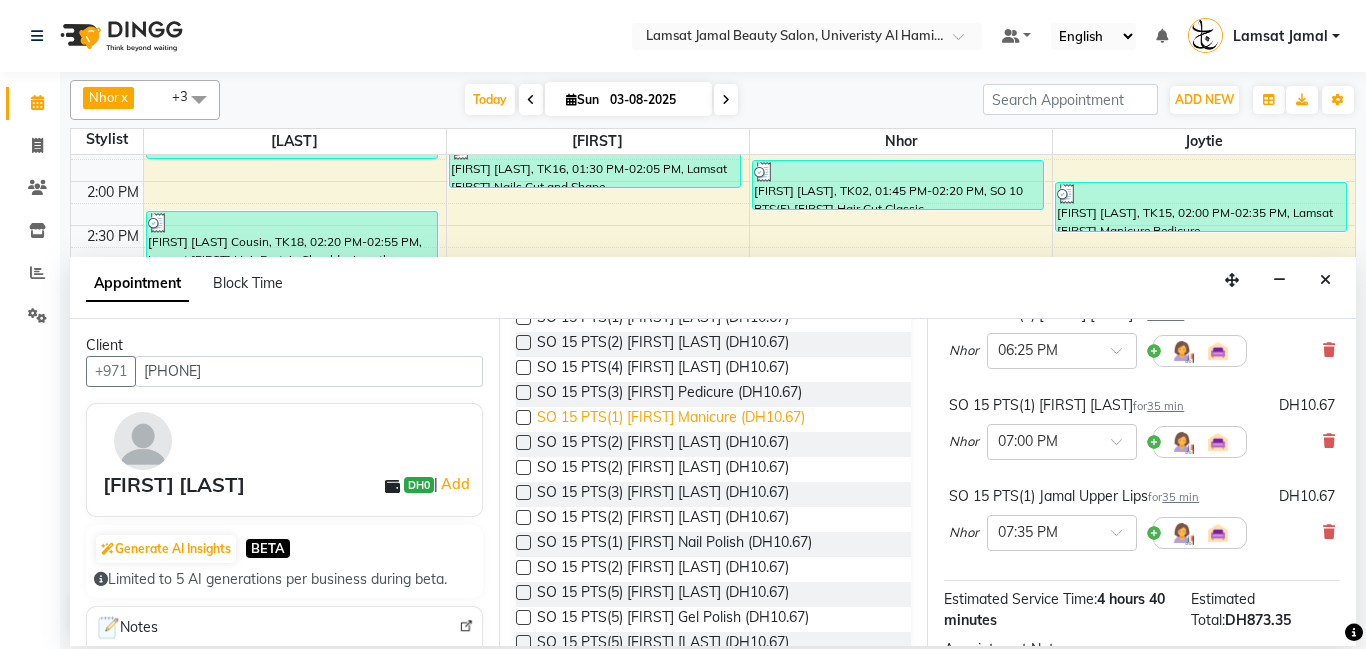 click on "SO 15 PTS(1) [FIRST] [LAST] (DH10.67)" at bounding box center [663, 319] 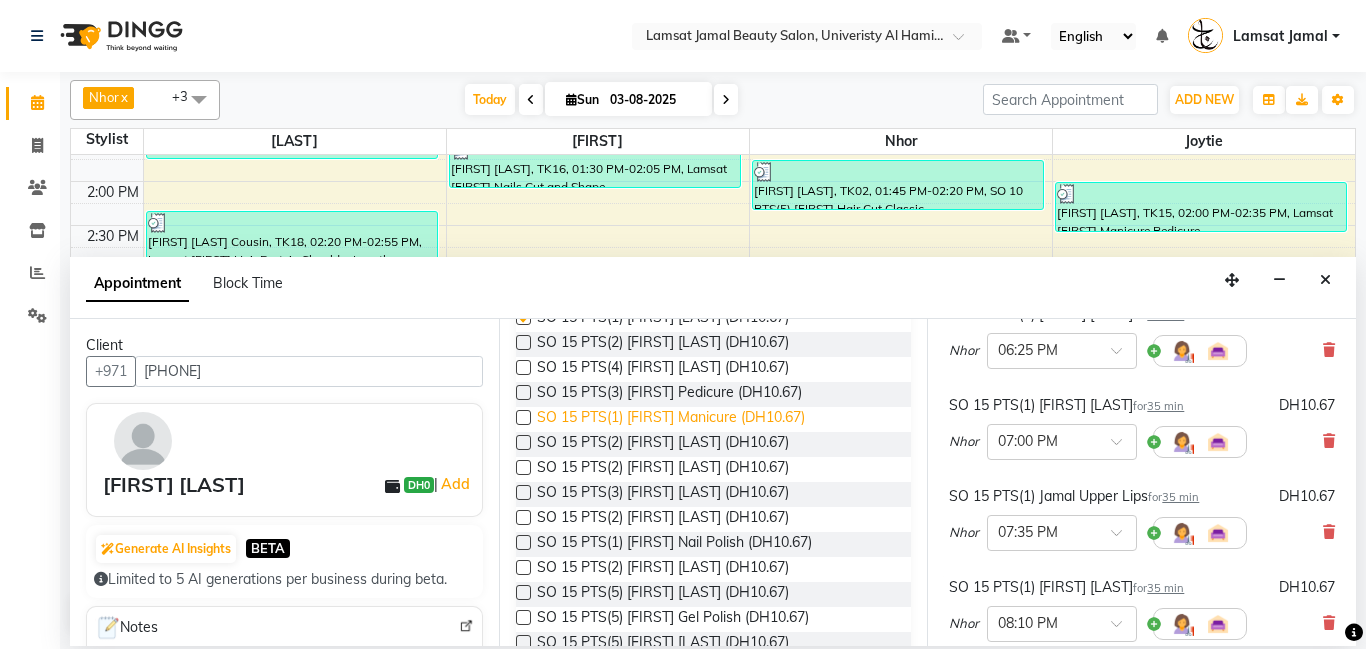 checkbox on "false" 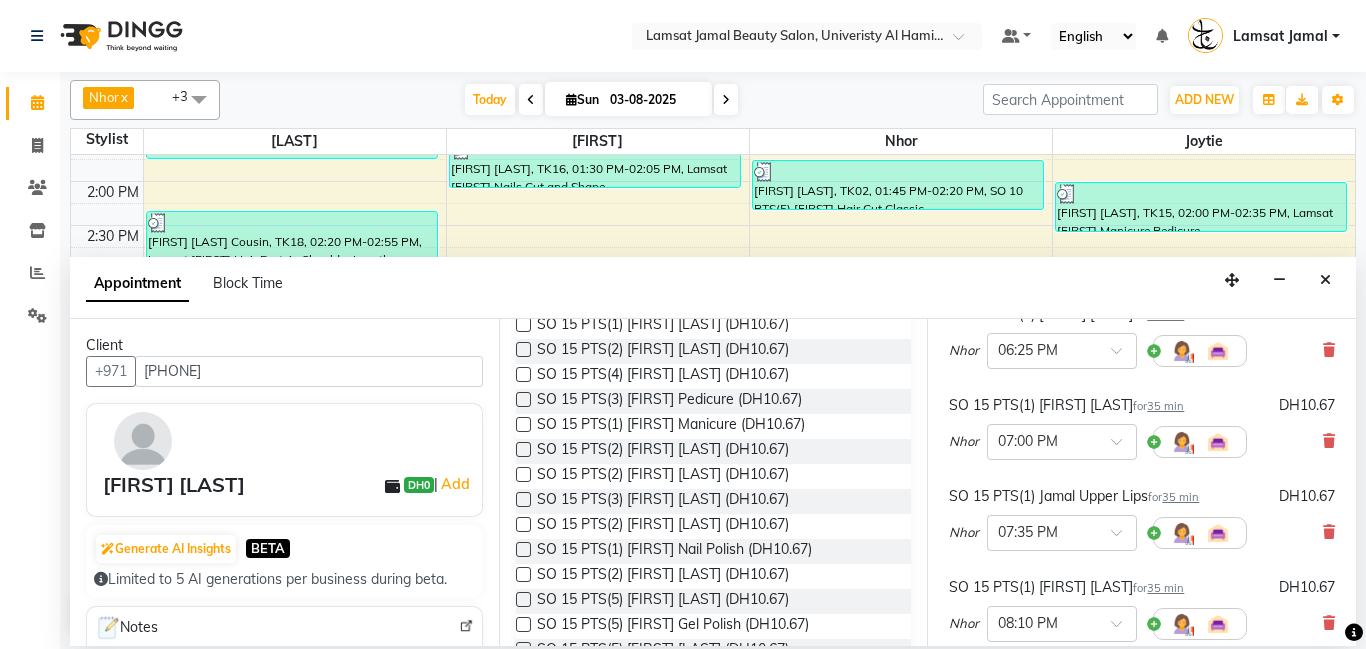 scroll, scrollTop: 1164, scrollLeft: 0, axis: vertical 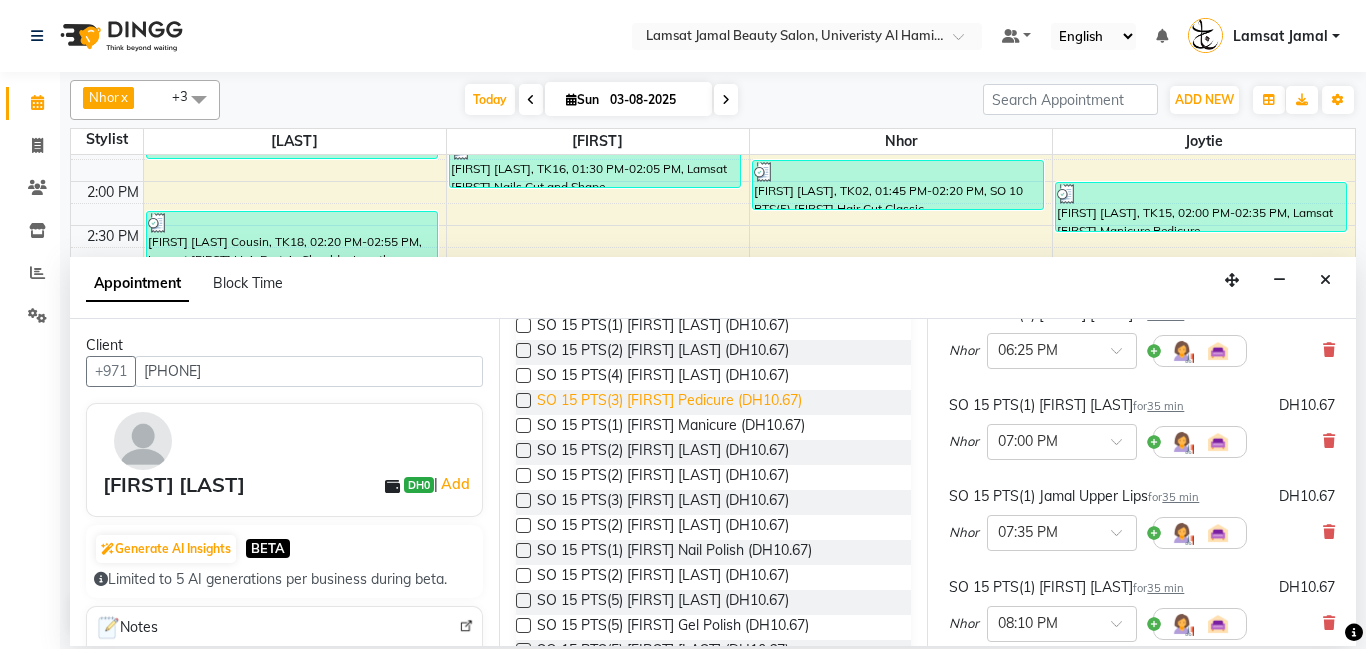 click on "SO 15 PTS(3) [FIRST] Pedicure (DH10.67)" at bounding box center [669, 402] 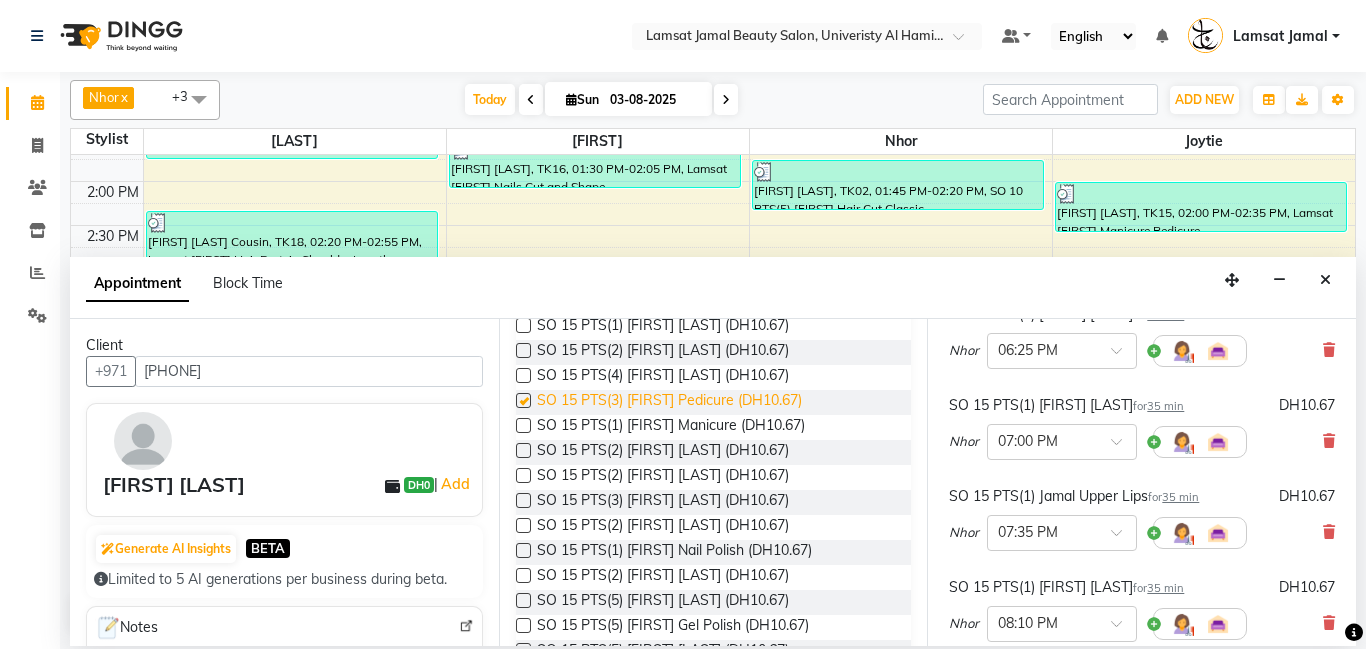 checkbox on "false" 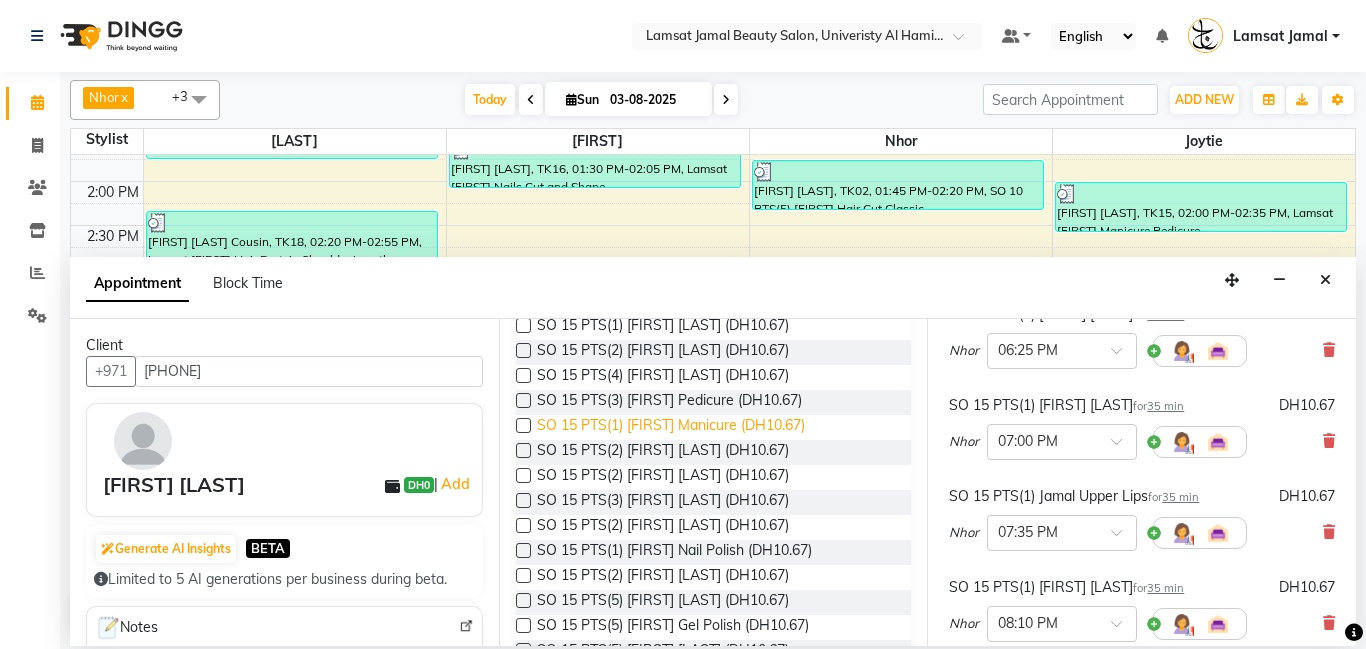 click on "SO 15 PTS(1) [FIRST] Manicure (DH10.67)" at bounding box center [671, 427] 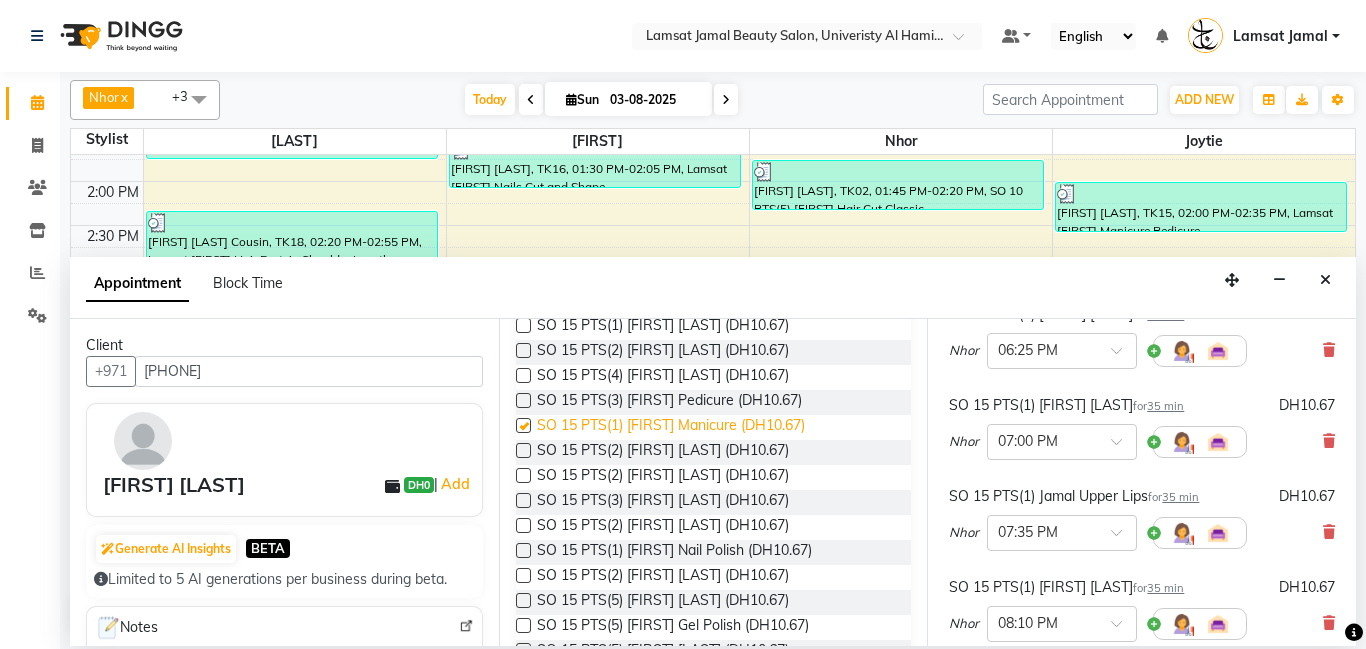 checkbox on "false" 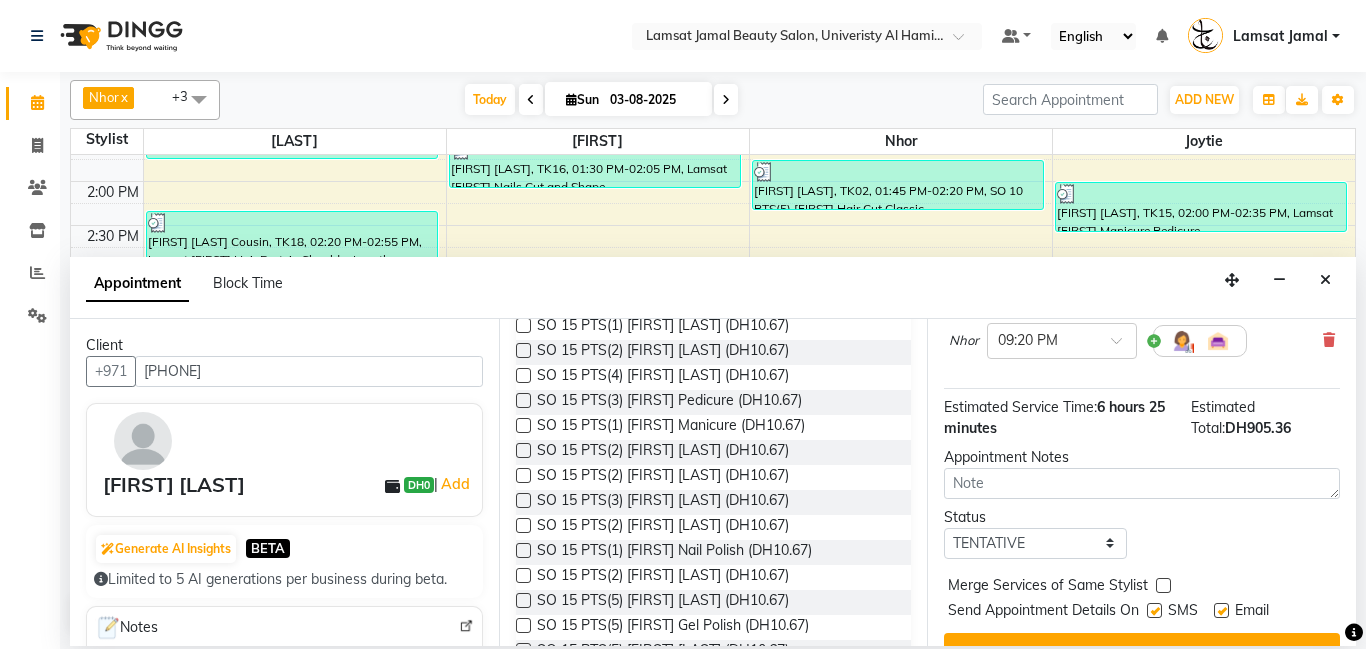 scroll, scrollTop: 1151, scrollLeft: 0, axis: vertical 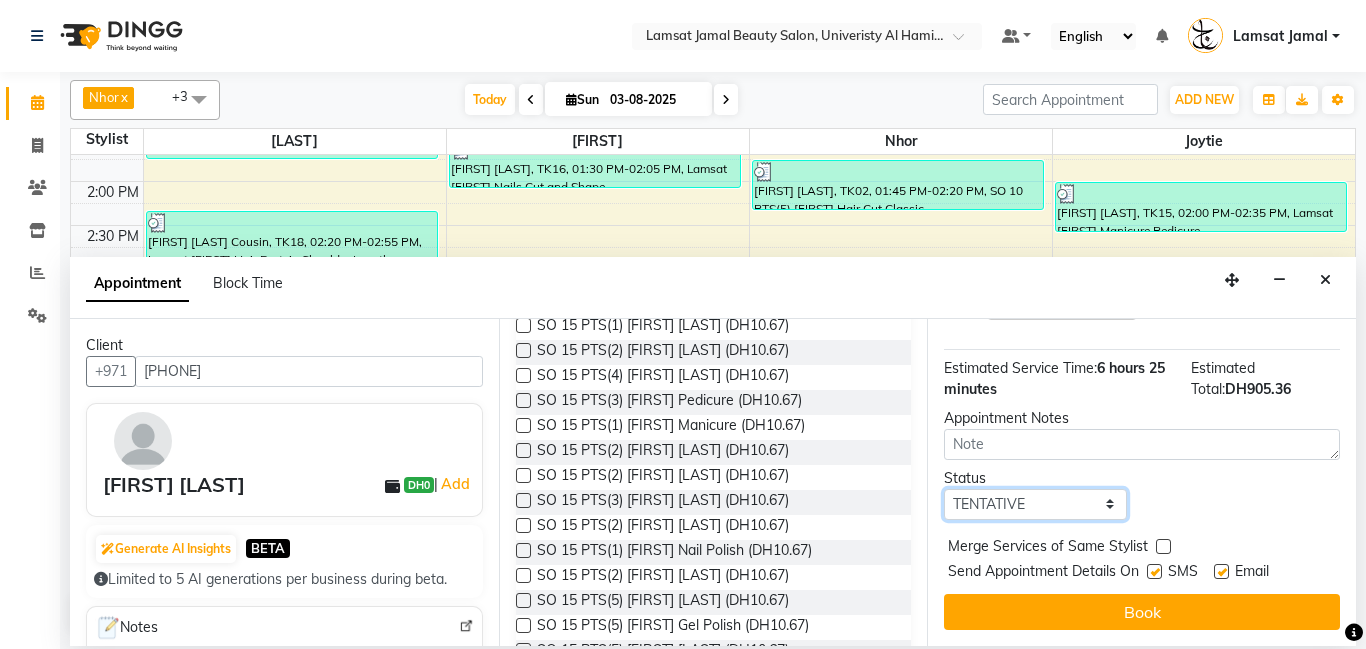 click on "Select TENTATIVE CONFIRM CHECK-IN UPCOMING" at bounding box center [1035, 504] 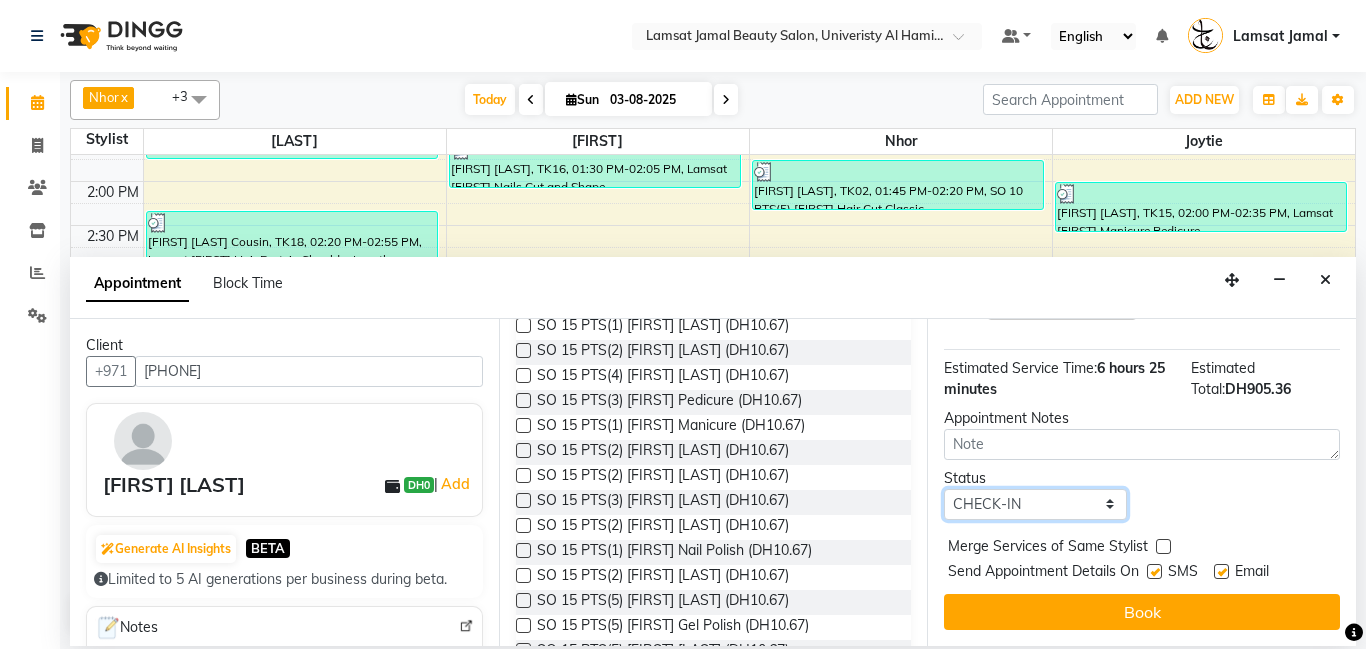 click on "Select TENTATIVE CONFIRM CHECK-IN UPCOMING" at bounding box center [1035, 504] 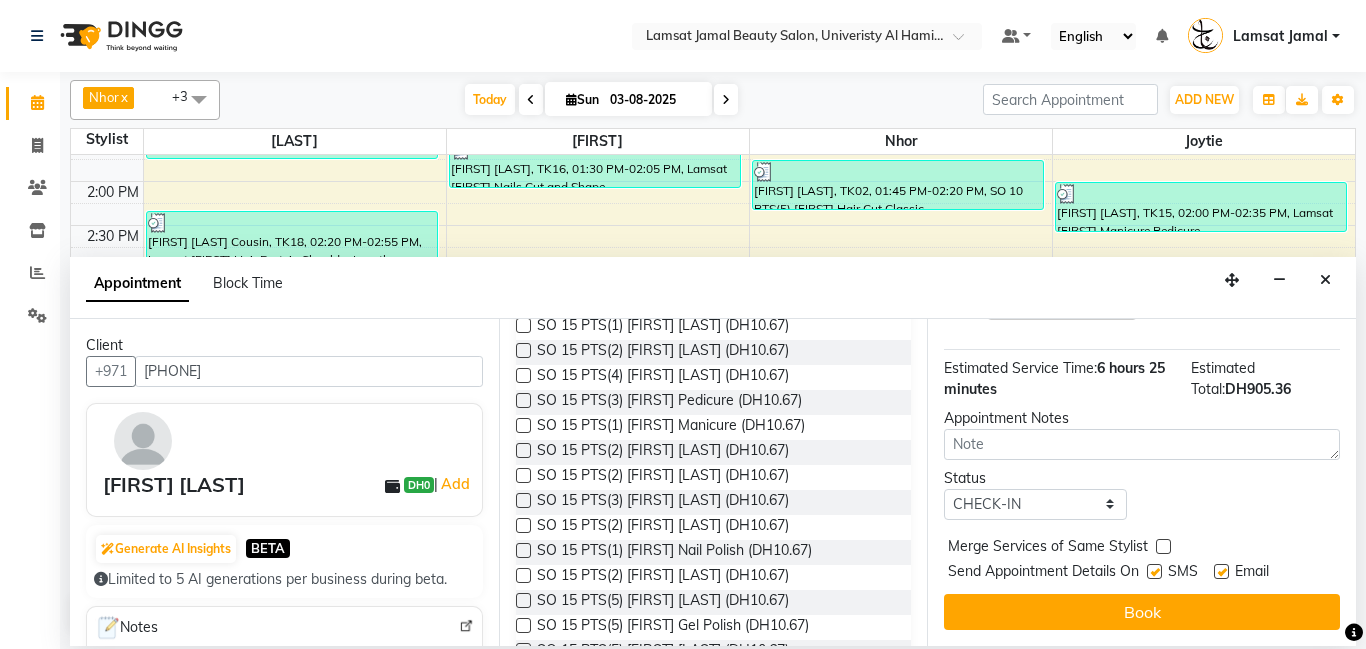 click at bounding box center (1163, 546) 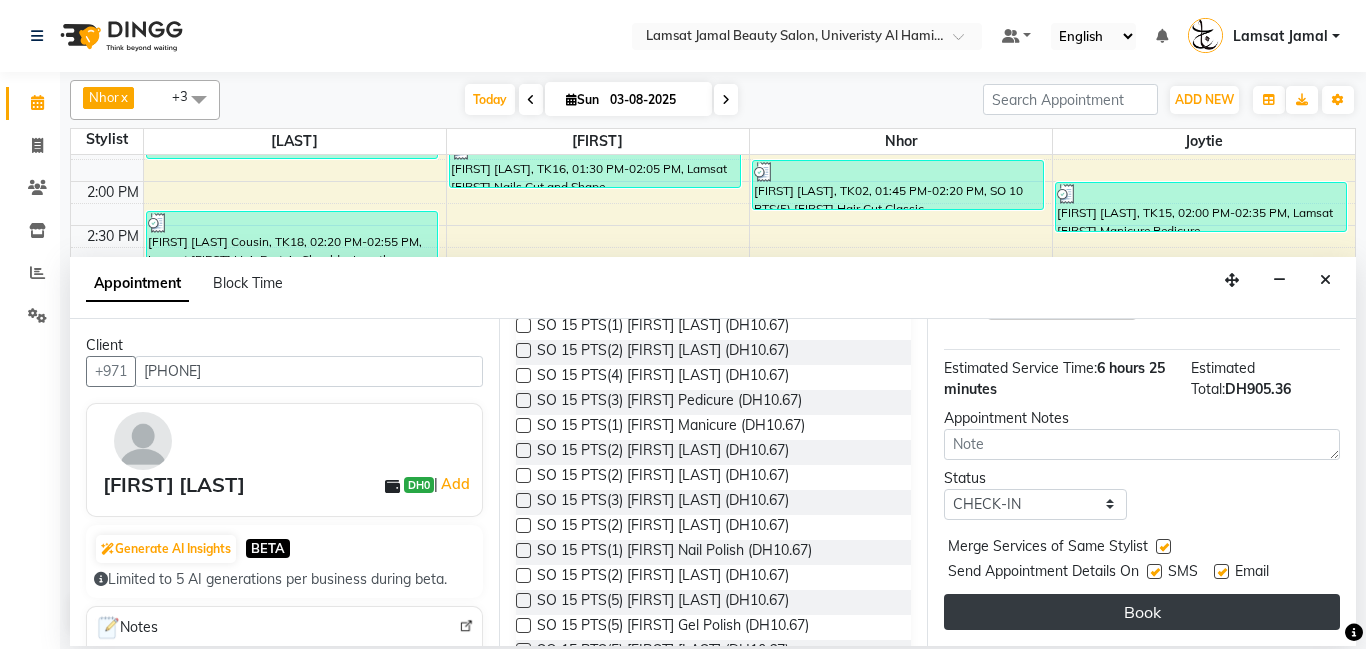 click on "Book" at bounding box center [1142, 612] 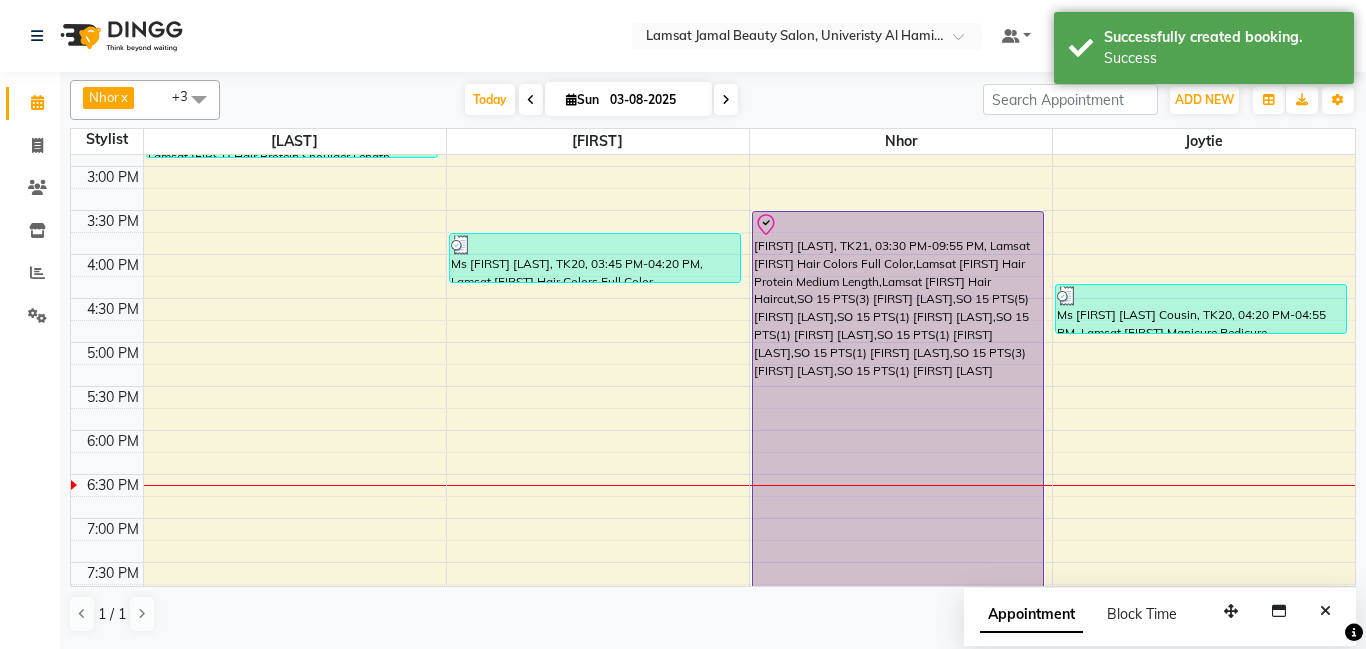 scroll, scrollTop: 445, scrollLeft: 0, axis: vertical 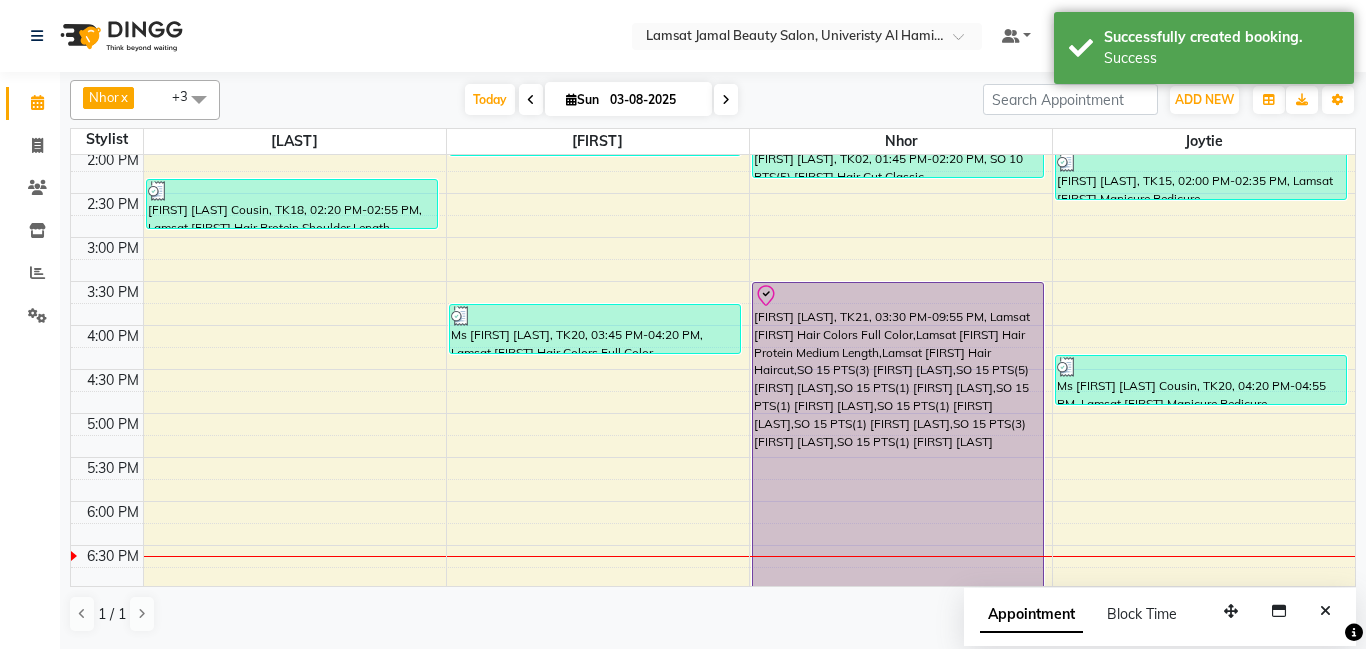 click on "9:00 AM 9:30 AM 10:00 AM 10:30 AM 11:00 AM 11:30 AM 12:00 PM 12:30 PM 1:00 PM 1:30 PM 2:00 PM 2:30 PM 3:00 PM 3:30 PM 4:00 PM 4:30 PM 5:00 PM 5:30 PM 6:00 PM 6:30 PM 7:00 PM 7:30 PM 8:00 PM 8:30 PM 9:00 PM 9:30 PM 10:00 PM 10:30 PM 11:00 PM 11:30 PM [FIRST] [LAST], TK02, 11:25 AM-01:45 PM, Lamsat [FIRST] Facial Whitening Facial,SO 10 PTS(3) [FIRST] Pedicure,SO 10 PTS(1) [FIRST] Manicure,SO 10 PTS(1) [FIRST] Nail Polish Francis [FIRST] [LAST], TK18, 02:20 PM-02:55 PM, Lamsat [FIRST] Hair Protein Shoulder Length [FIRST] [LAST], TK02, 10:15 AM-11:25 AM, Lamsat [FIRST] Hair Protein Shoulder Length,Lamsat [FIRST] Hair Colors Full Color Aliya [FIRST], TK16, 01:30 PM-02:05 PM, Lamsat [FIRST] Nails Cut and Shape Ms [FIRST] [LAST], TK20, 03:45 PM-04:20 PM, Lamsat [FIRST] Hair Colors Full Color [FIRST] [LAST], TK17, 12:00 PM-12:35 PM, Lamsat [FIRST] Manicure Pedicure [FIRST] [LAST], TK02, 01:45 PM-02:20 PM, SO 10 PTS(5) [FIRST] Hair Cut Classic" at bounding box center (713, 369) 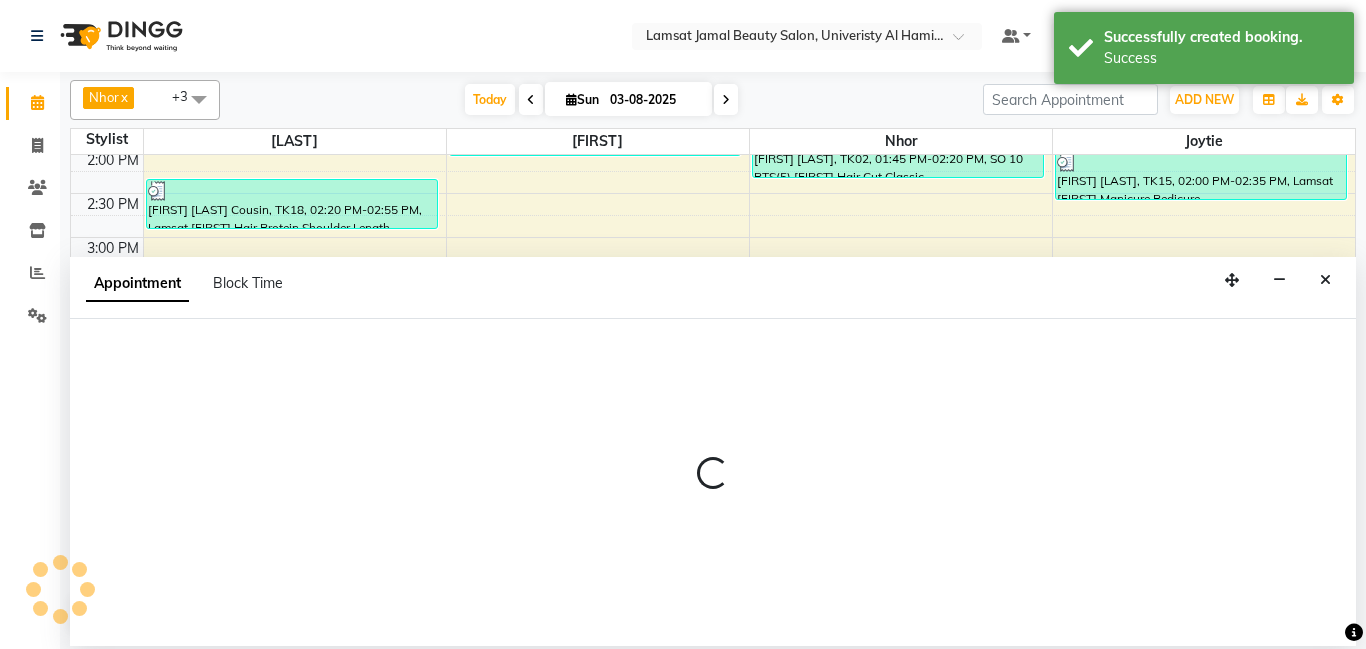 select on "79901" 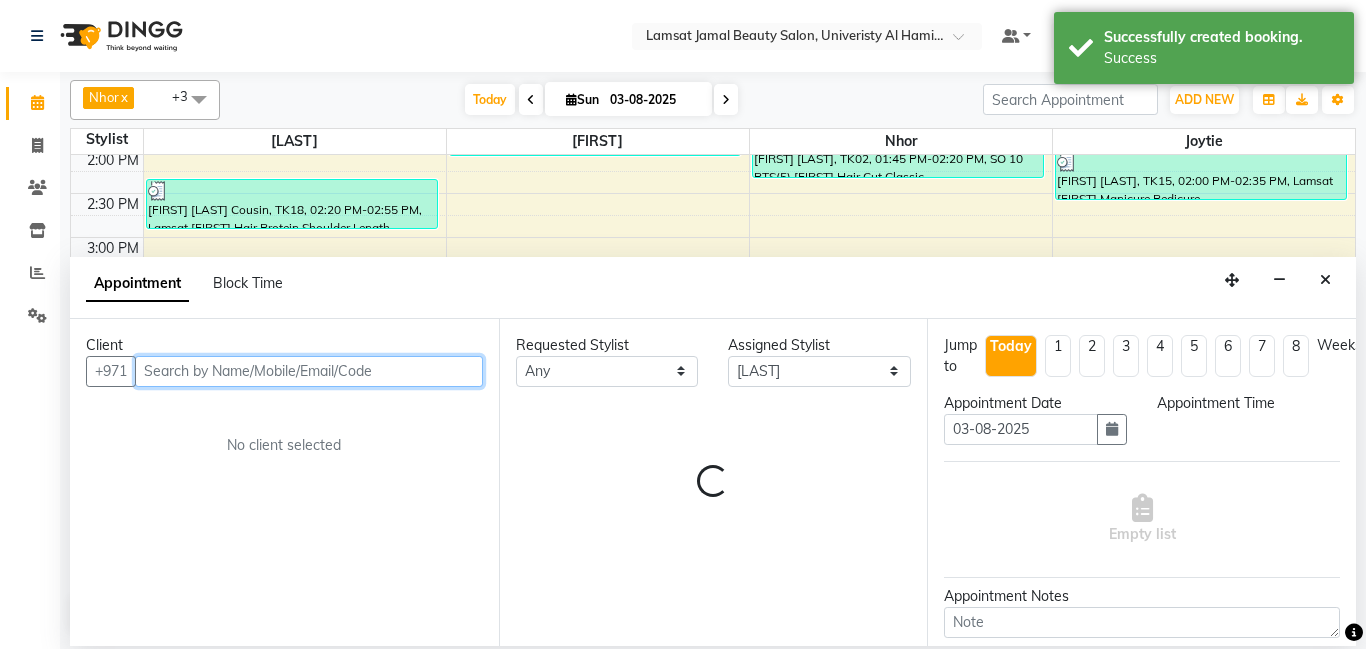 select on "1065" 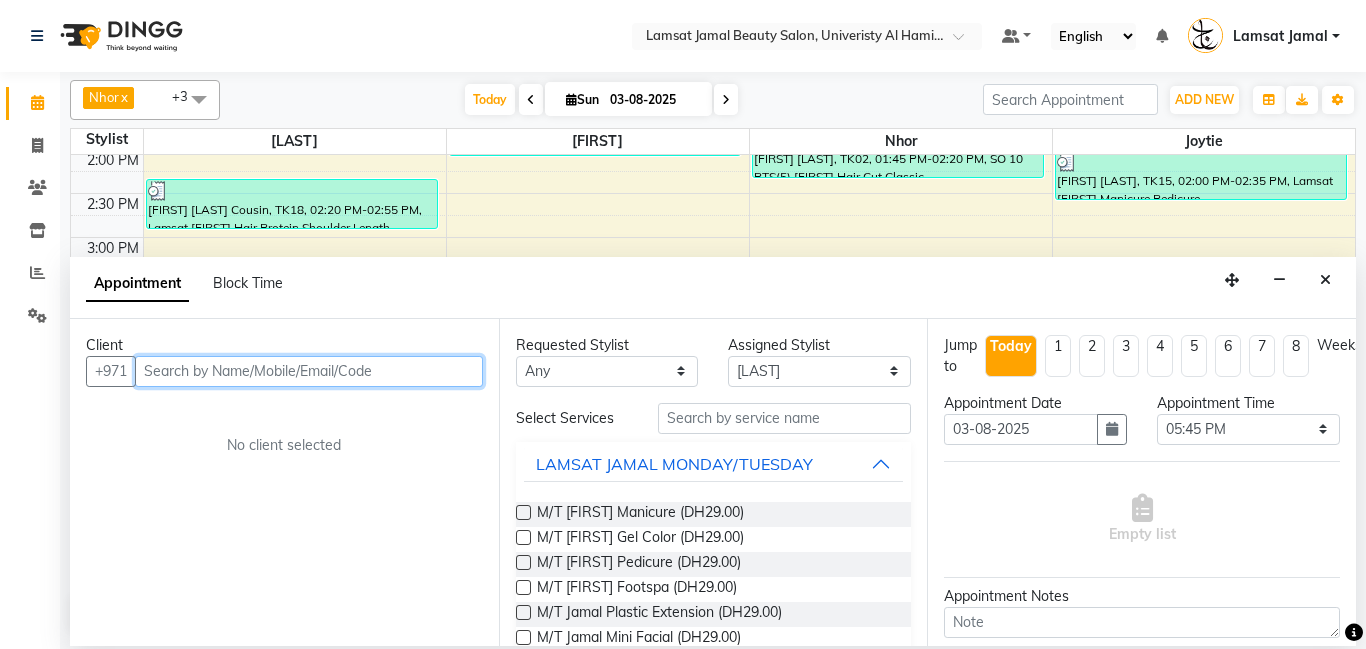 click at bounding box center (309, 371) 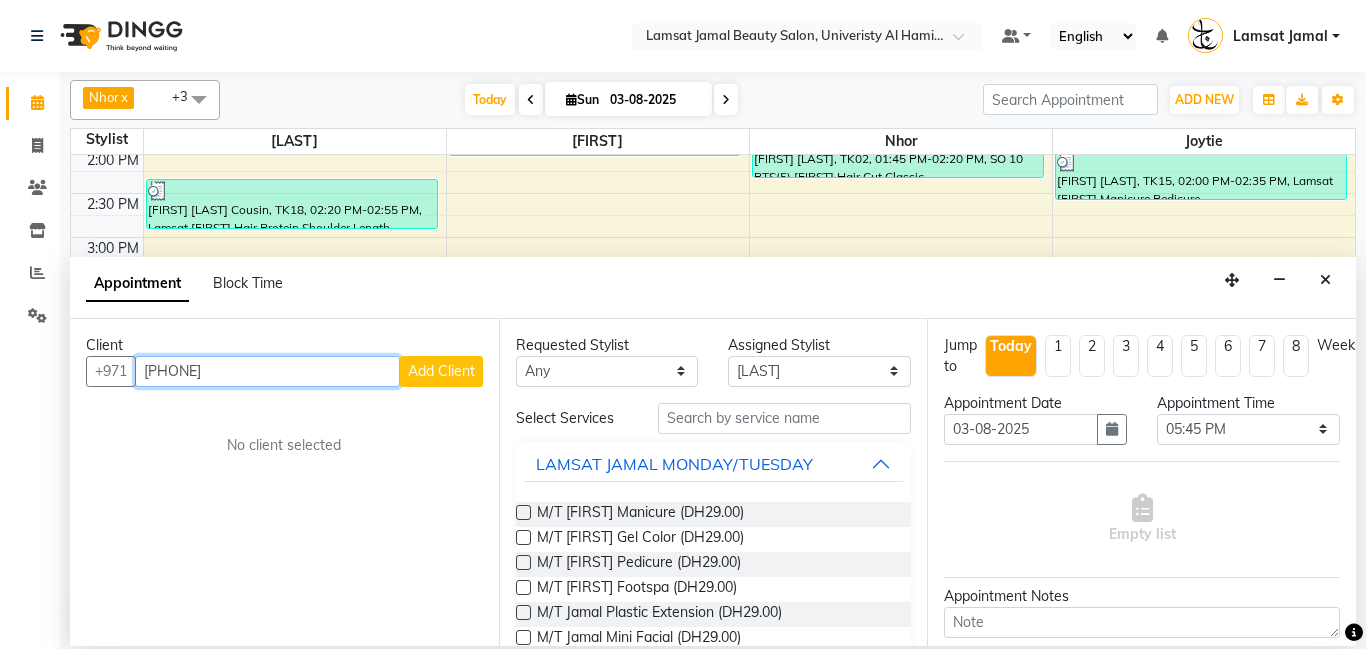 type on "[PHONE]" 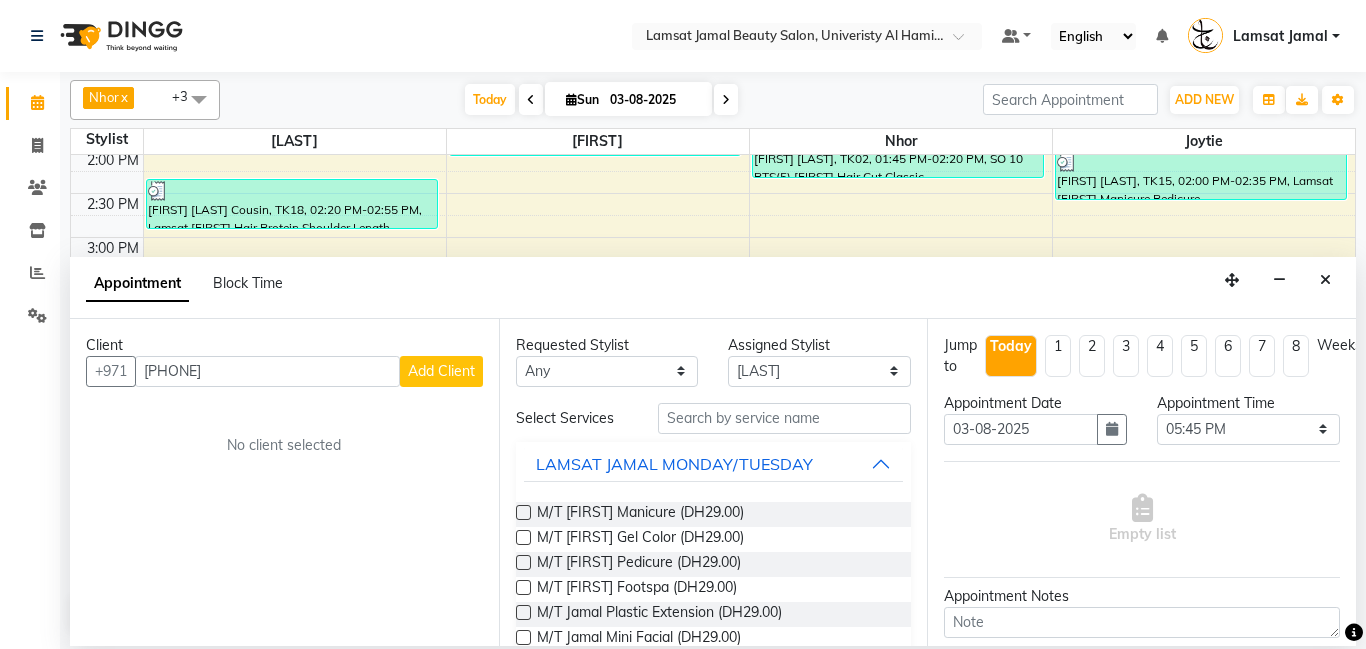 click on "Add Client" at bounding box center [441, 371] 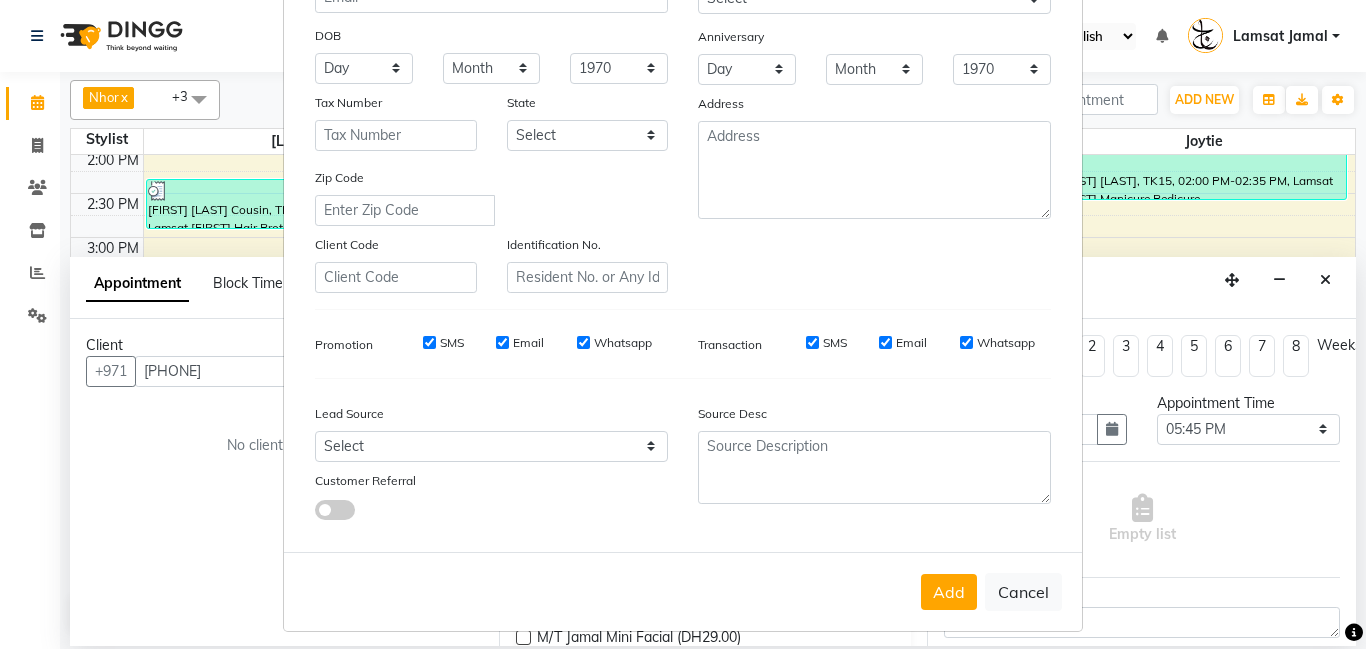 scroll, scrollTop: 274, scrollLeft: 0, axis: vertical 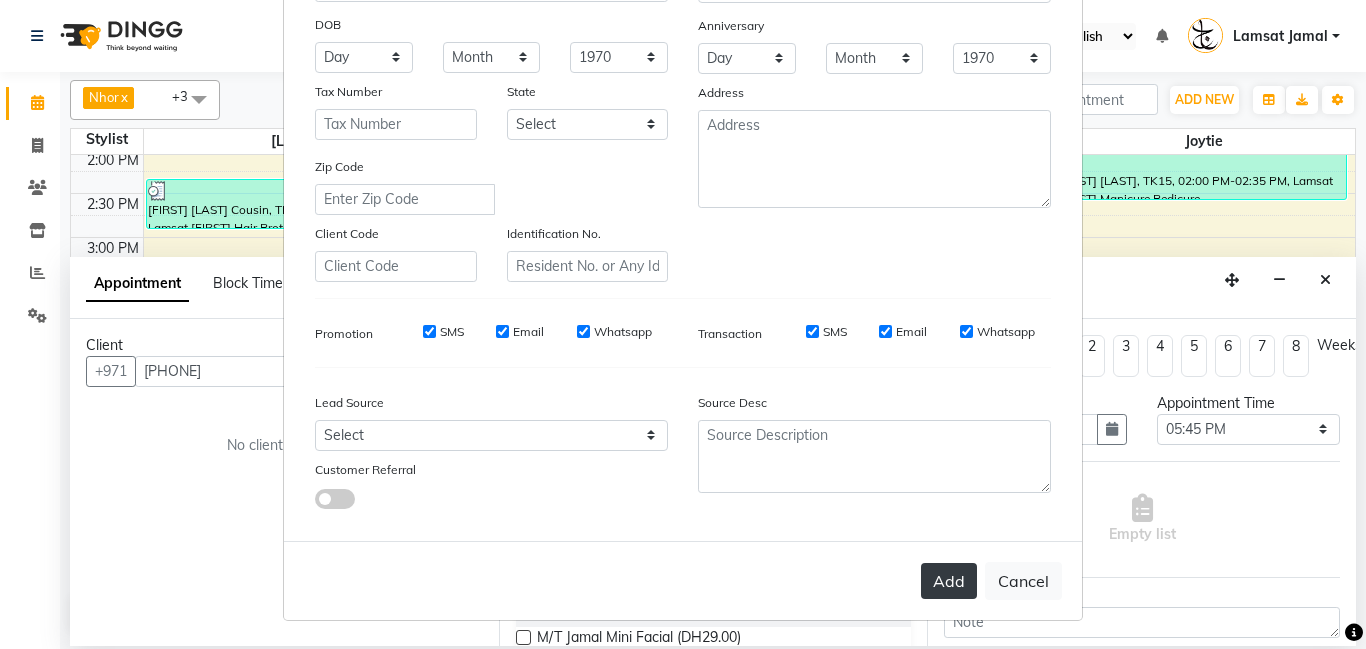 type on "[FIRST] [LAST]" 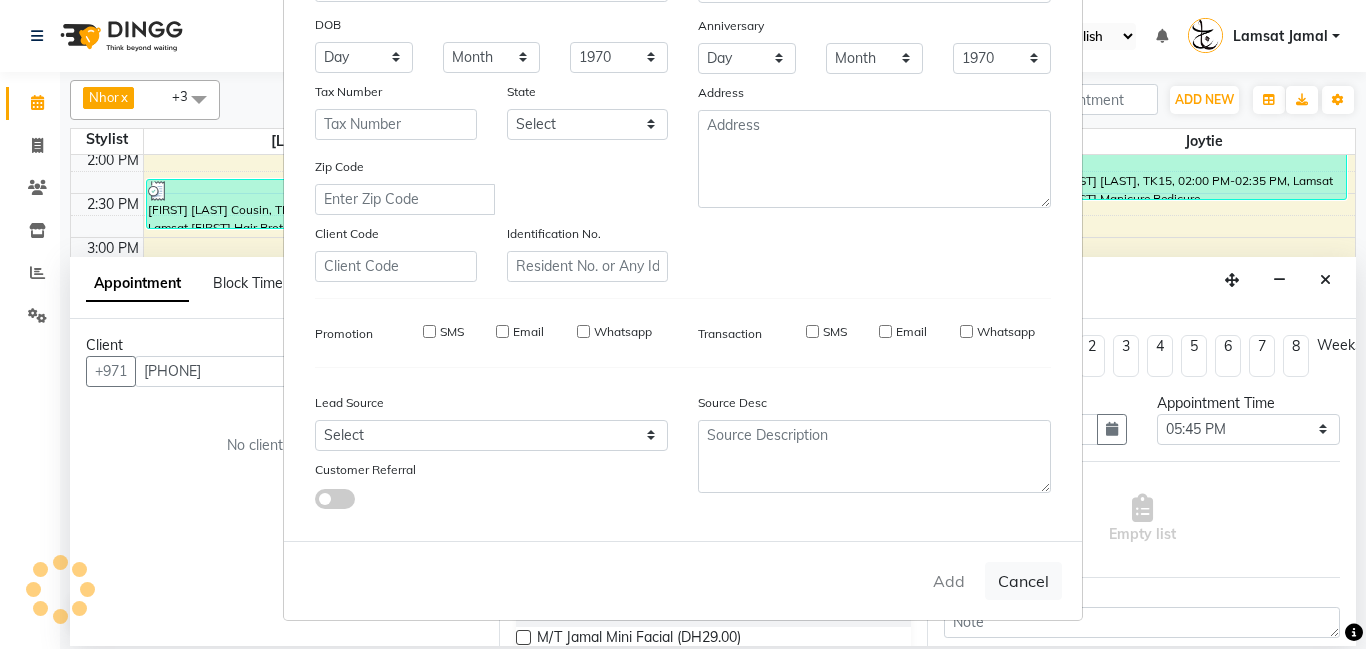 type on "56*****77" 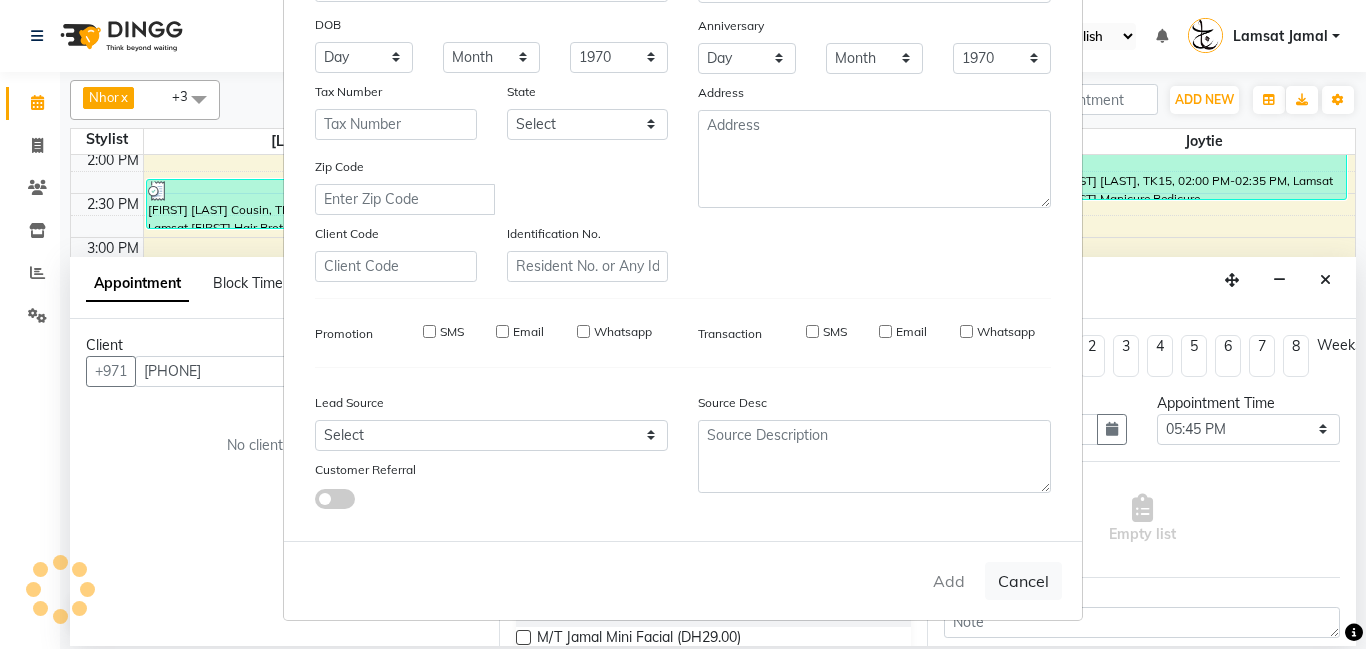 type 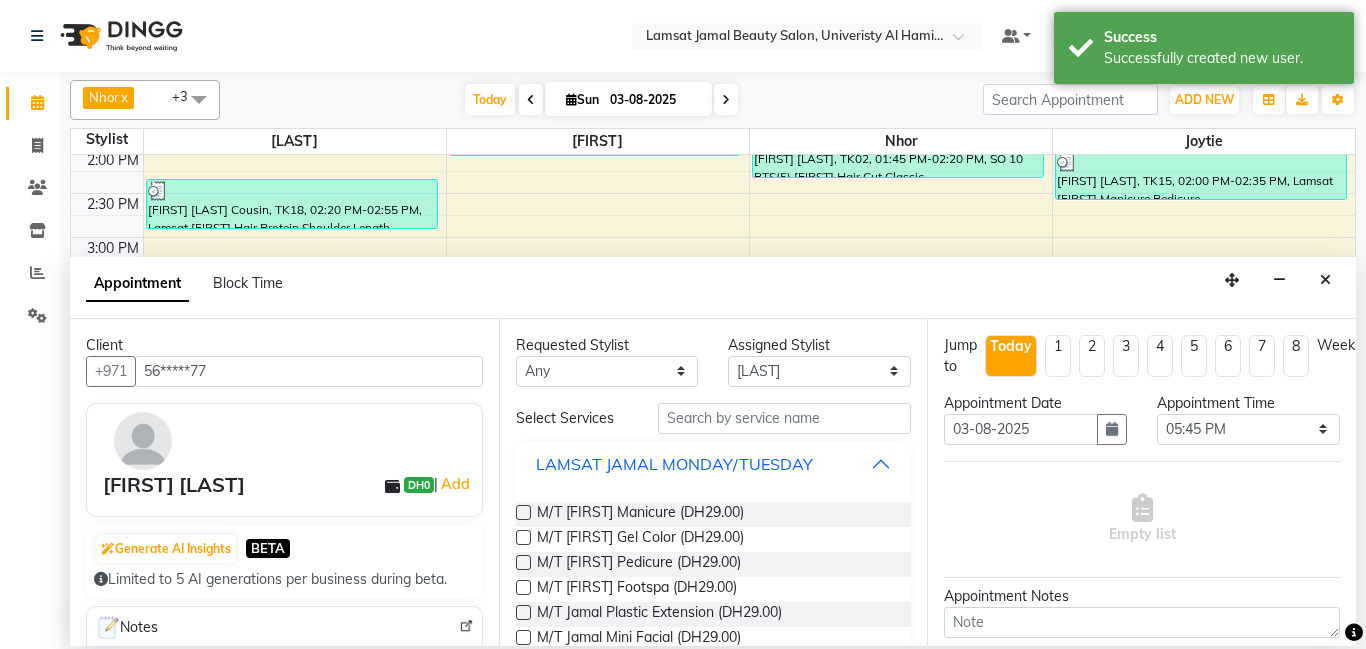 click on "LAMSAT JAMAL MONDAY/TUESDAY" at bounding box center [714, 464] 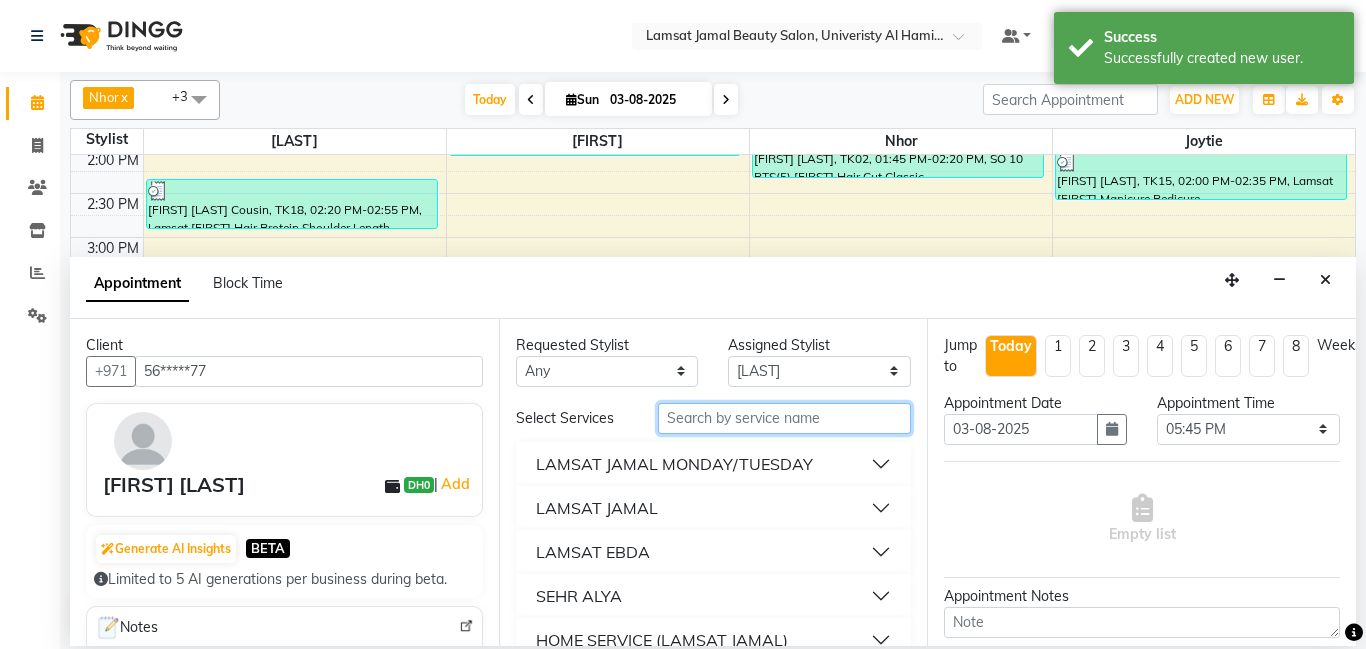 click at bounding box center [785, 418] 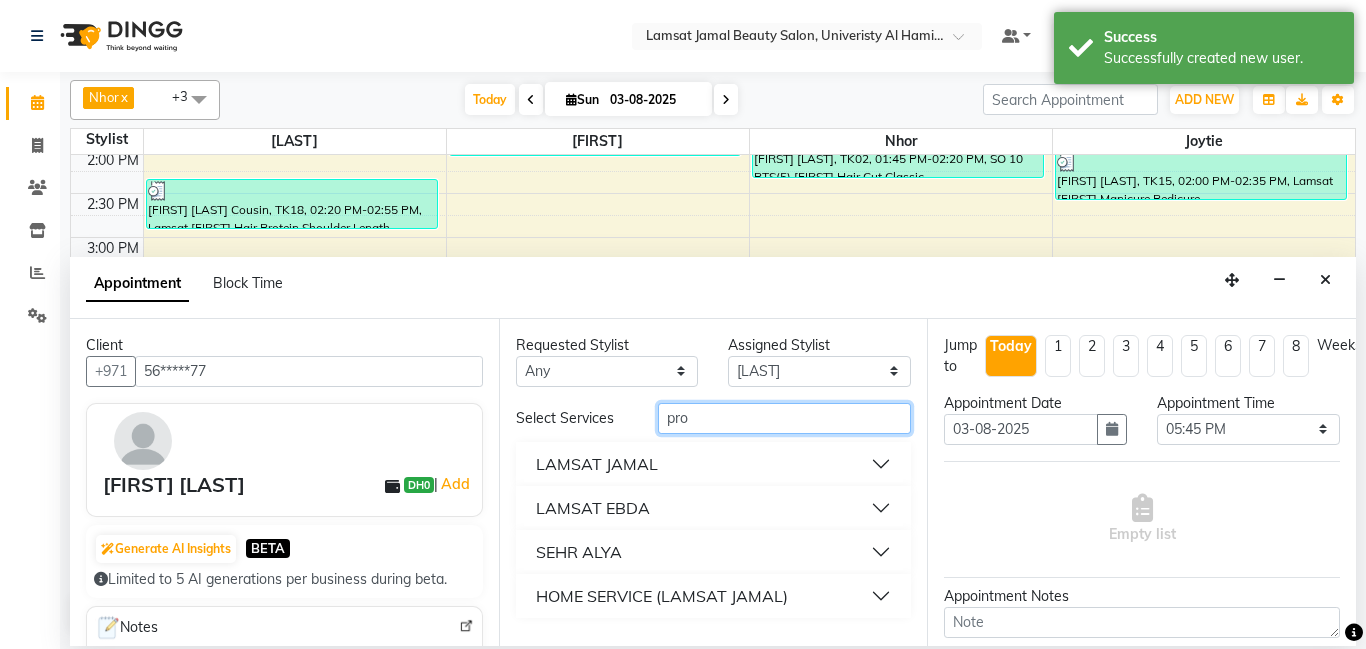 type on "pro" 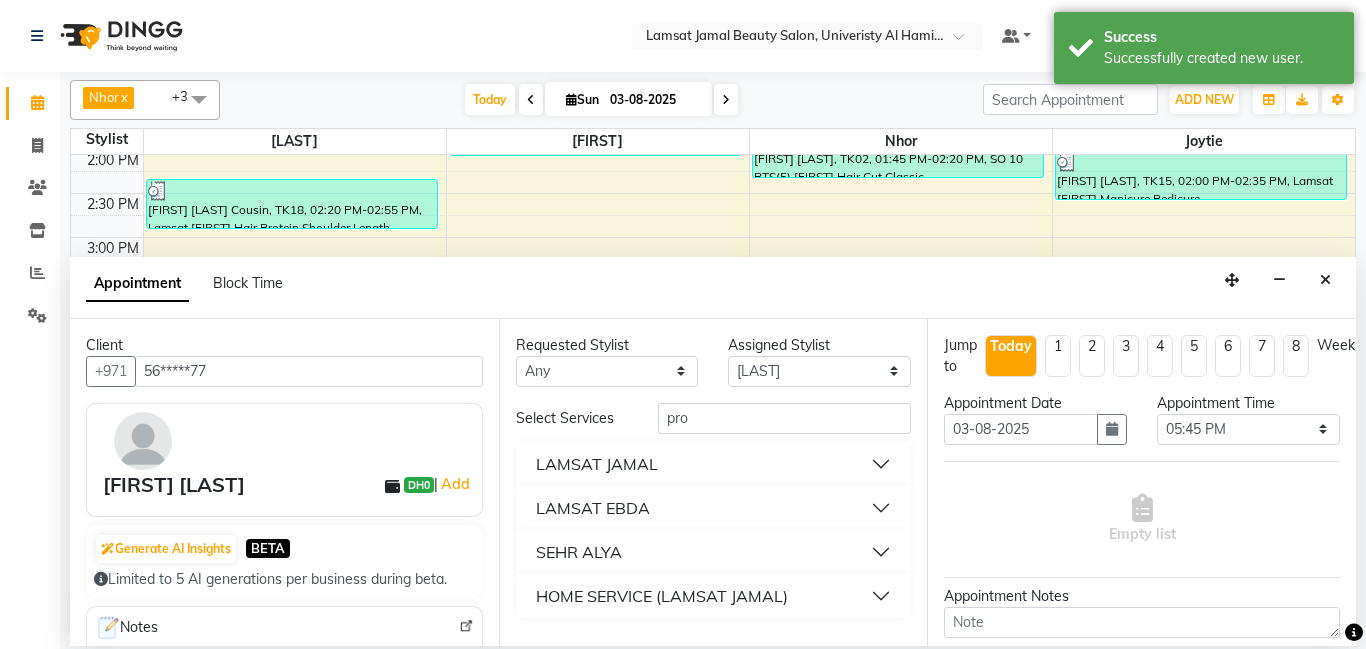 click on "LAMSAT JAMAL" at bounding box center (714, 464) 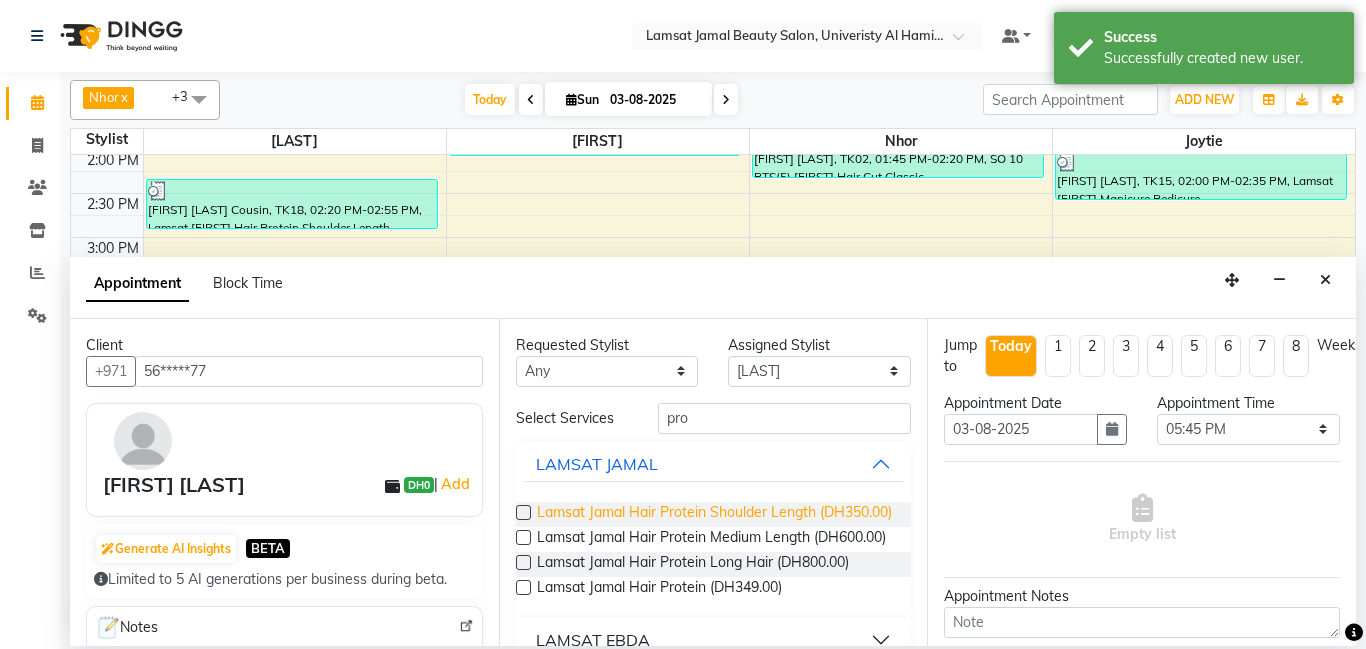 click on "Lamsat Jamal Hair Protein Shoulder Length (DH350.00)" at bounding box center (714, 514) 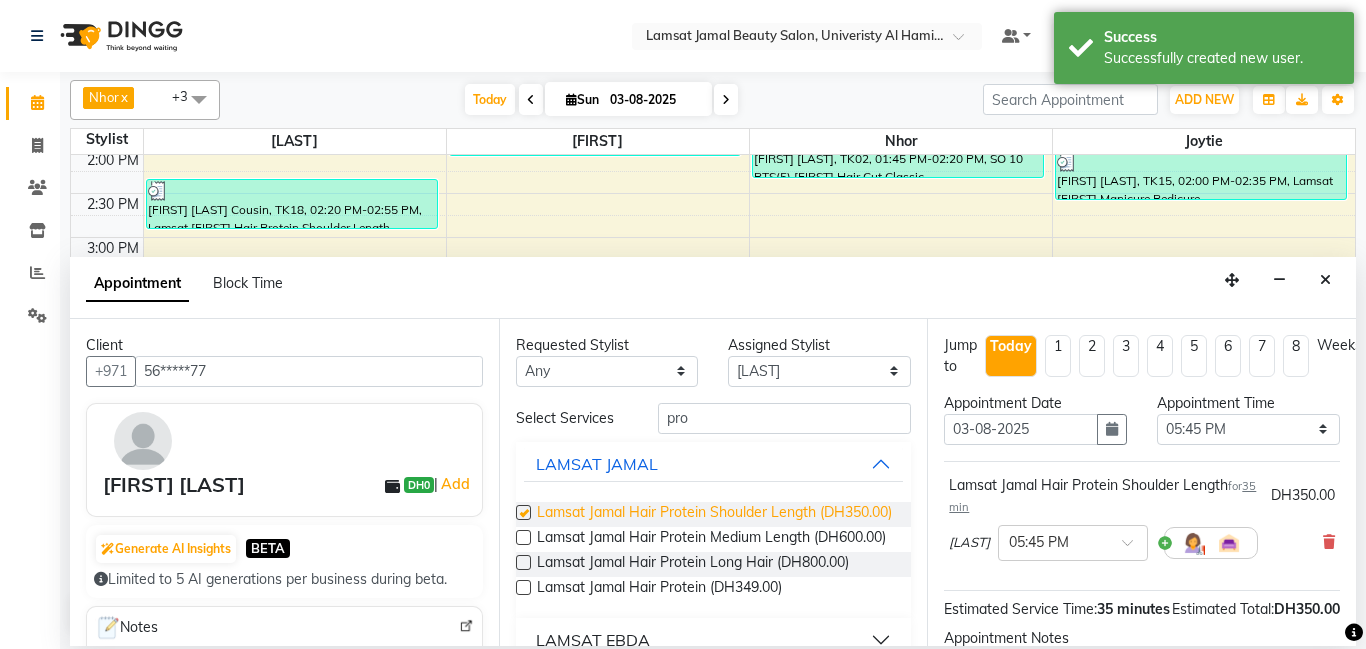 checkbox on "false" 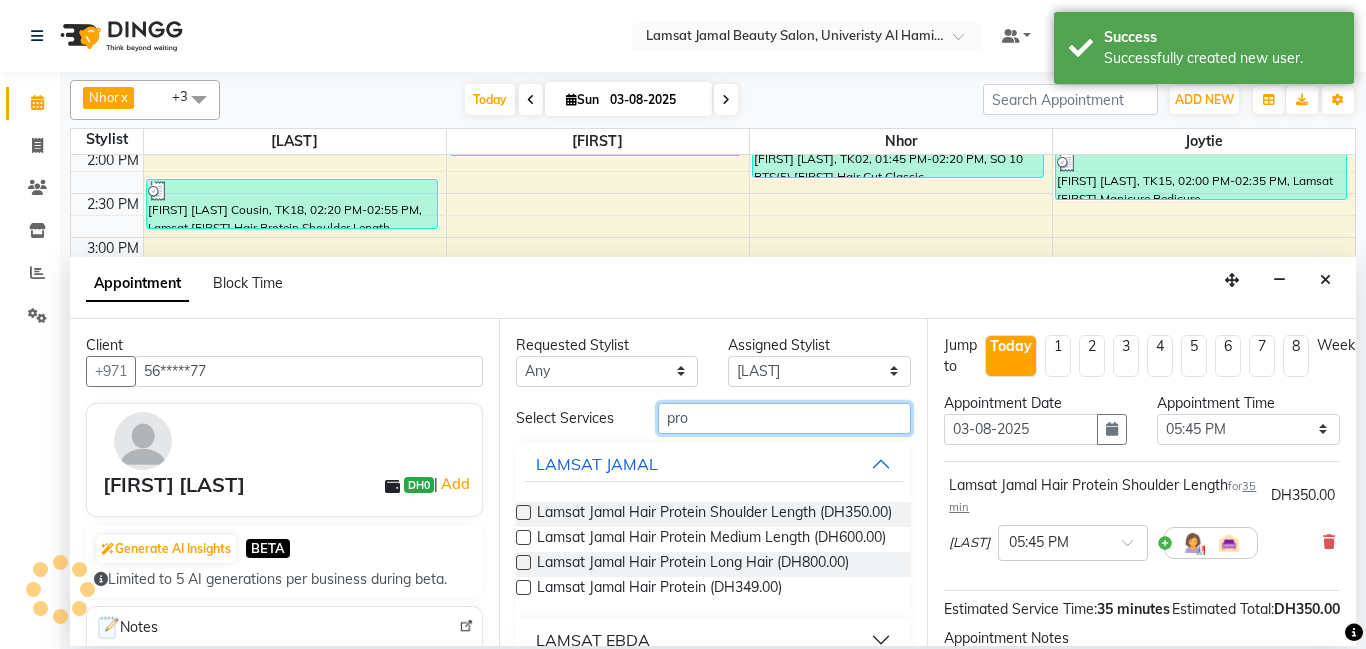 click on "pro" at bounding box center (785, 418) 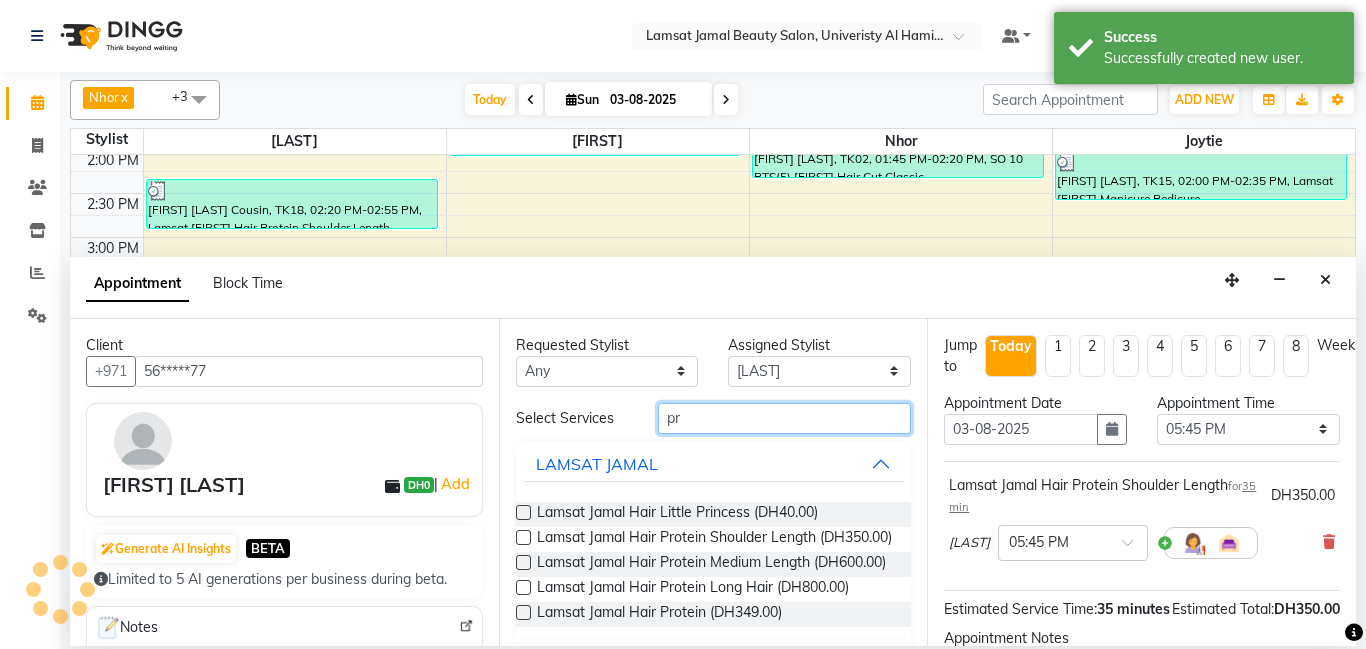 type on "p" 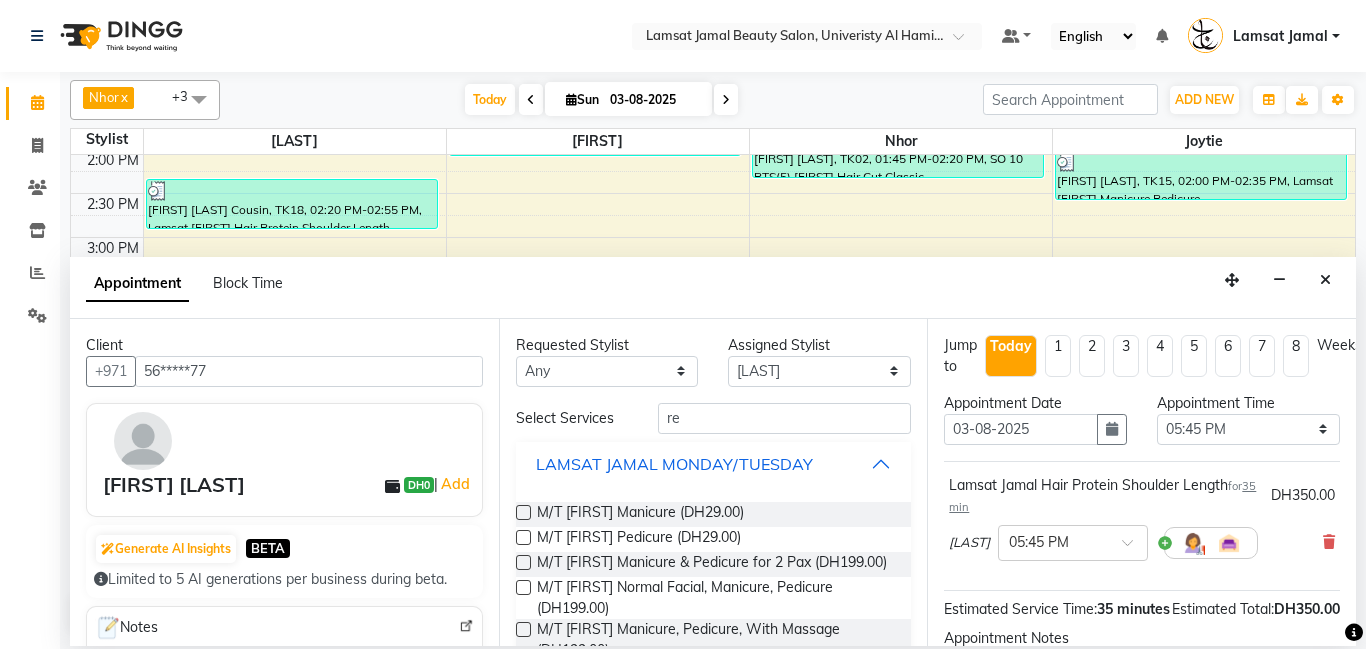 click on "LAMSAT JAMAL MONDAY/TUESDAY" at bounding box center (714, 464) 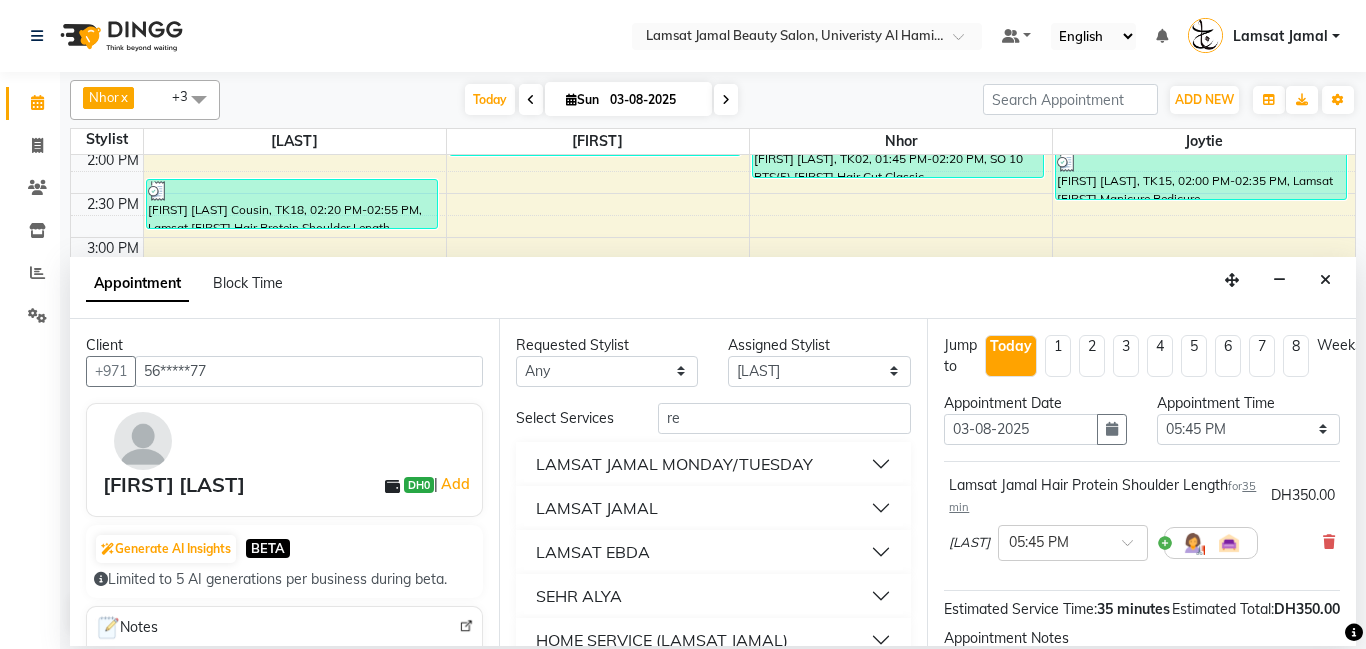 click on "LAMSAT JAMAL" at bounding box center (714, 508) 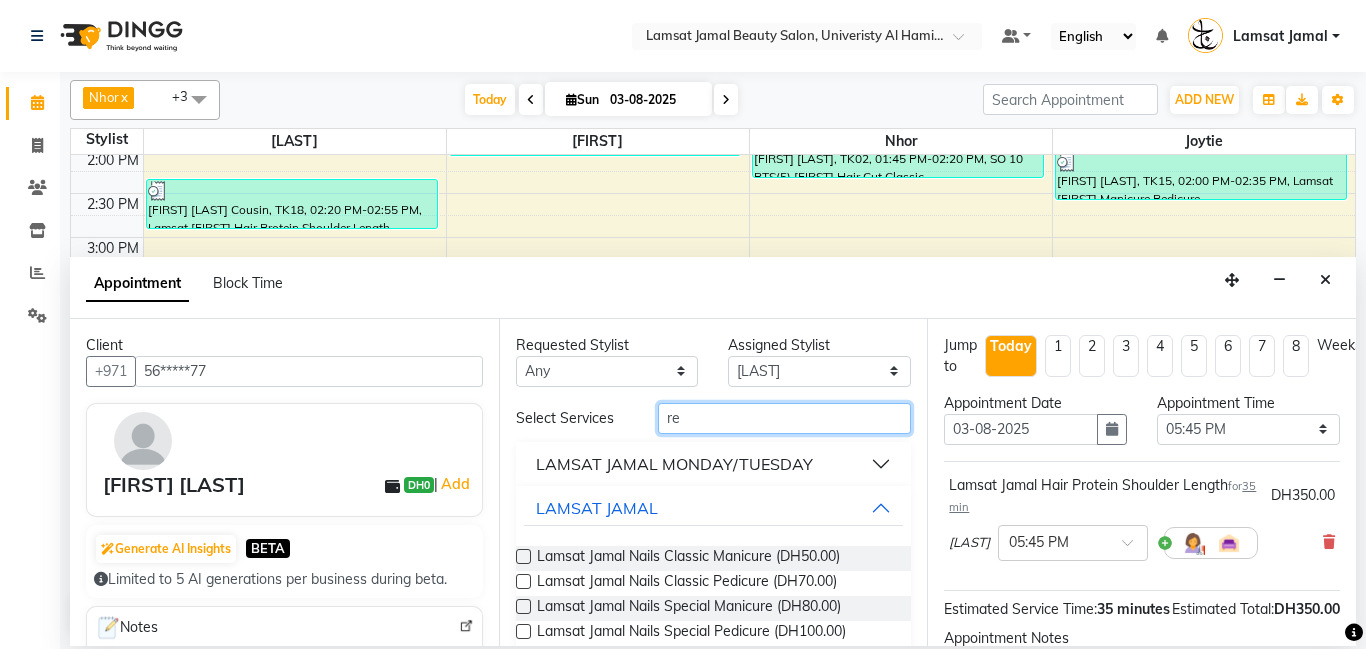 click on "re" at bounding box center (785, 418) 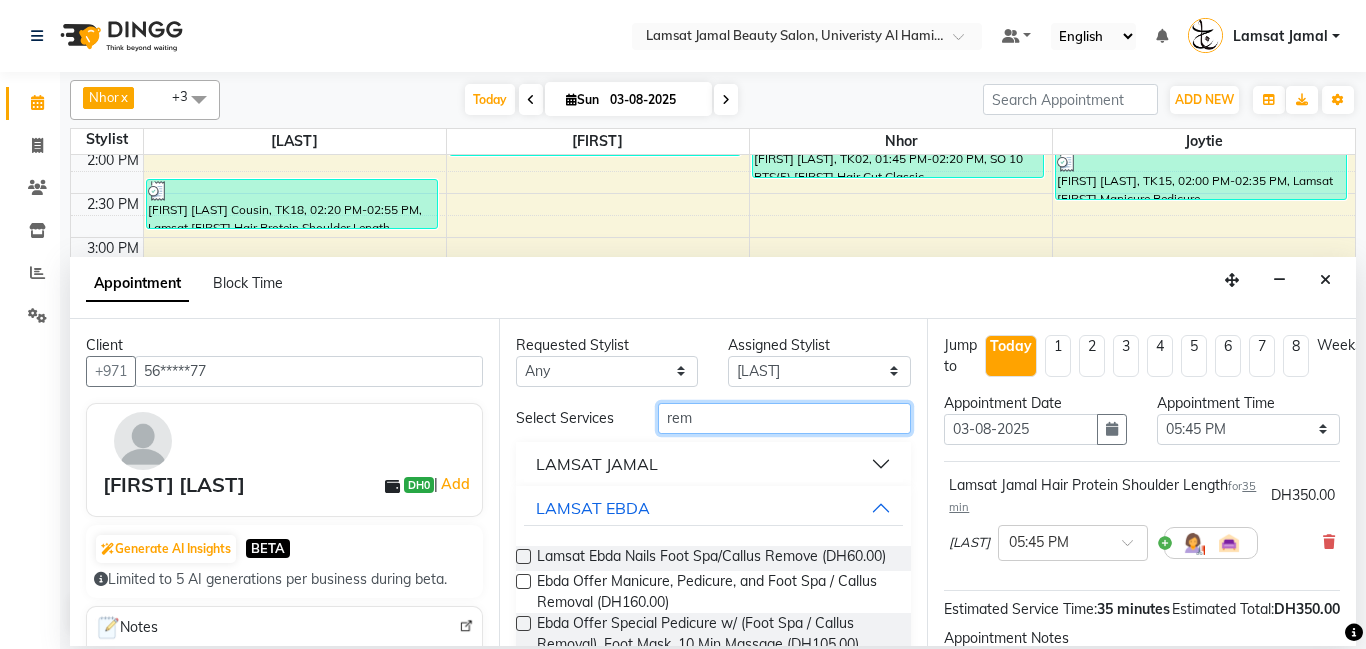 type on "rem" 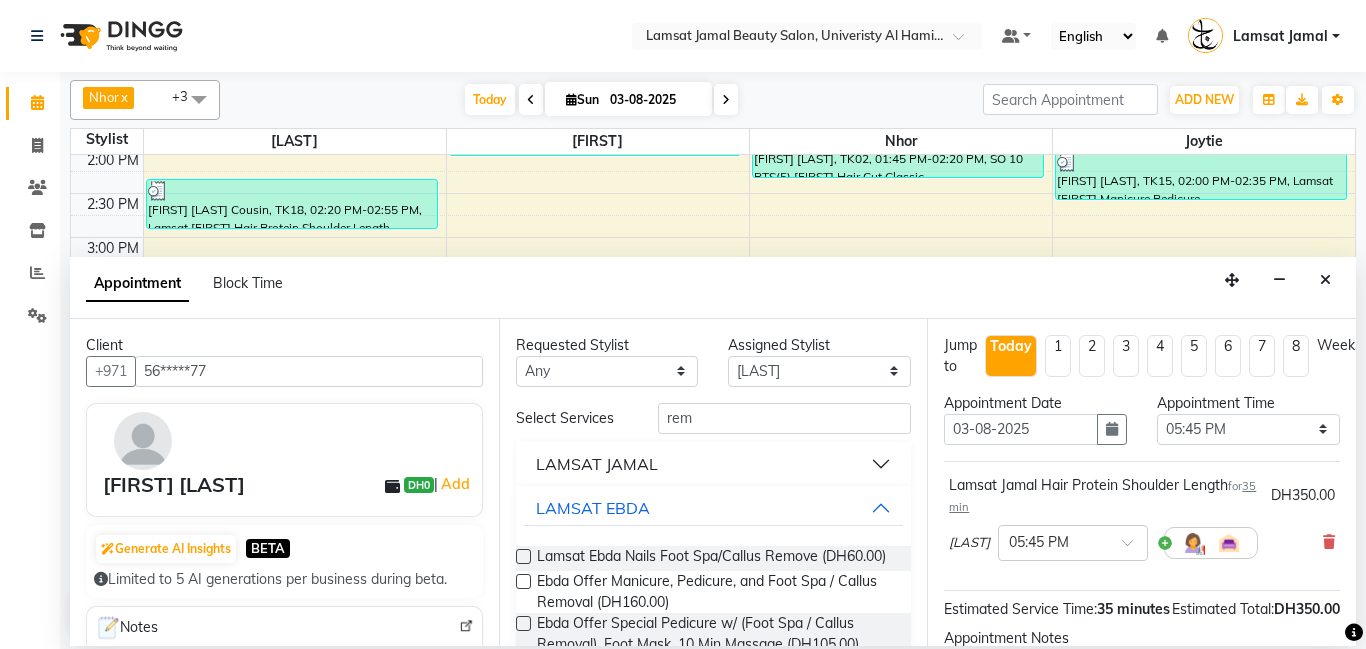 click on "LAMSAT JAMAL" at bounding box center [714, 464] 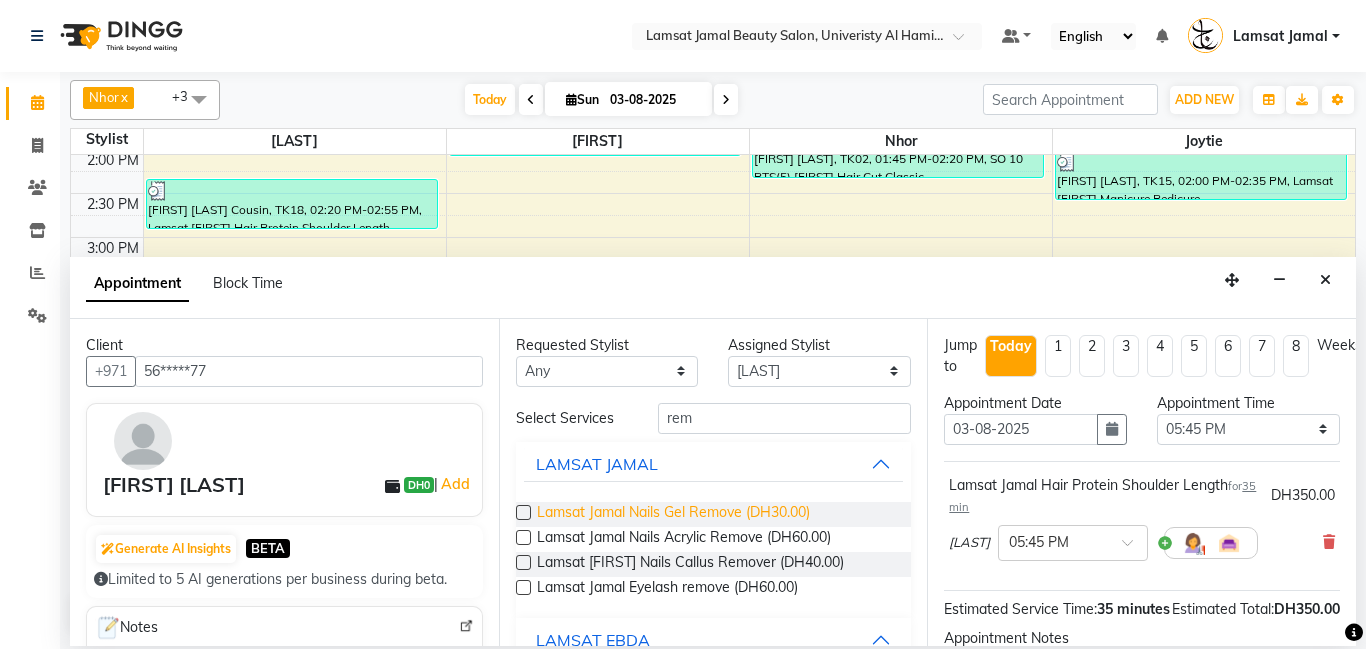 click on "Lamsat Jamal Nails Gel Remove (DH30.00)" at bounding box center (673, 514) 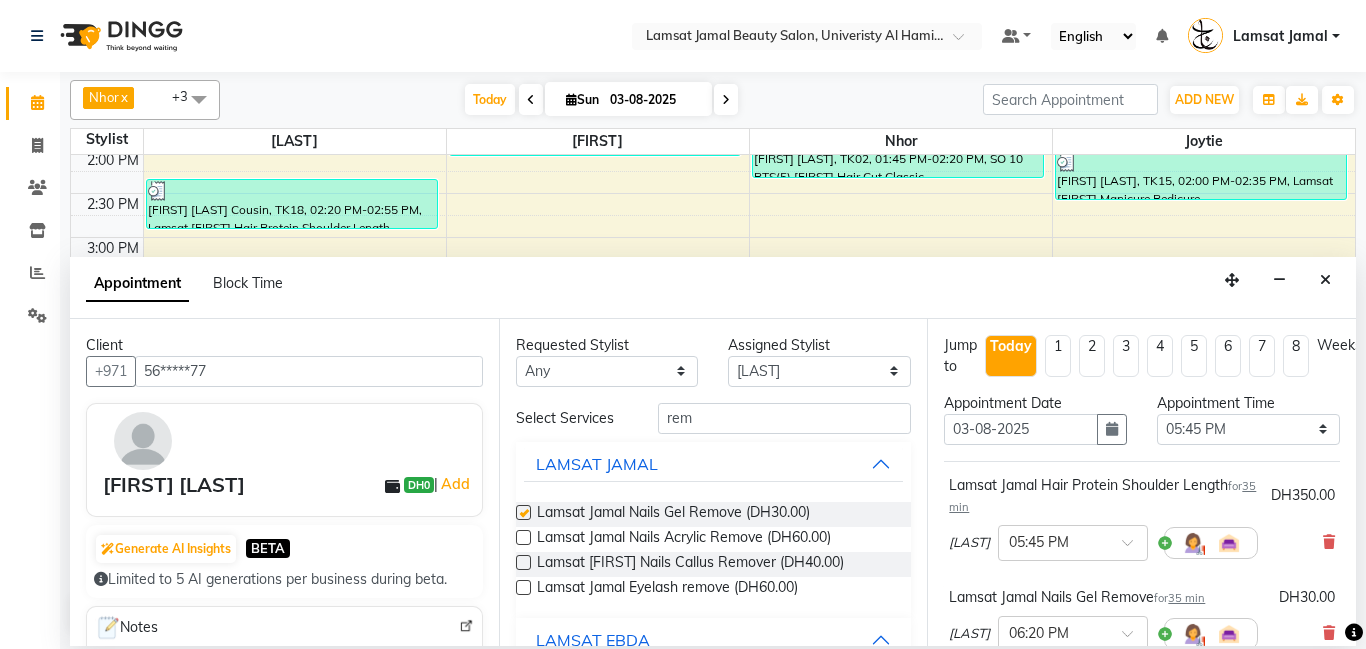 checkbox on "false" 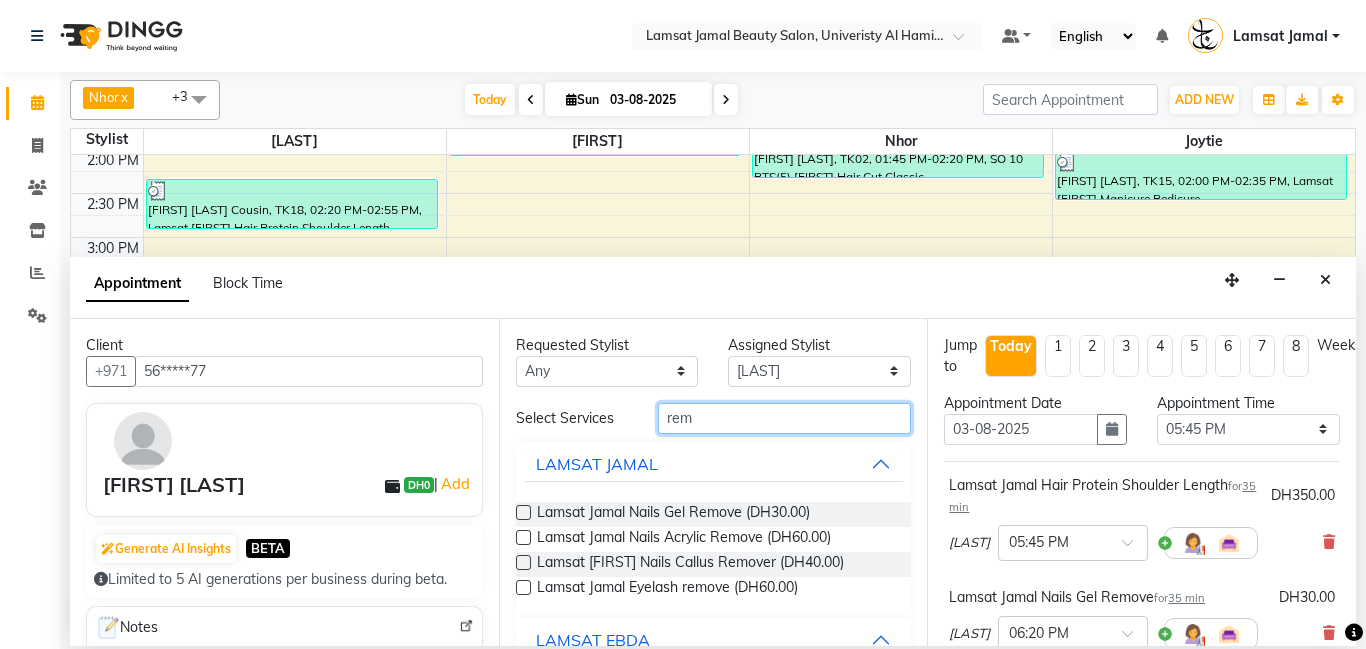 click on "rem" at bounding box center [785, 418] 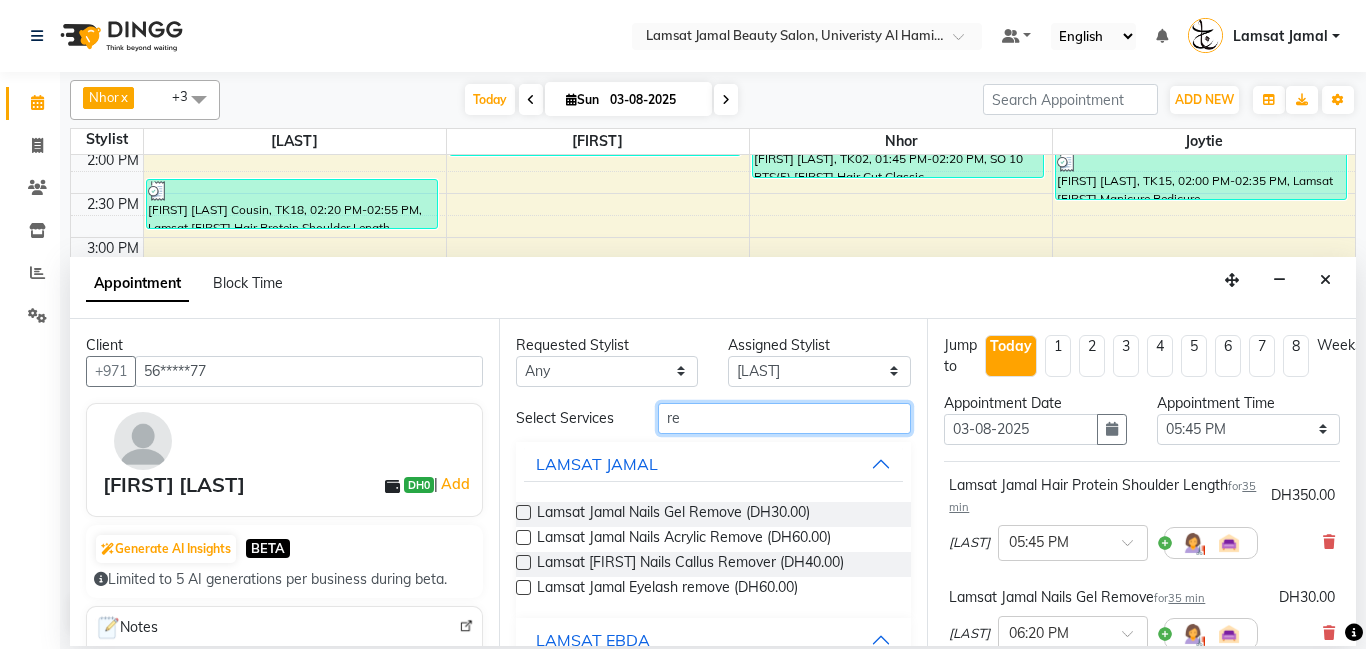 type on "r" 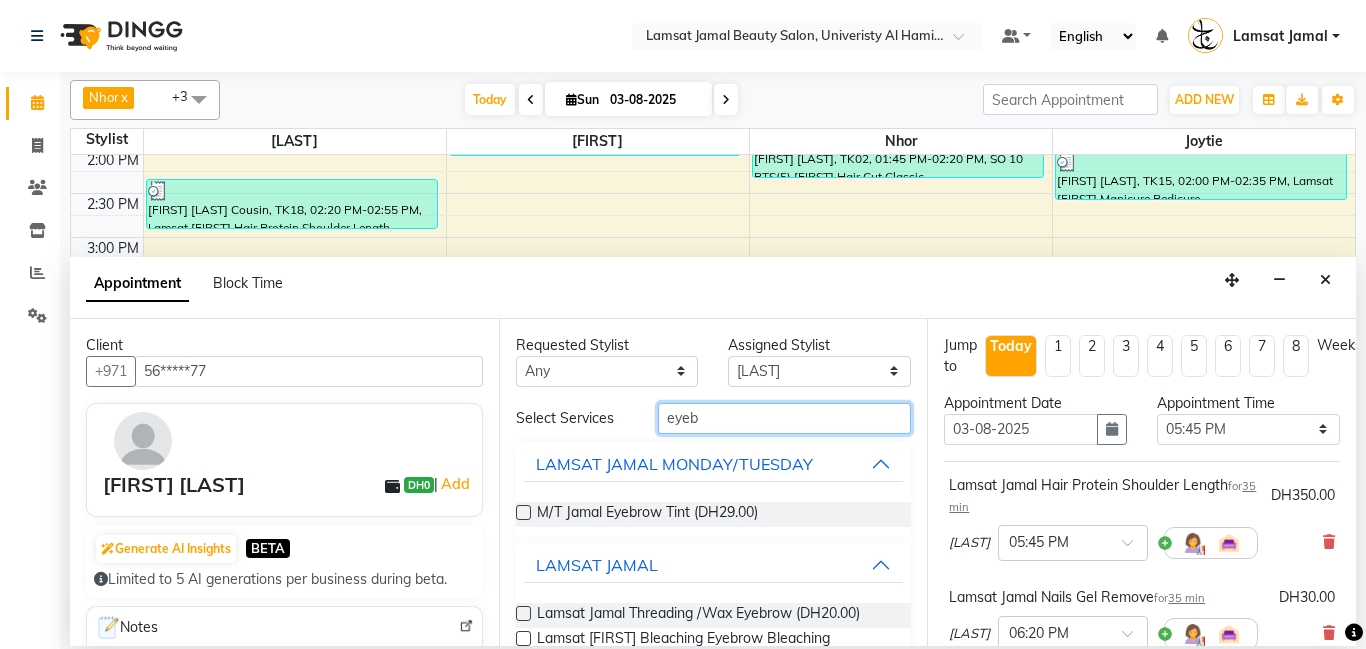 type on "eyeb" 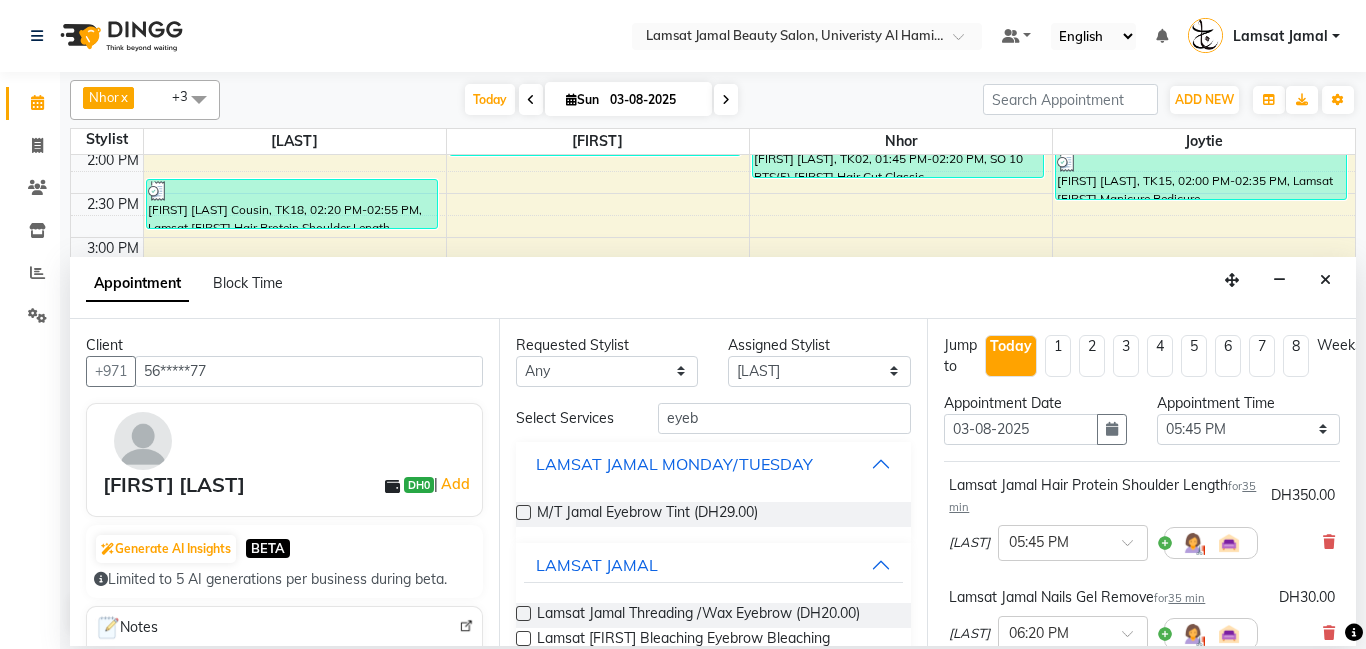 drag, startPoint x: 888, startPoint y: 464, endPoint x: 879, endPoint y: 487, distance: 24.698177 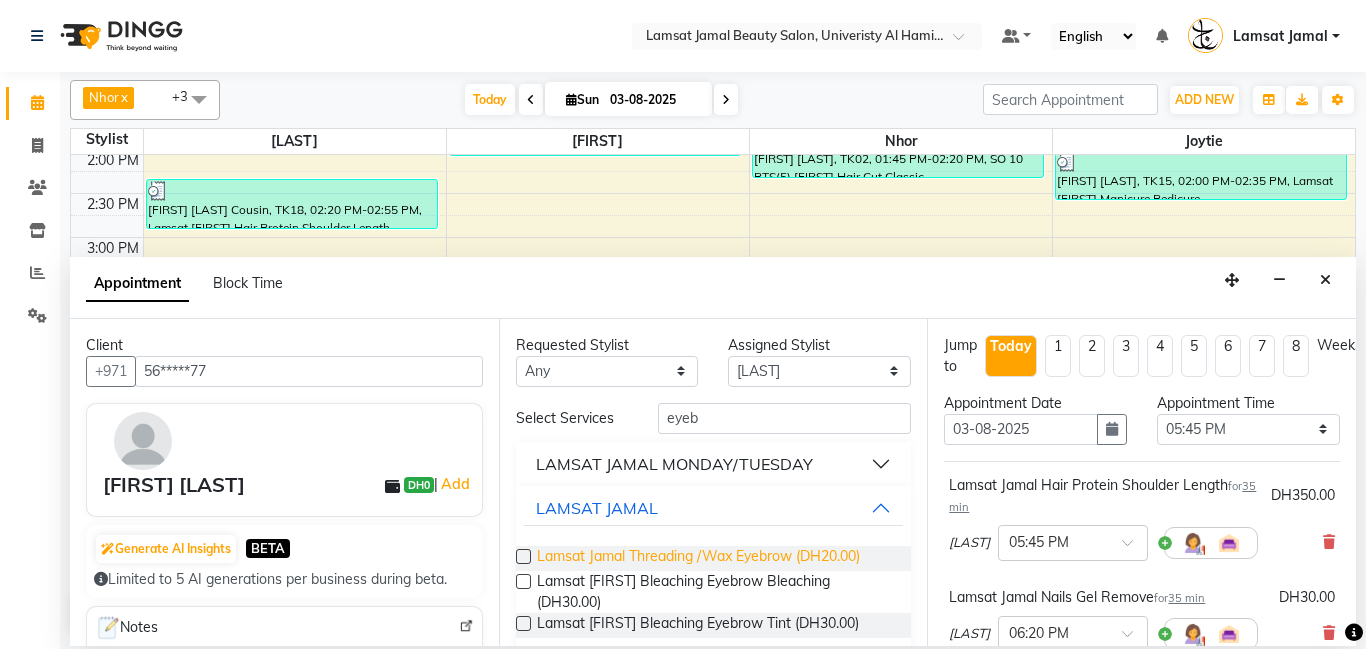 click on "Lamsat Jamal Threading /Wax Eyebrow (DH20.00)" at bounding box center (698, 558) 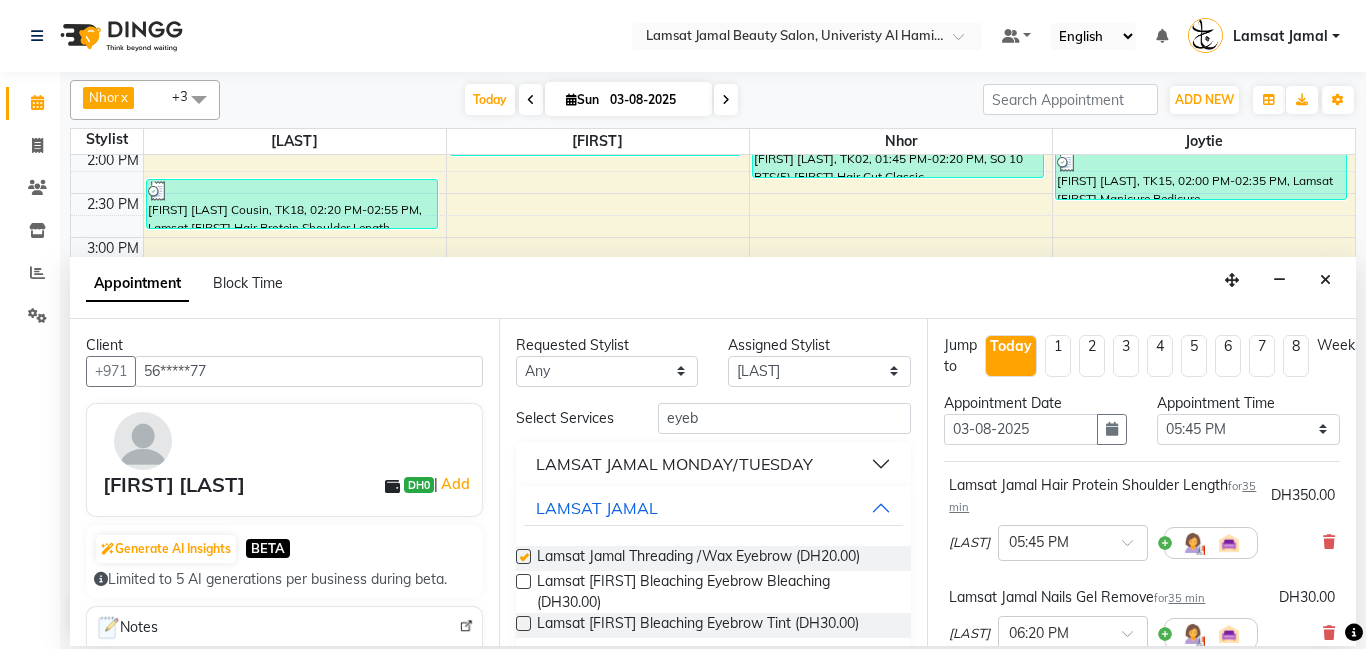 checkbox on "false" 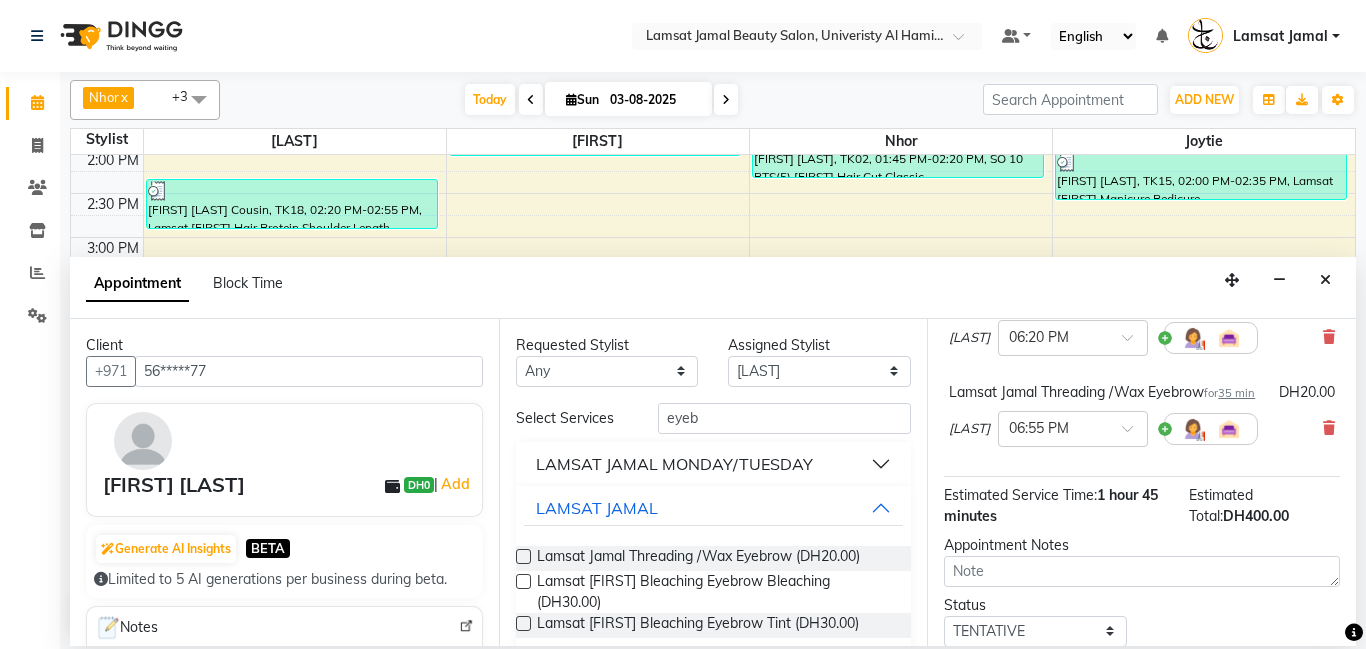 scroll, scrollTop: 290, scrollLeft: 0, axis: vertical 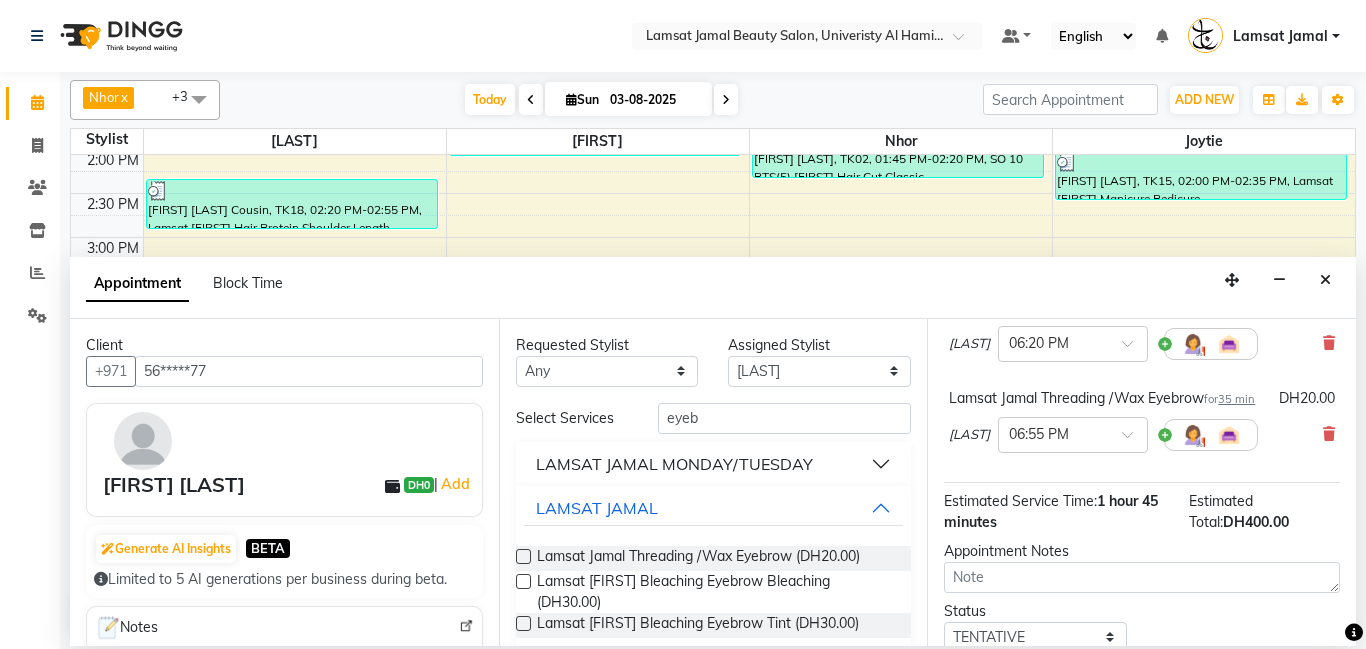 click on "Requested Stylist Any Aldie Aliya Amna Gennie Joytie Jude Lamsat Ebda Lamsat [FIRST] Liezel Maricar Maychel Michelle Nads Neha Nhor Owner Aliya Priya Rods Sana Sehr Alya Yeng Assigned Stylist Select Aldie Aliya Amna Gennie Joytie Jude Lamsat Ebda Lamsat [FIRST] Liezel Maricar Maychel Michelle Nads Neha Nhor Owner Aliya Priya Rods Sana Sehr Alya Yeng Select Services eyeb LAMSAT [FIRST] MONDAY/TUESDAY LAMSAT [FIRST] Lamsat [FIRST] Threading /Wax Eyebrow (DH20.00) Lamsat [FIRST] Bleaching Eyebrow Bleaching (DH30.00) Lamsat [FIRST] Bleaching Eyebrow Tint (DH30.00) LAMSAT EBDA SEHR ALYA HOME SERVICE (LAMSAT [FIRST]) Sehr Alya Offer Monday to Thursday LAMSAT [FIRST] 10 PTS LAMSAT [FIRST] 15 PTS LAMSAT [FIRST] 20 PTS SEHR ALYA 10Pts SEHR ALYA 20Pts SEHR ALYA 15Pts" at bounding box center (713, 482) 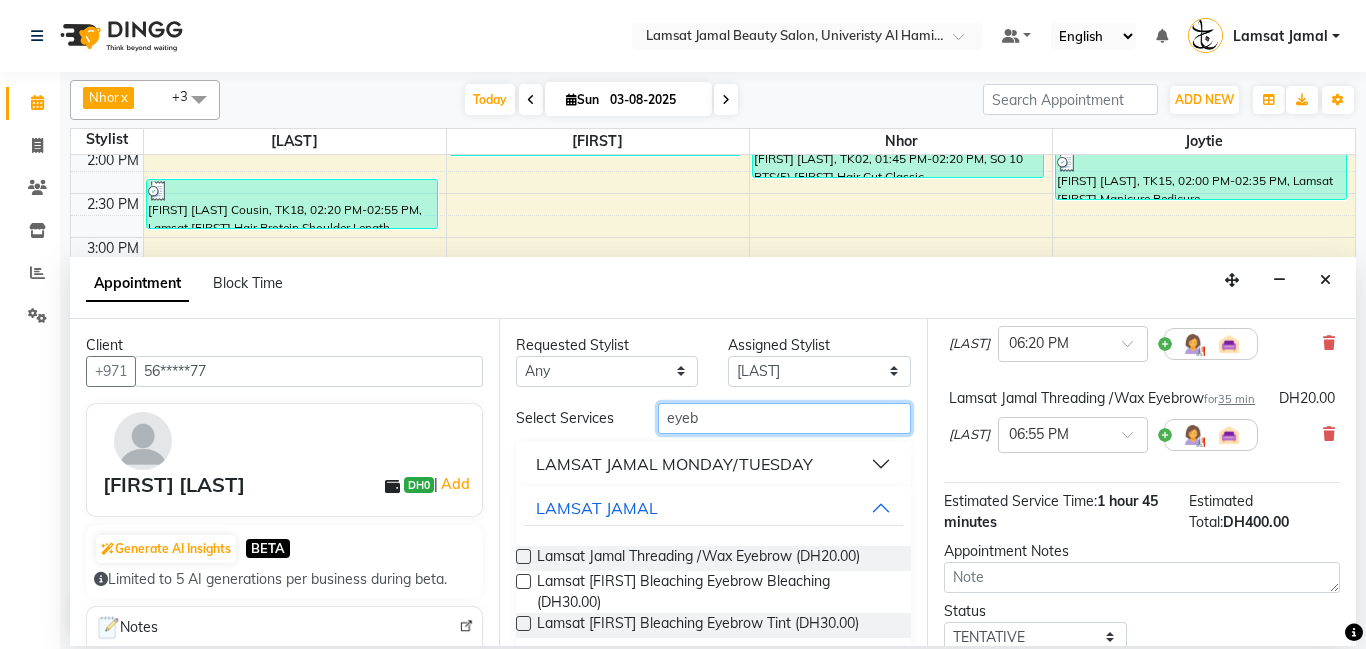 click on "eyeb" at bounding box center (785, 418) 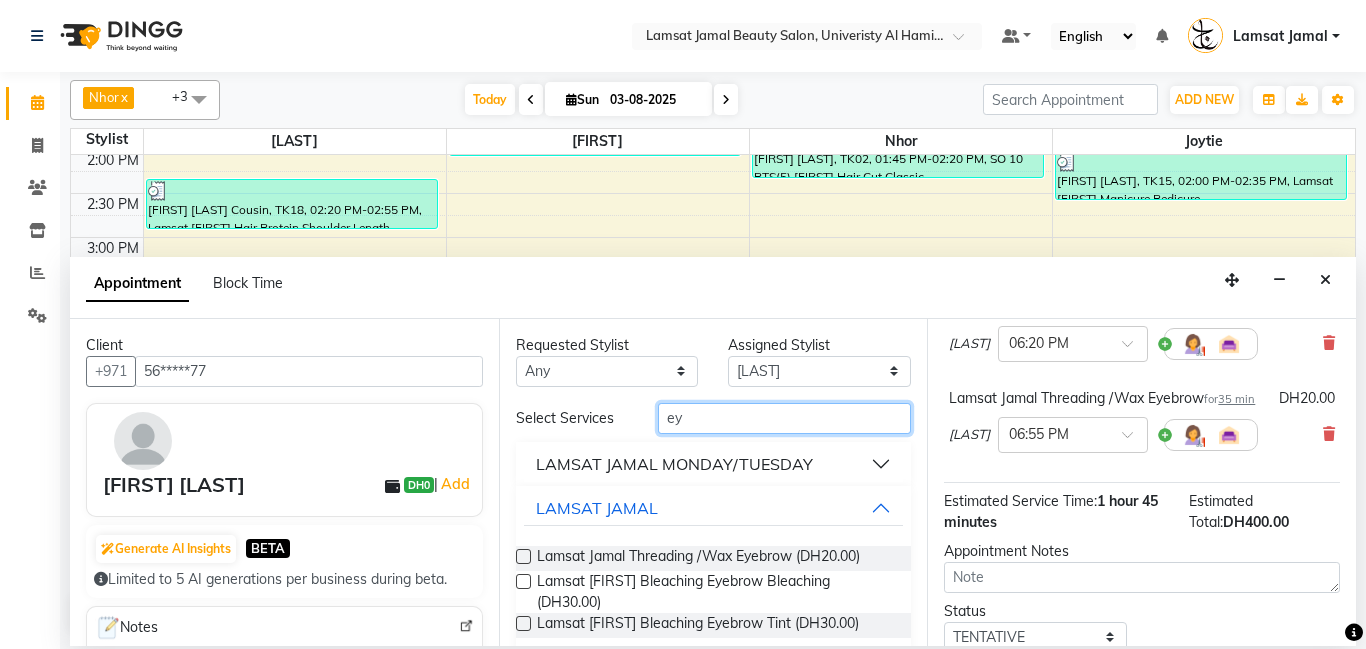 type on "e" 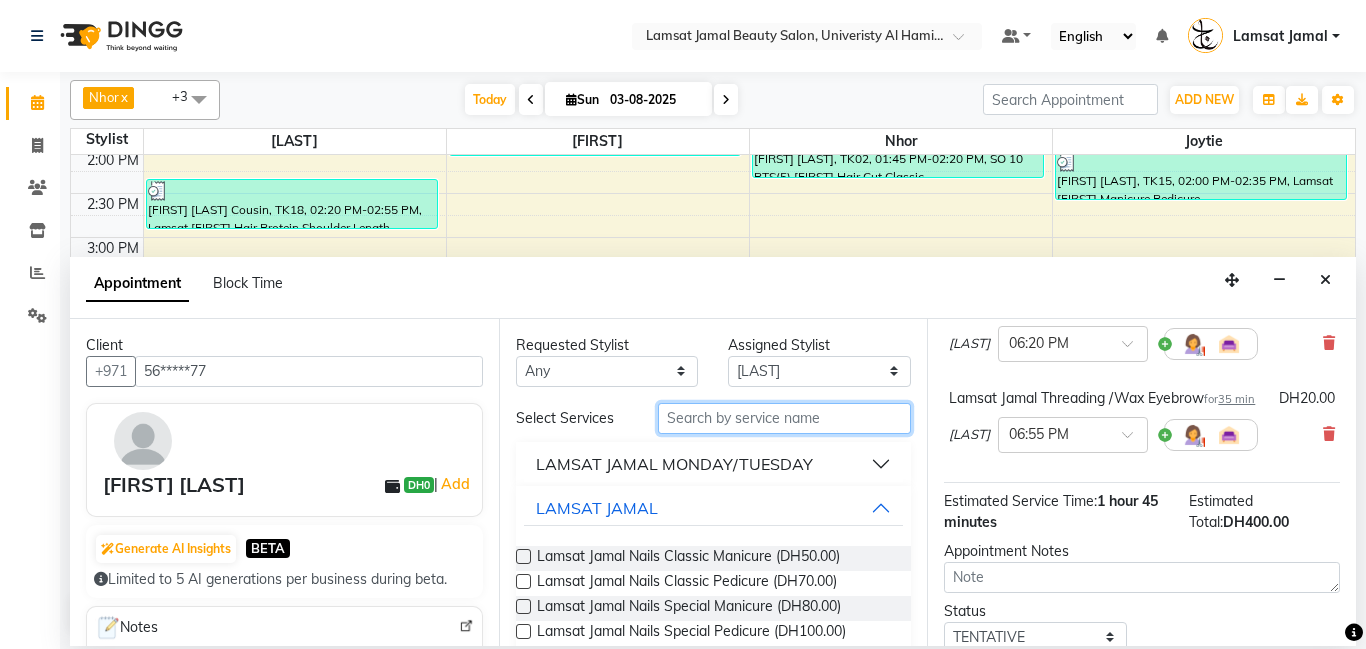 type 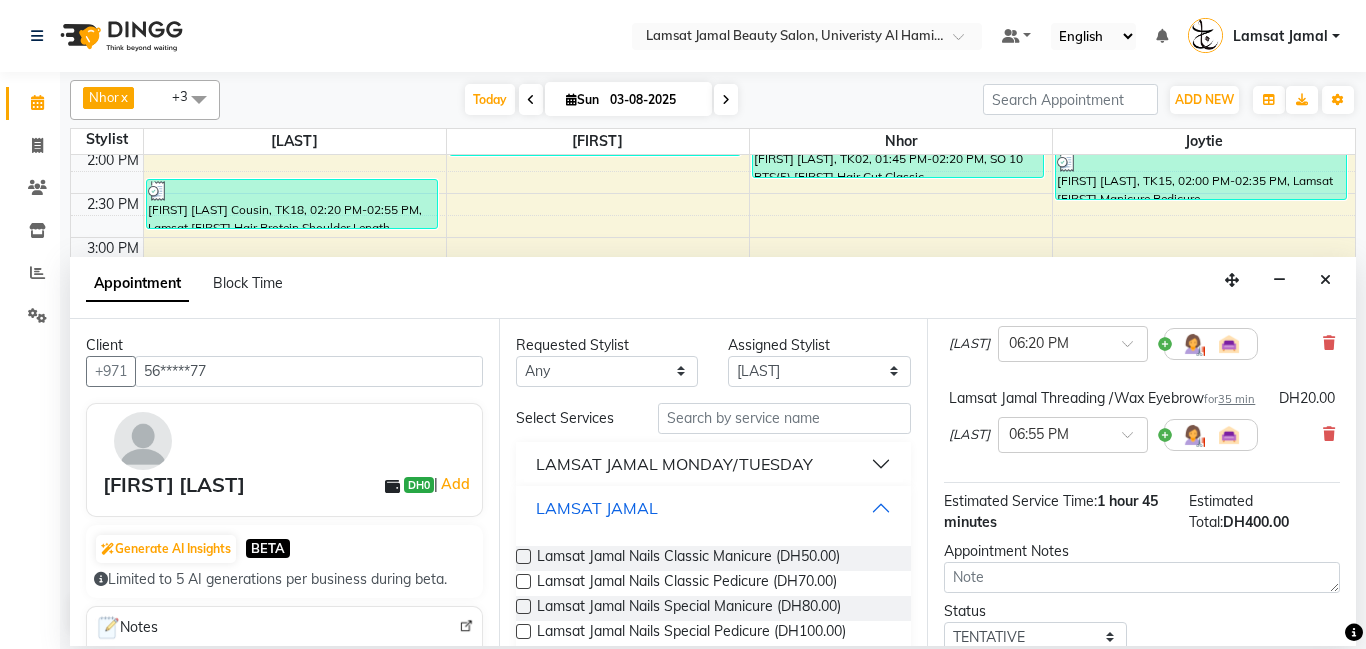 click on "LAMSAT JAMAL" at bounding box center (714, 508) 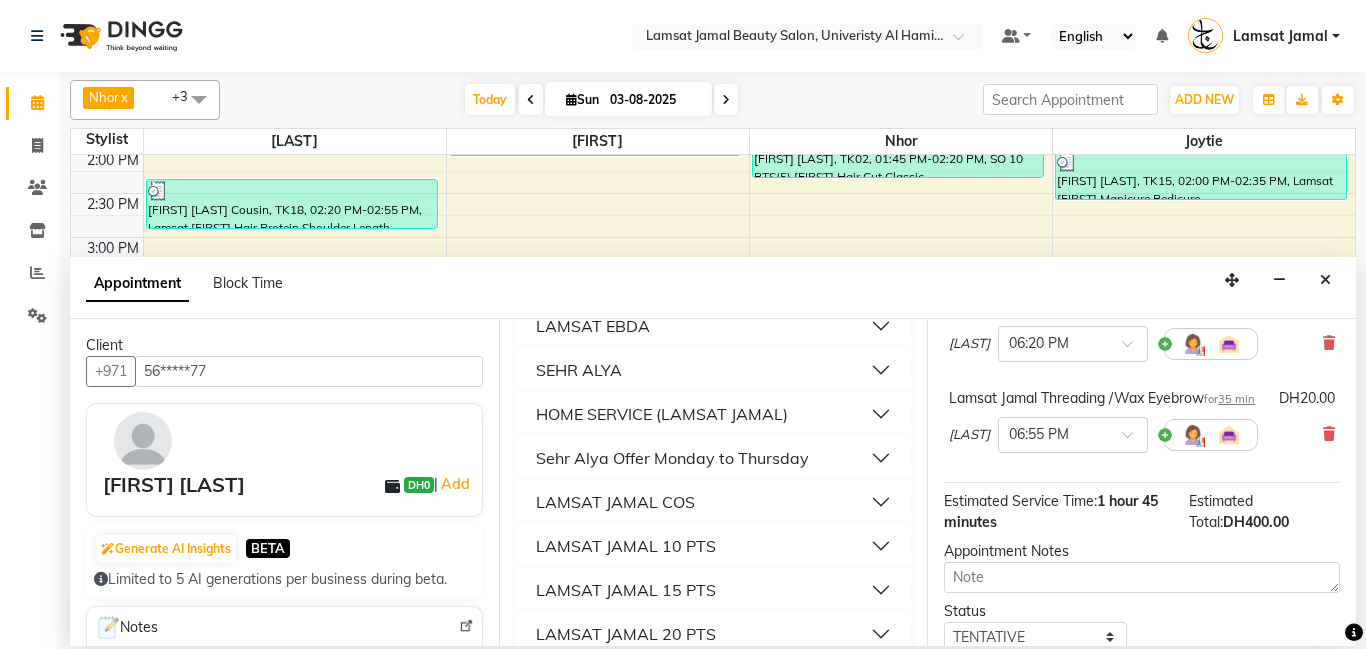scroll, scrollTop: 268, scrollLeft: 0, axis: vertical 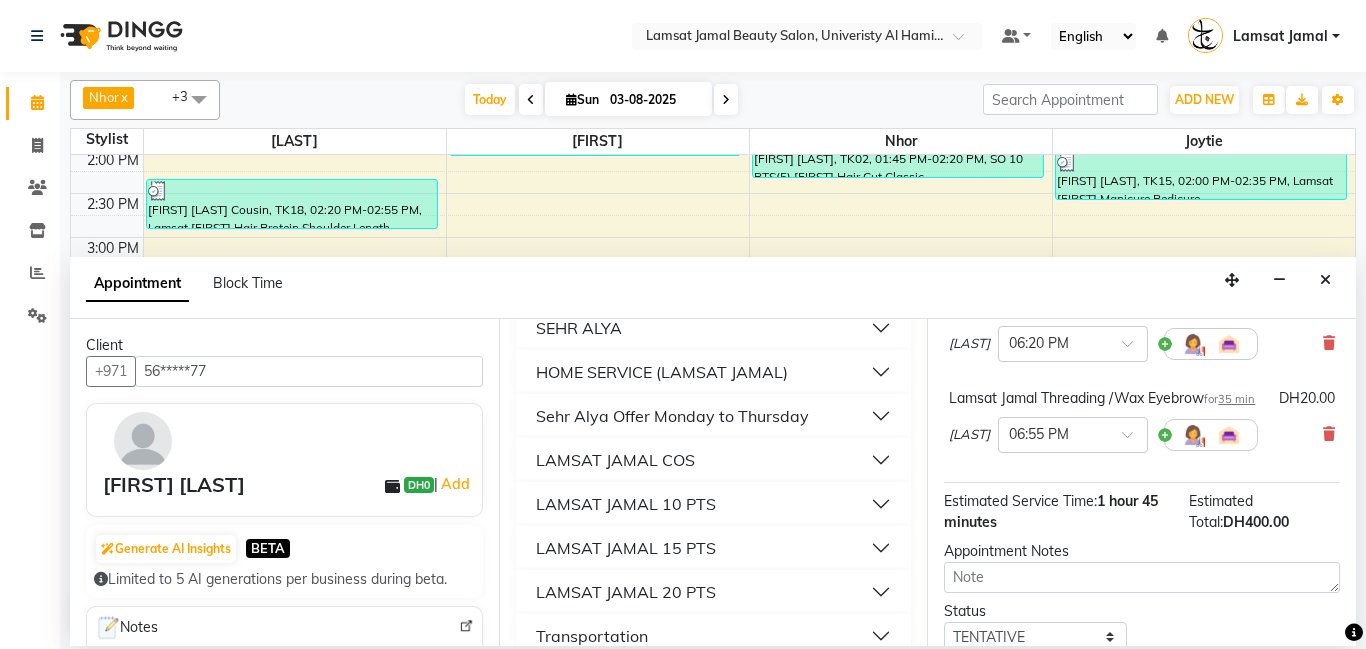 click on "LAMSAT JAMAL 15 PTS" at bounding box center [714, 548] 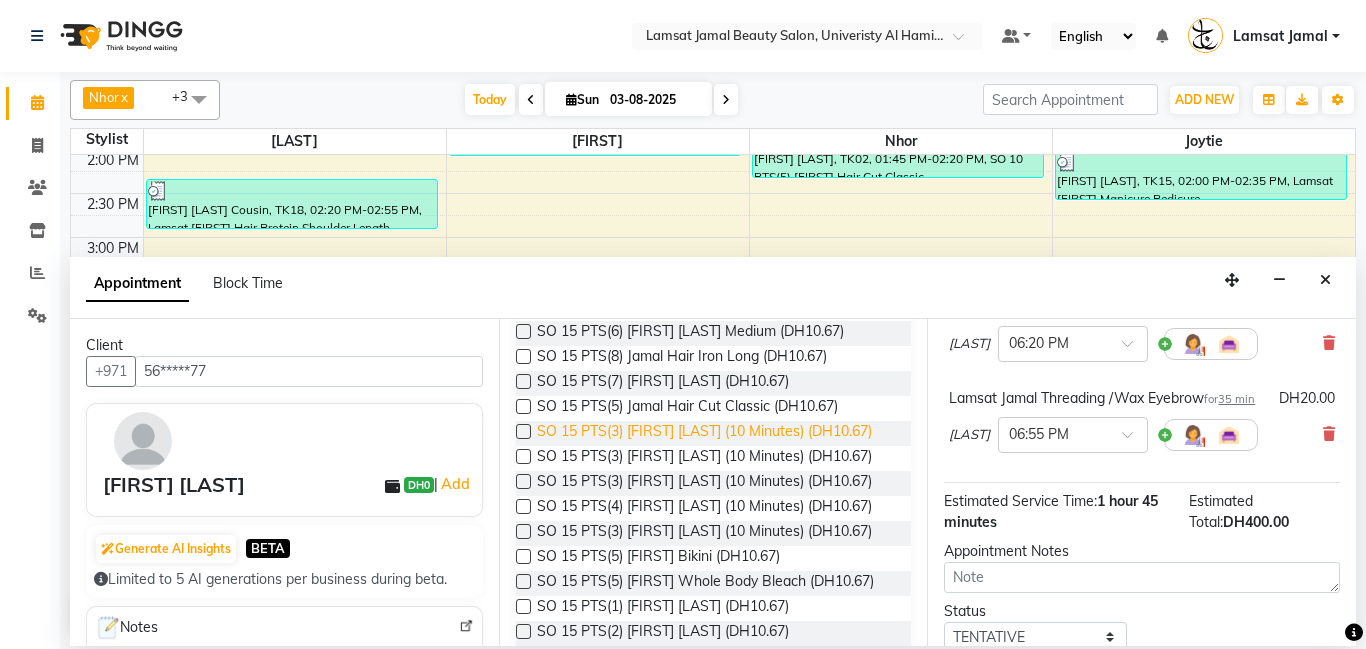 scroll, scrollTop: 905, scrollLeft: 0, axis: vertical 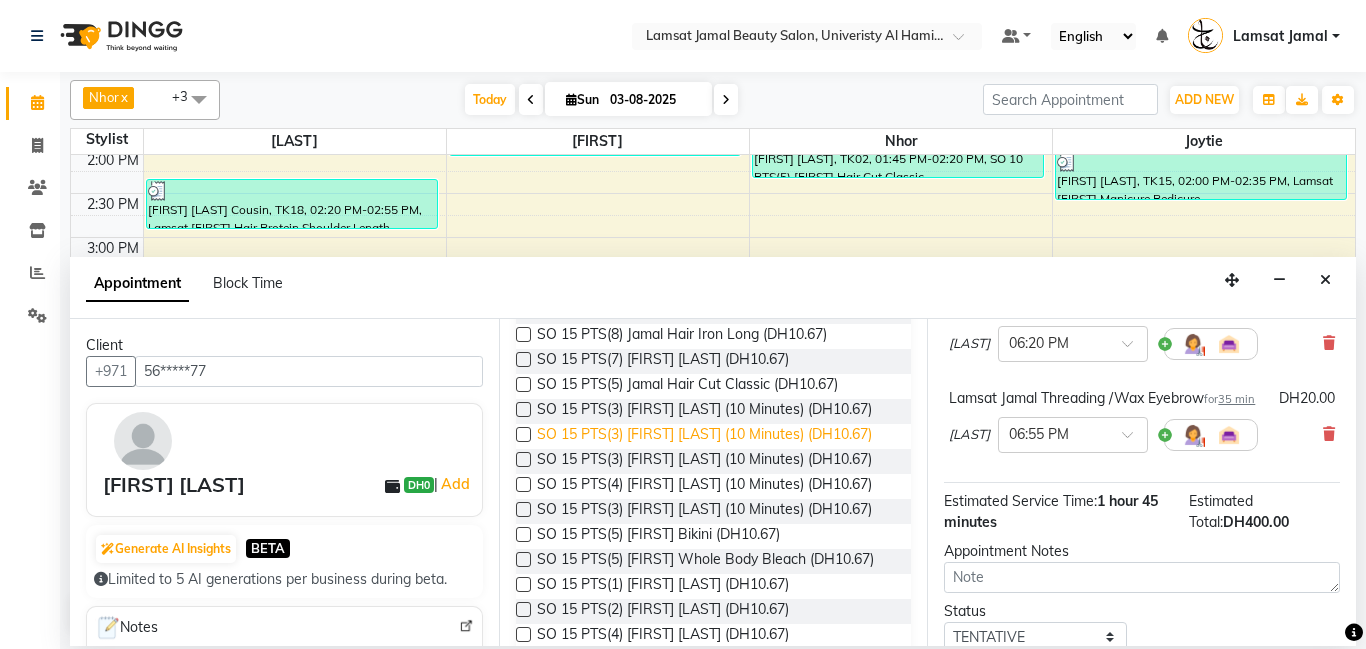 click on "SO 15 PTS(3) [FIRST] [LAST] (10 Minutes) (DH10.67)" at bounding box center (704, 436) 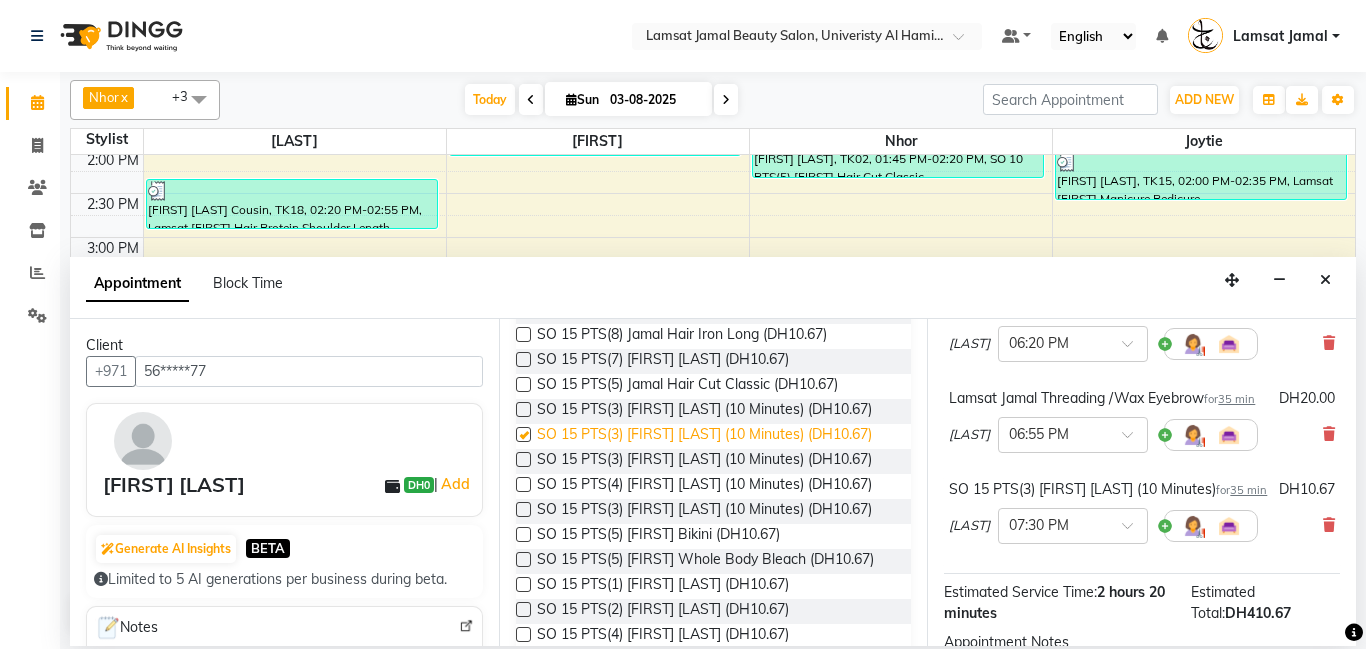 checkbox on "false" 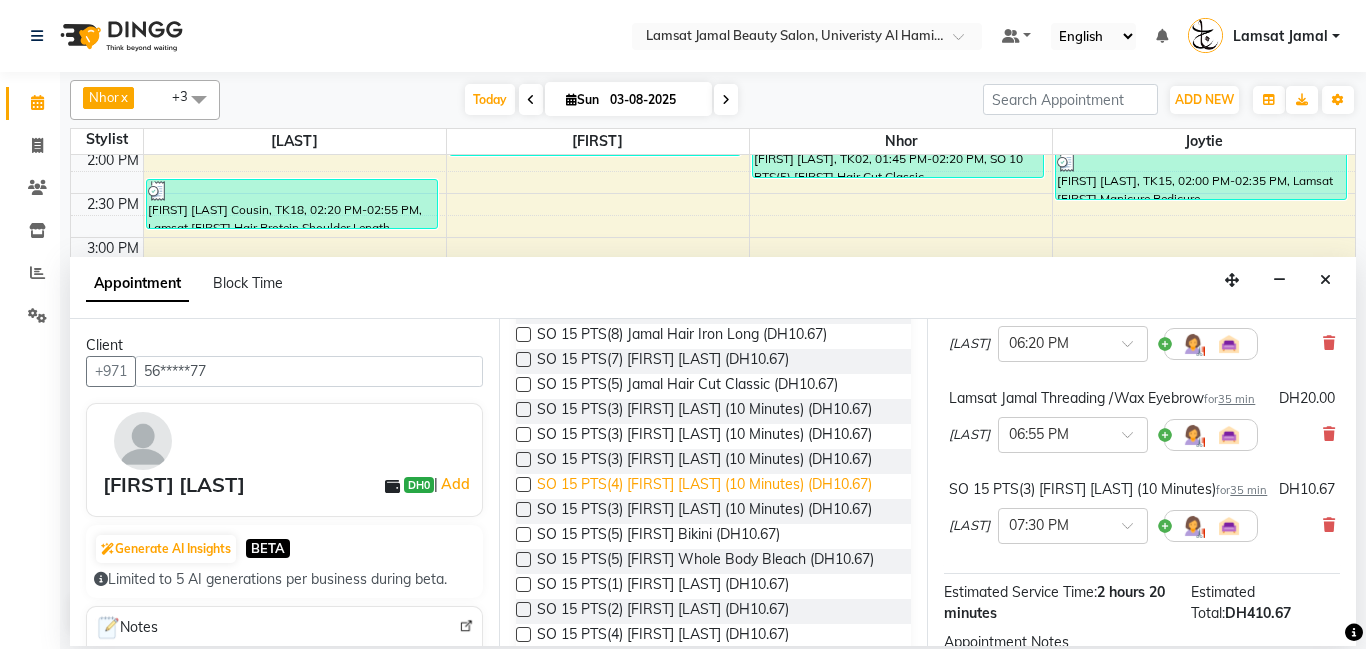 click on "SO 15 PTS(4) [FIRST] [LAST] (10 Minutes) (DH10.67)" at bounding box center [704, 486] 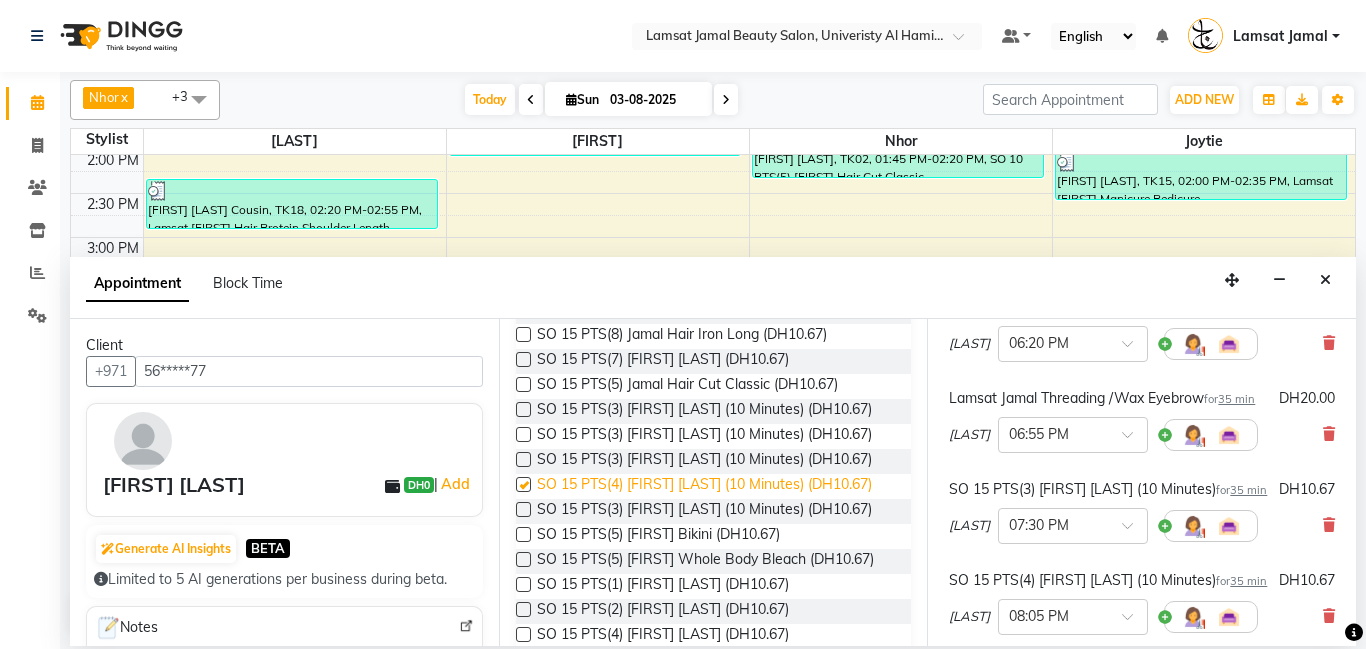 checkbox on "false" 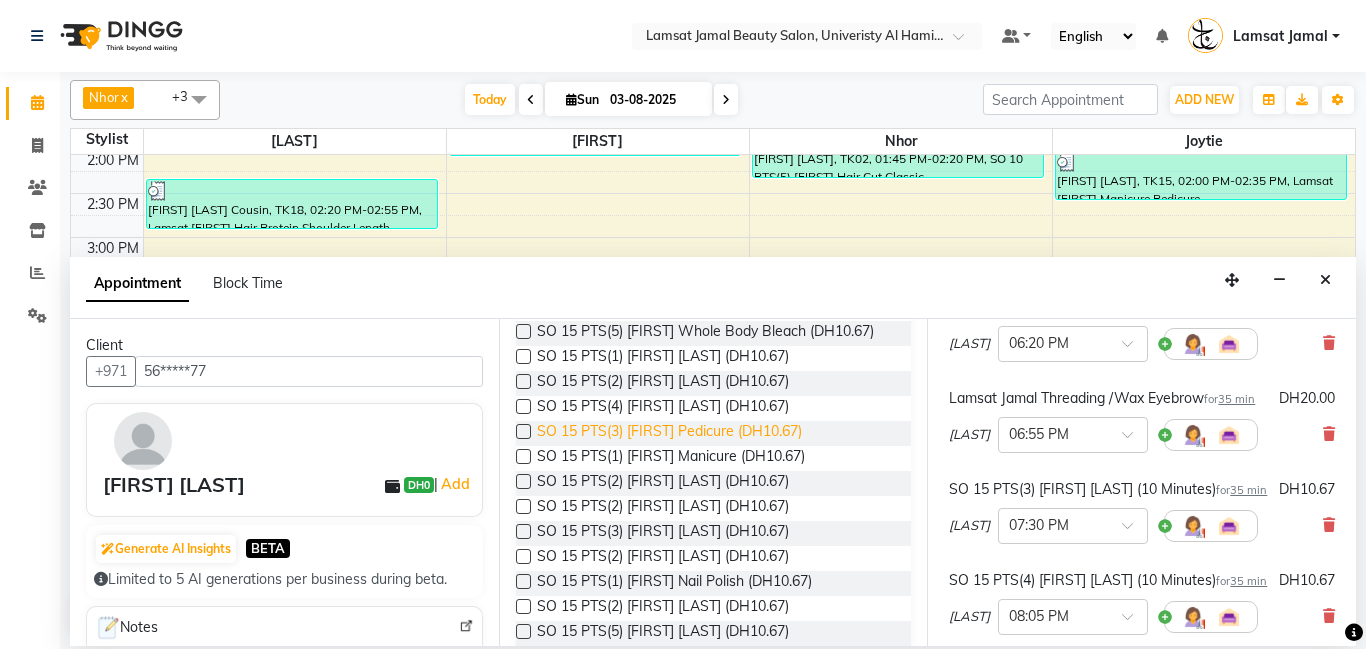 scroll, scrollTop: 1173, scrollLeft: 0, axis: vertical 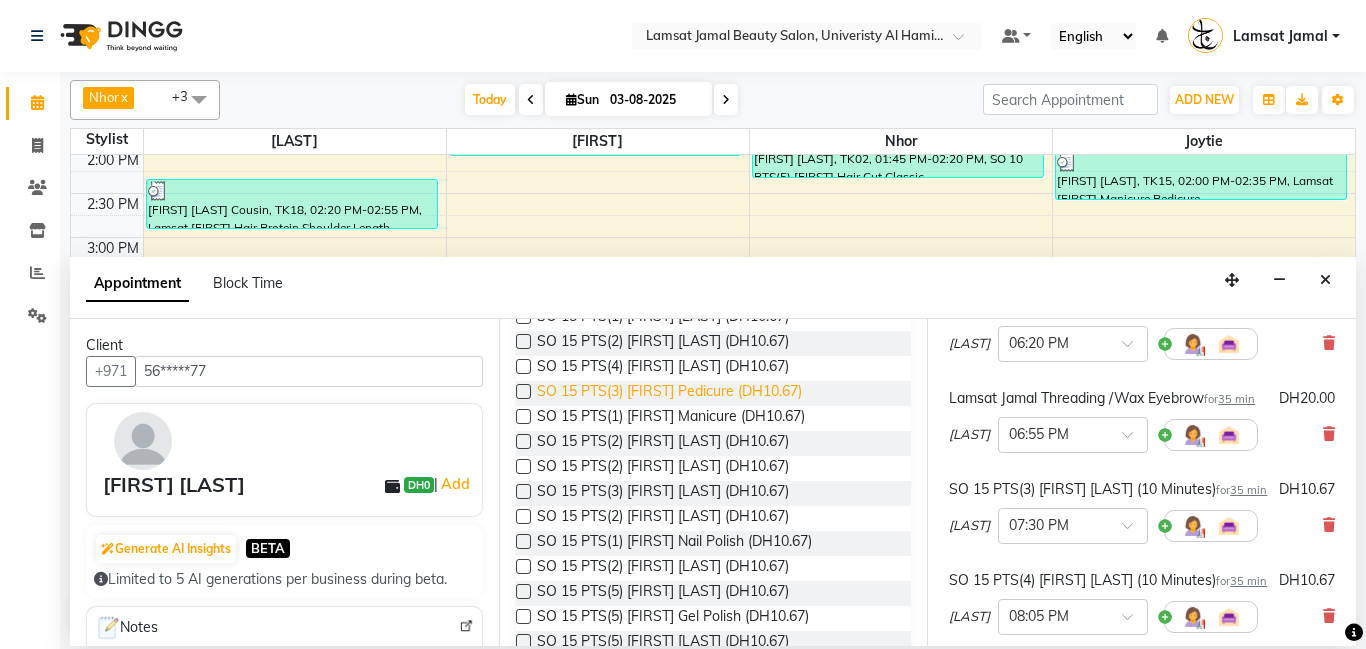 click on "SO 15 PTS(3) [FIRST] Pedicure (DH10.67)" at bounding box center [669, 393] 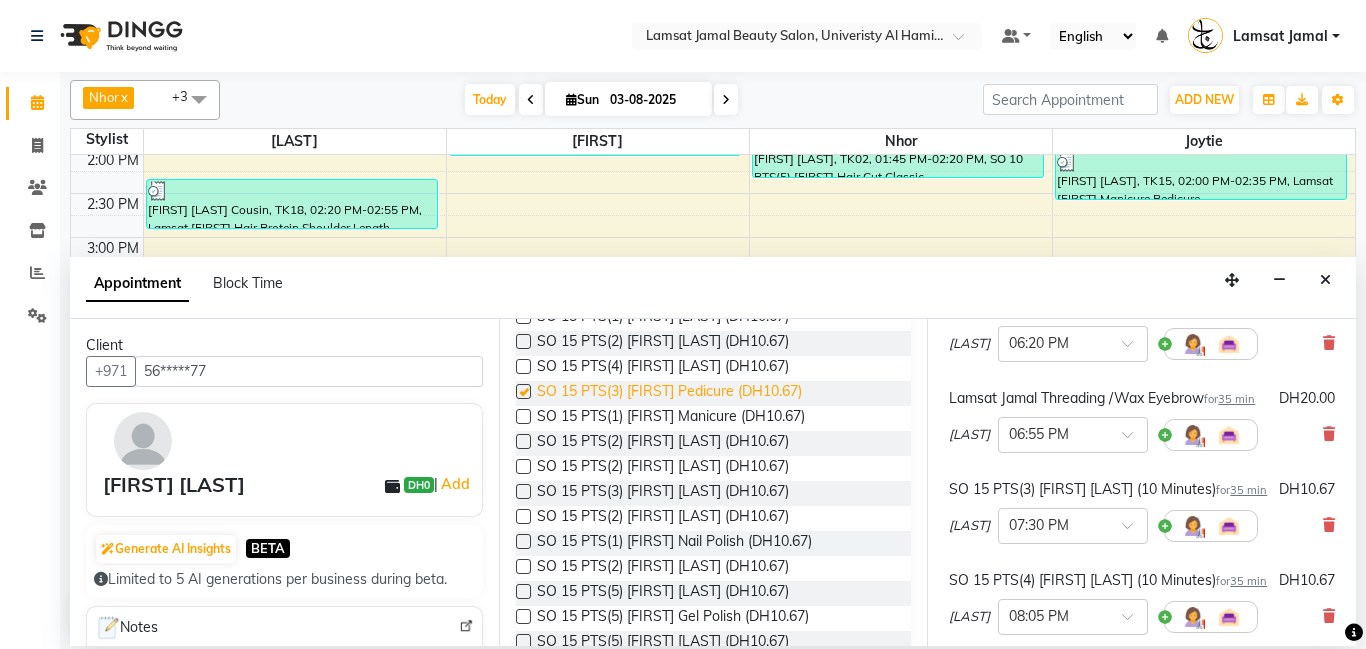 checkbox on "false" 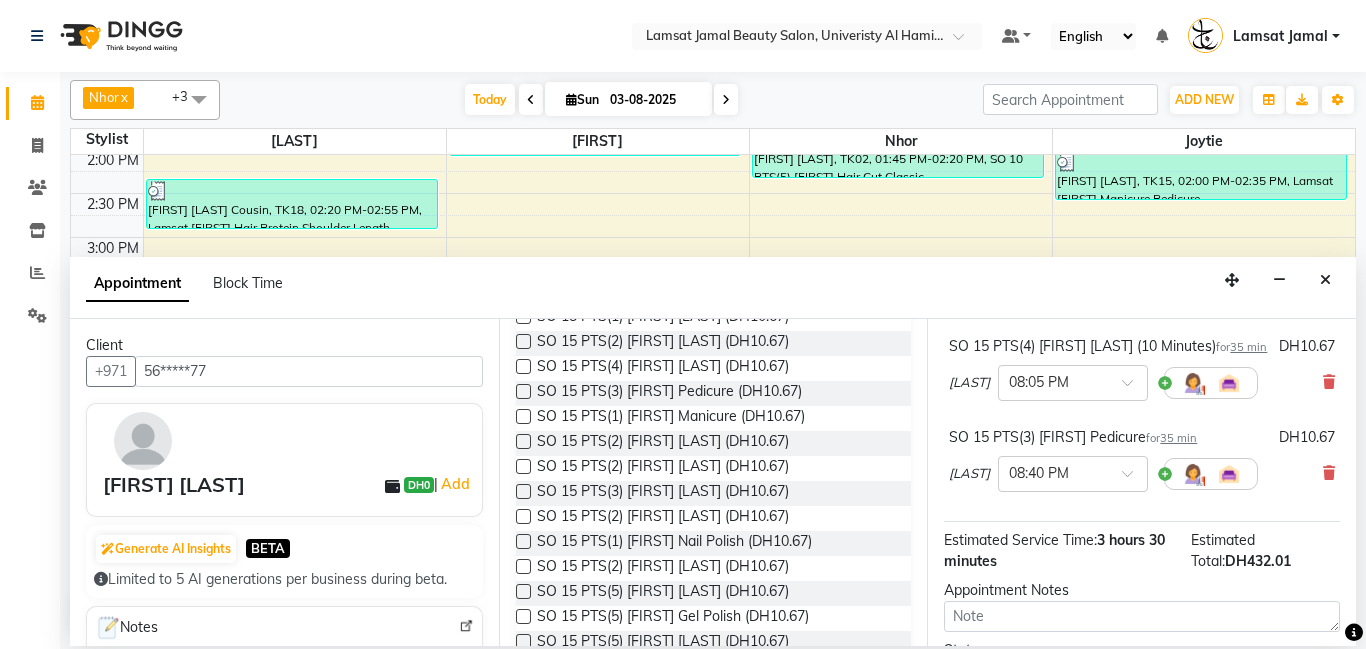 scroll, scrollTop: 537, scrollLeft: 0, axis: vertical 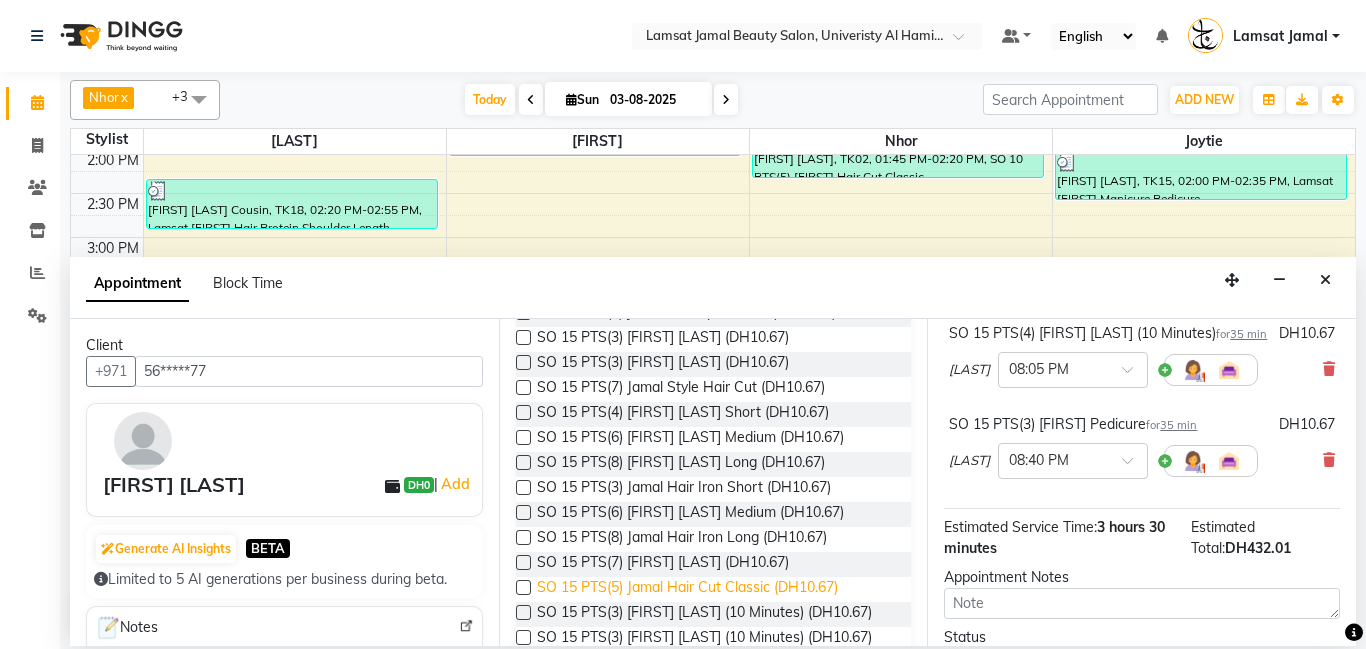 click on "SO 15 PTS(5) Jamal Hair Cut Classic (DH10.67)" at bounding box center (687, 589) 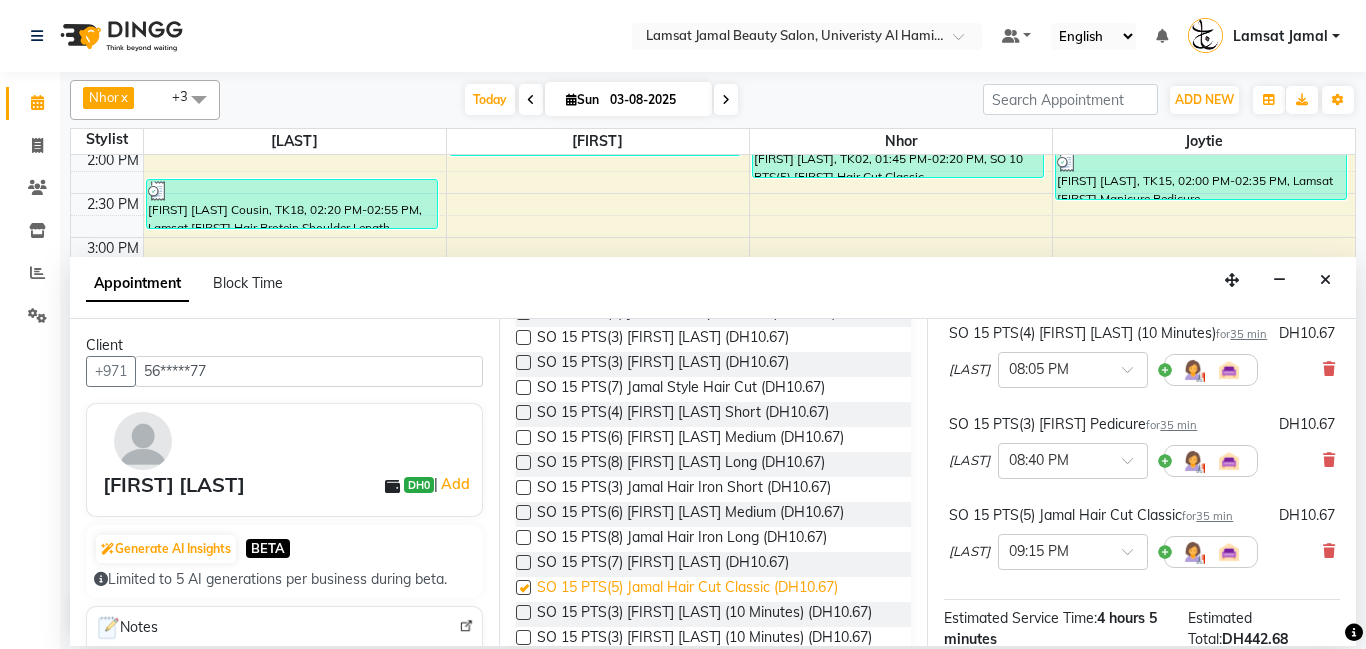 checkbox on "false" 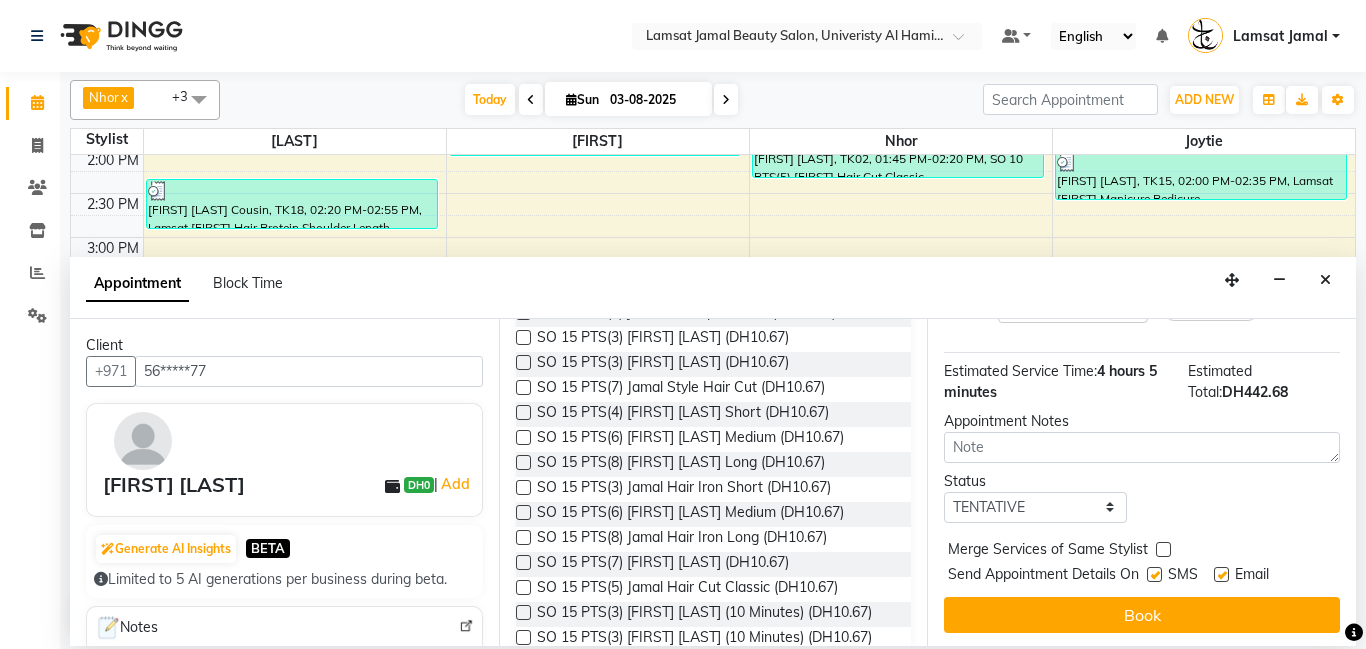 scroll, scrollTop: 829, scrollLeft: 0, axis: vertical 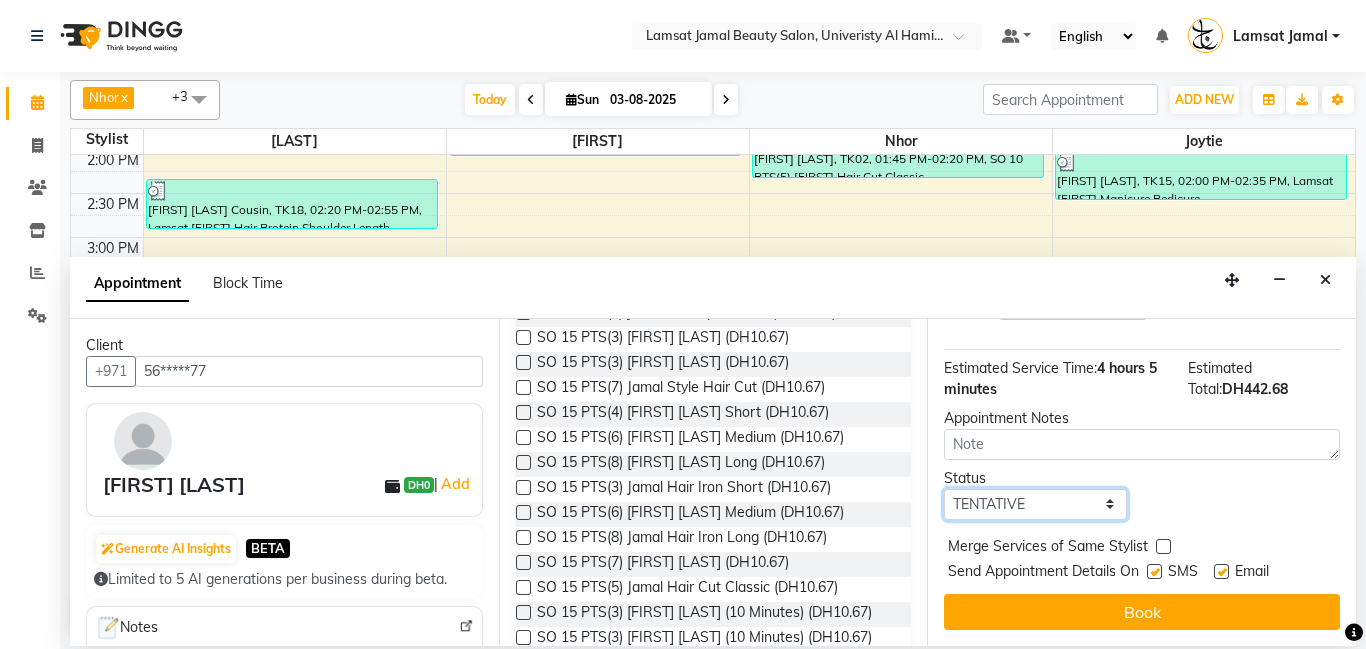 click on "Select TENTATIVE CONFIRM CHECK-IN UPCOMING" at bounding box center (1035, 504) 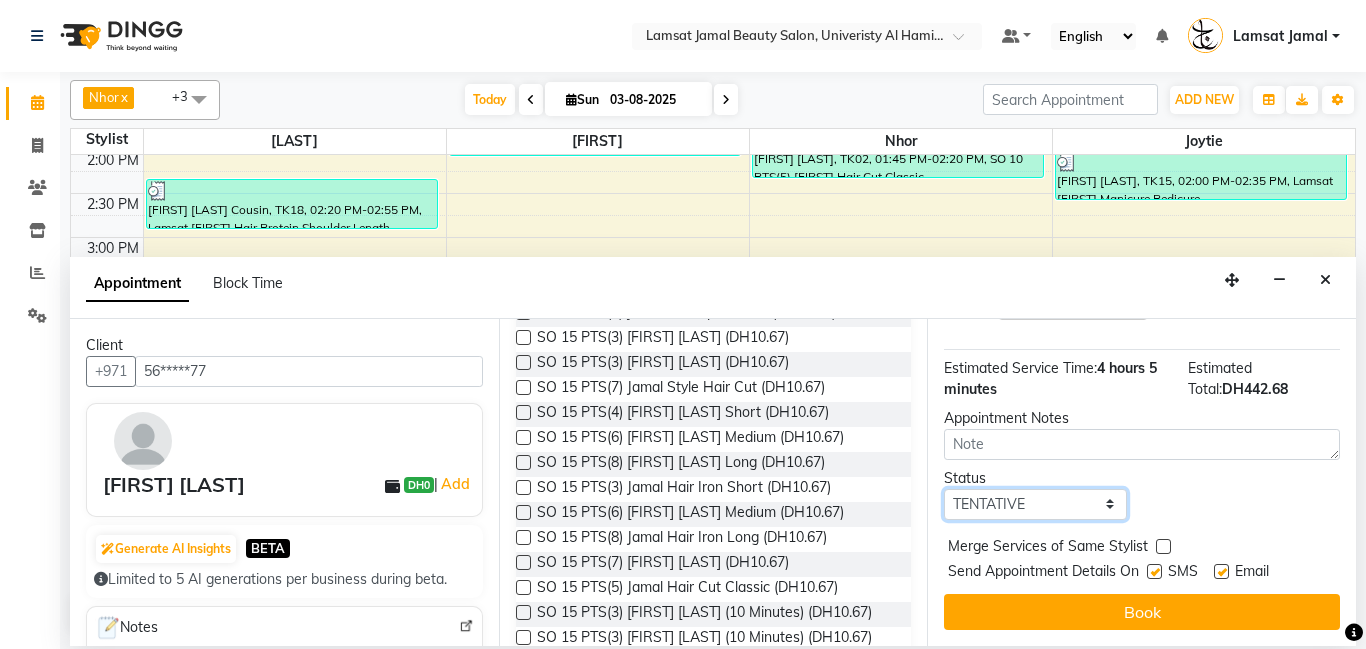 select on "check-in" 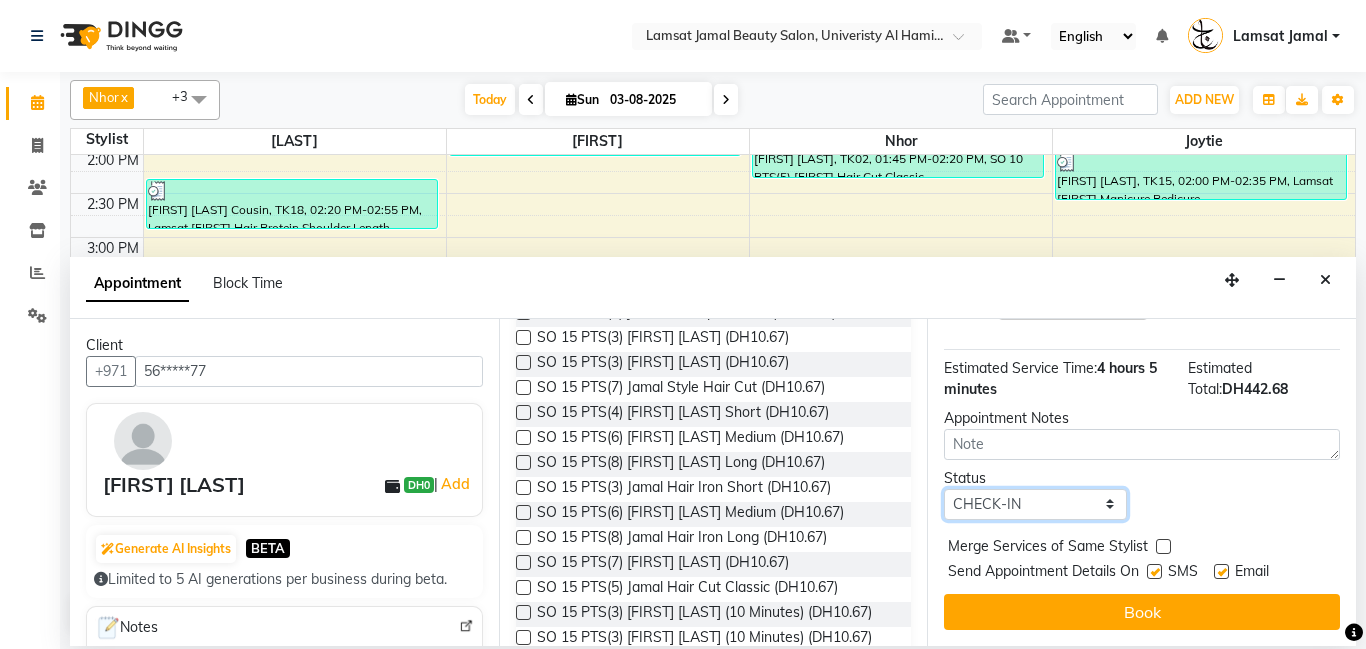 click on "Select TENTATIVE CONFIRM CHECK-IN UPCOMING" at bounding box center [1035, 504] 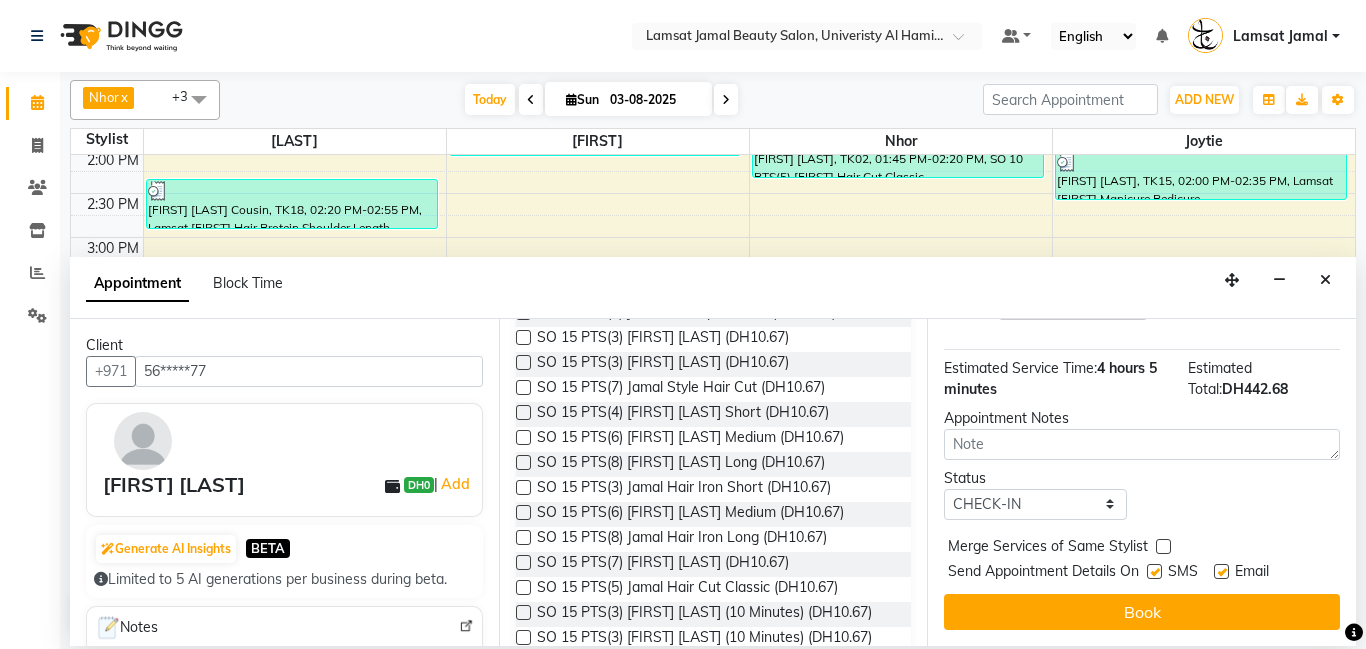 click at bounding box center (1163, 546) 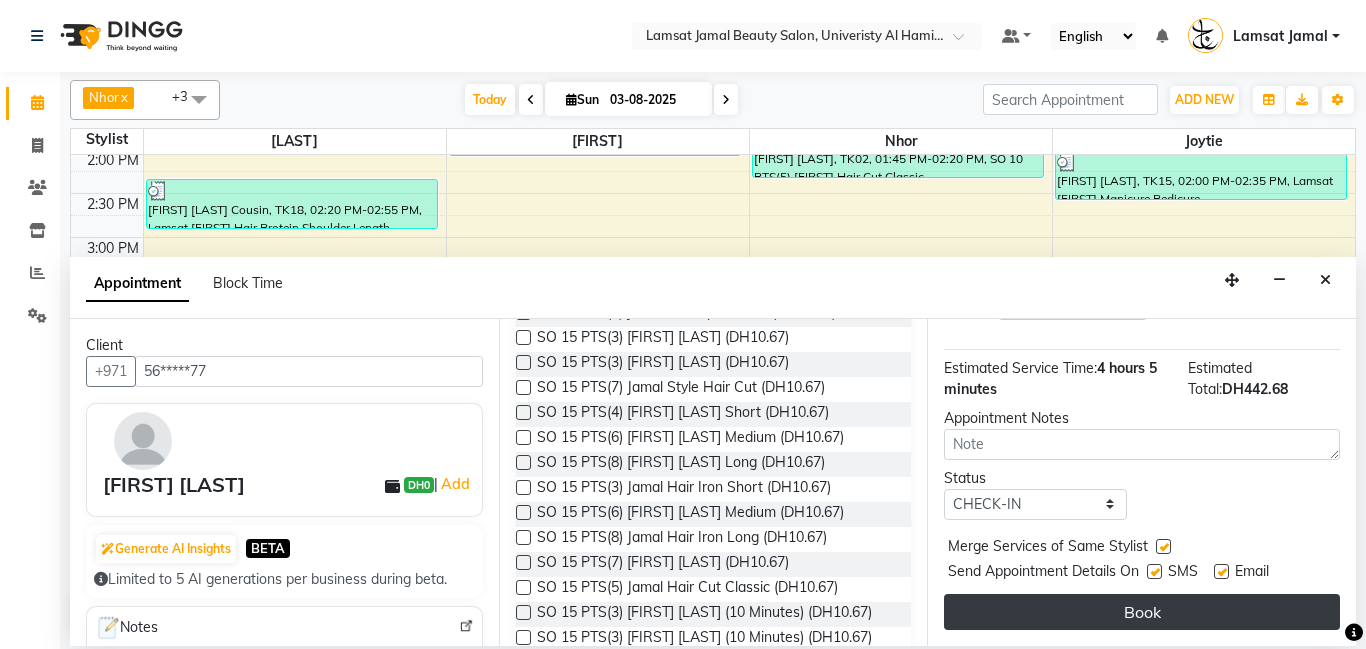 click on "Book" at bounding box center (1142, 612) 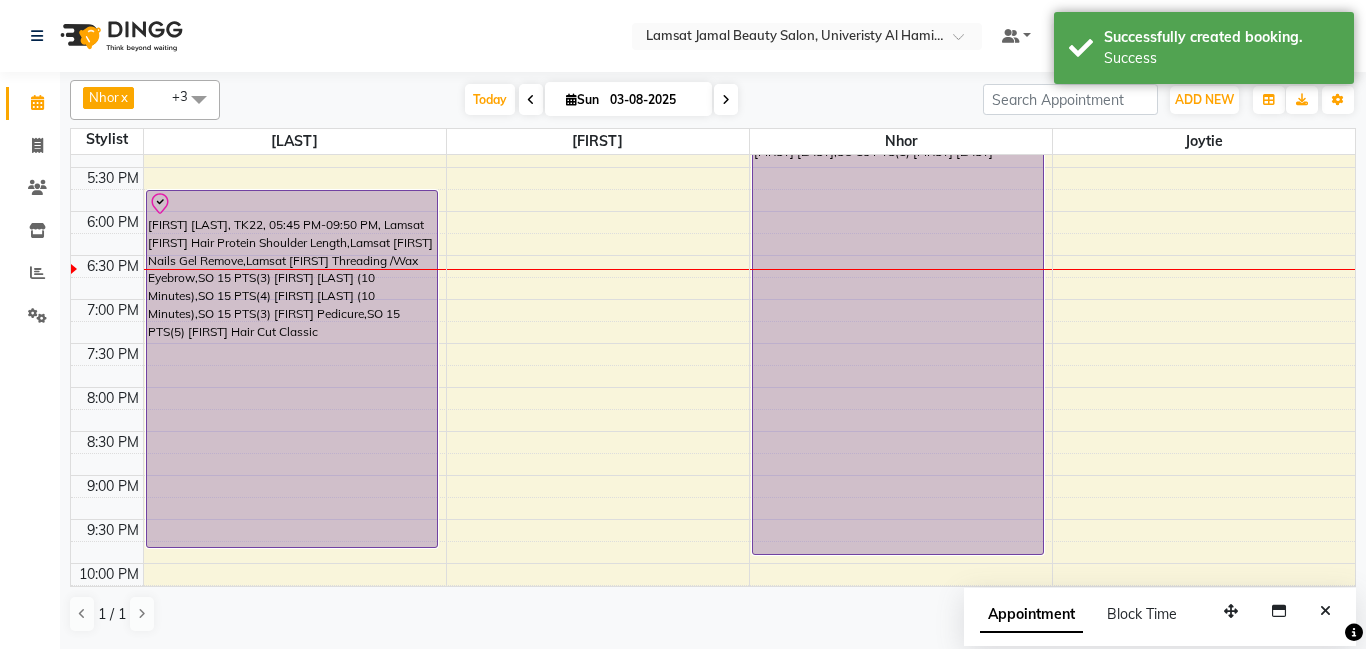 scroll, scrollTop: 399, scrollLeft: 0, axis: vertical 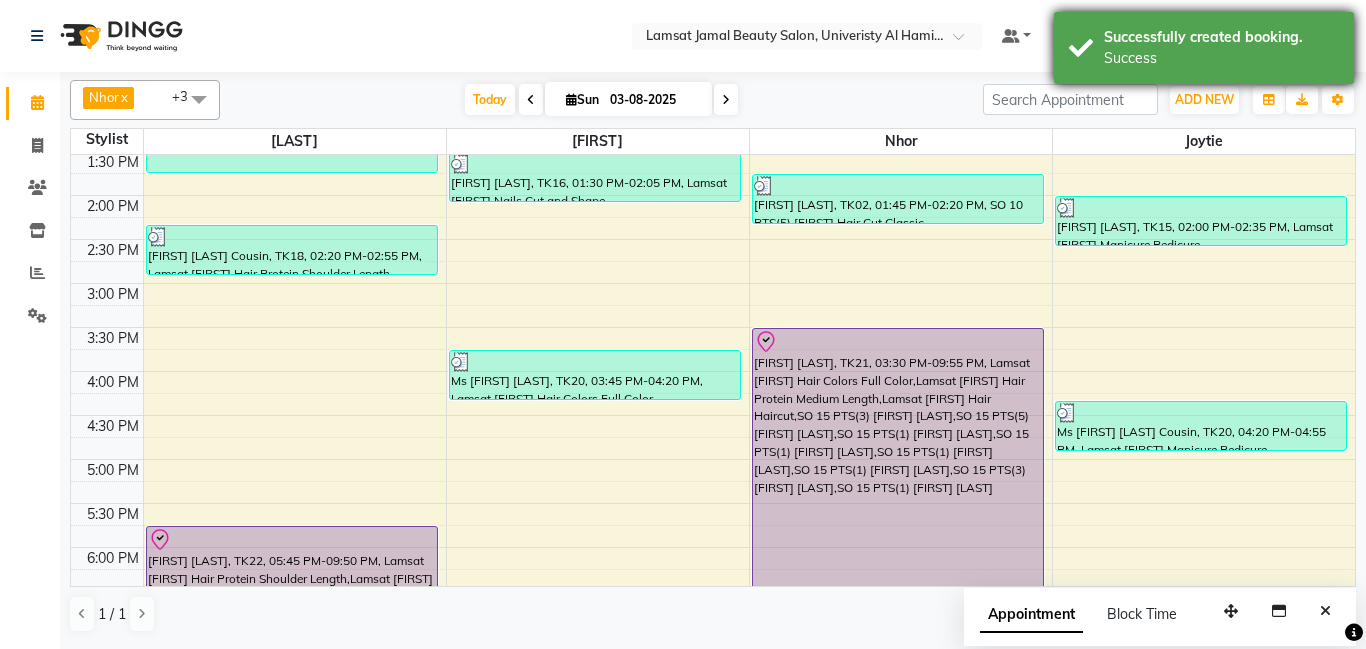 click on "Success" at bounding box center (1221, 58) 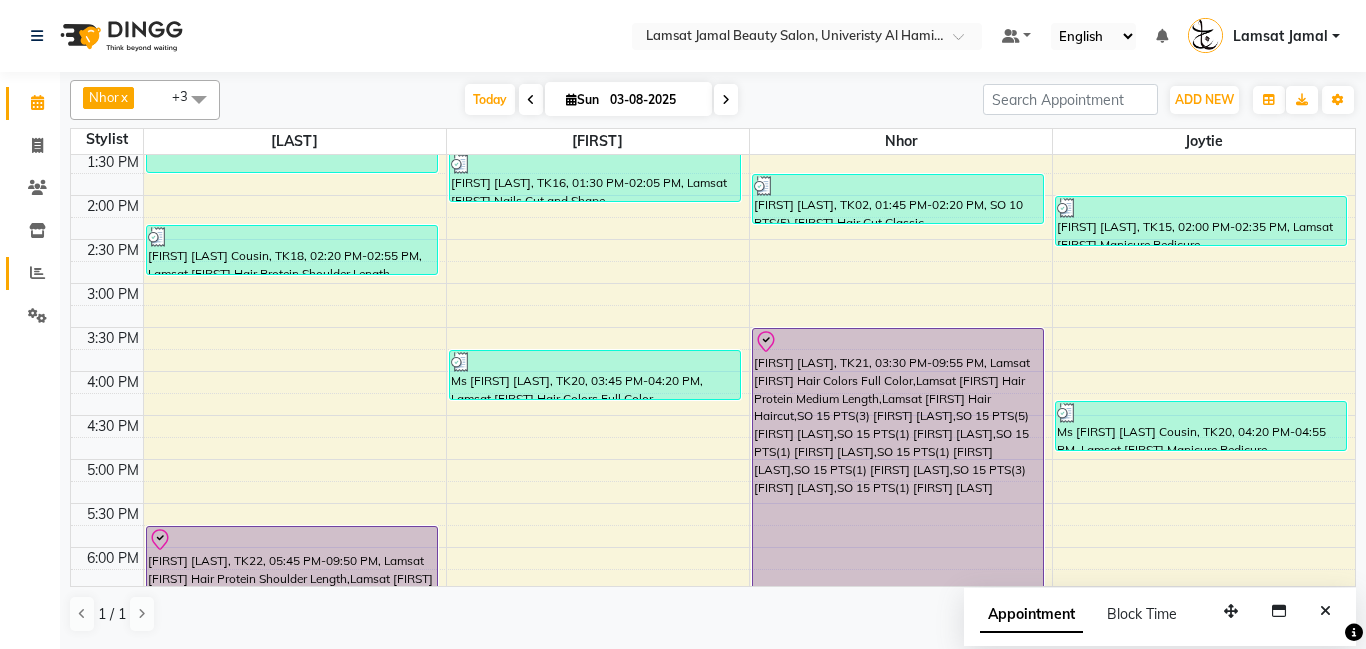 click 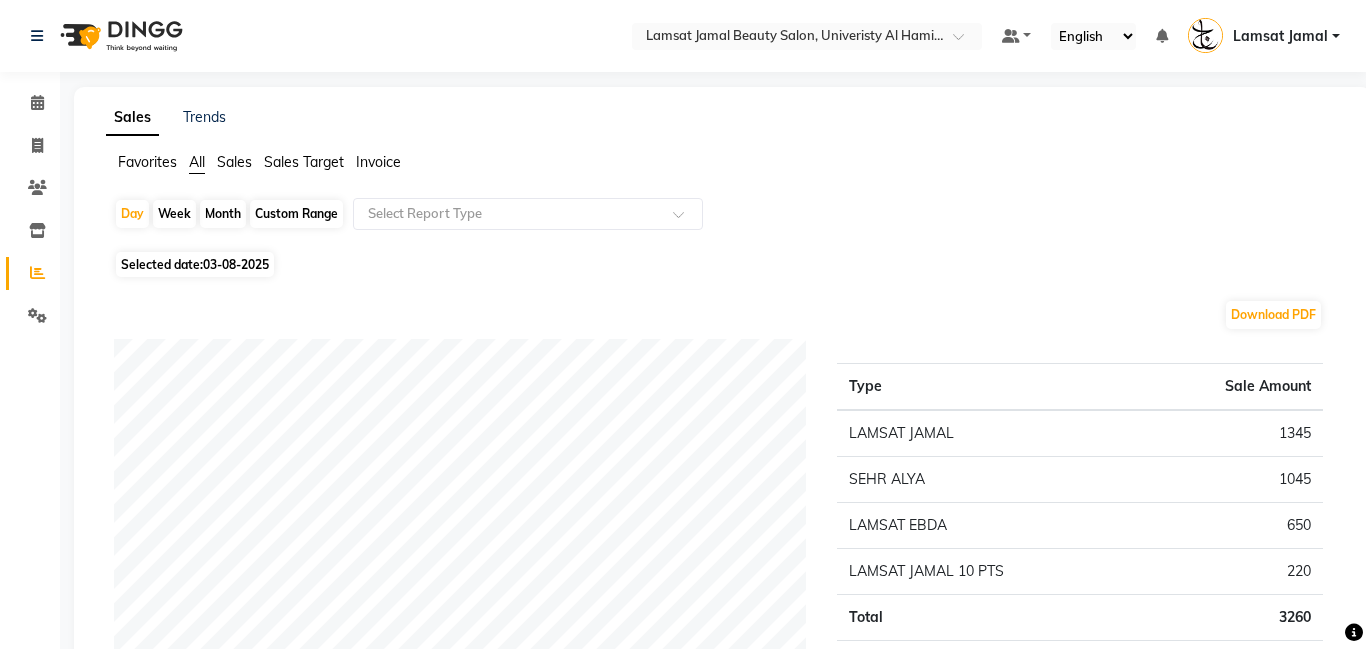 scroll, scrollTop: 117, scrollLeft: 0, axis: vertical 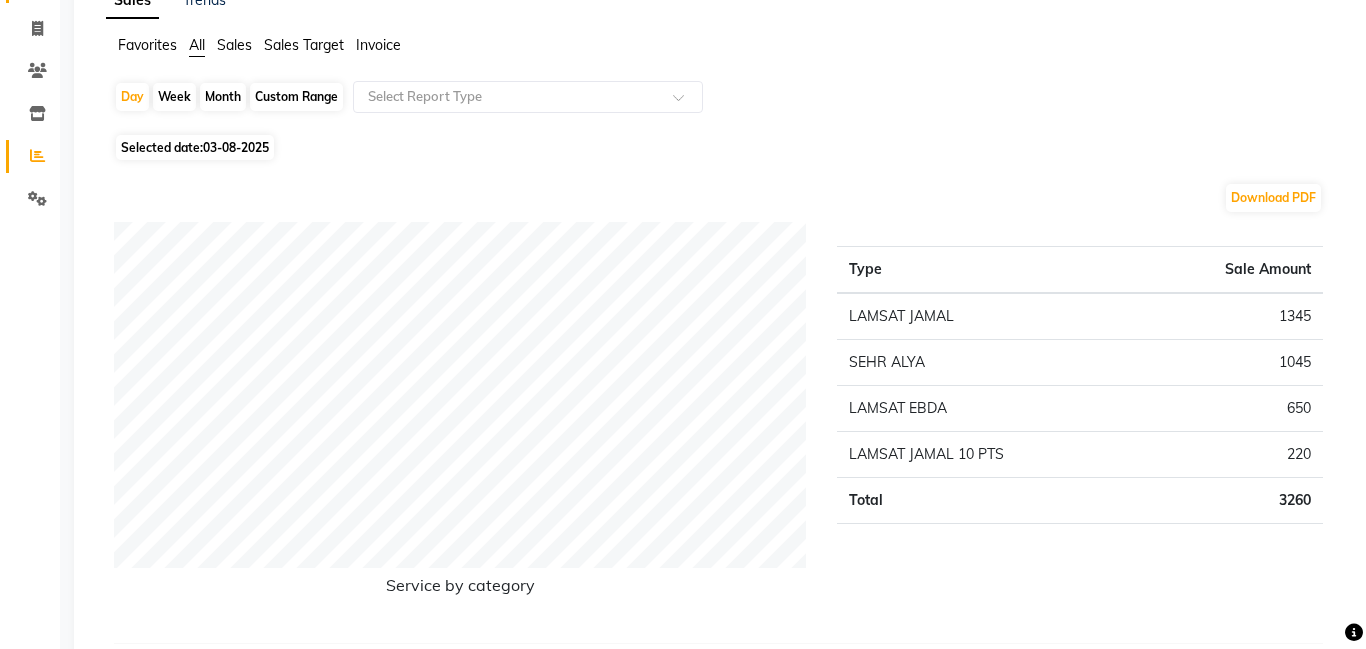 click 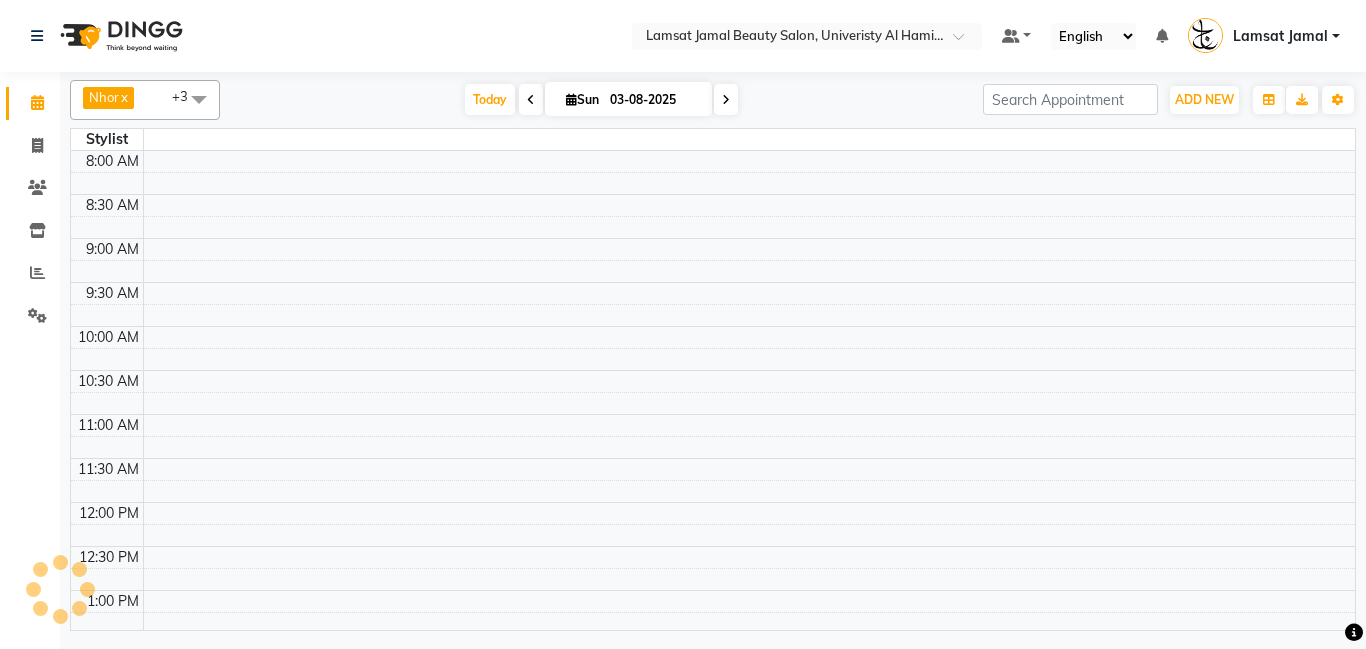 scroll, scrollTop: 0, scrollLeft: 0, axis: both 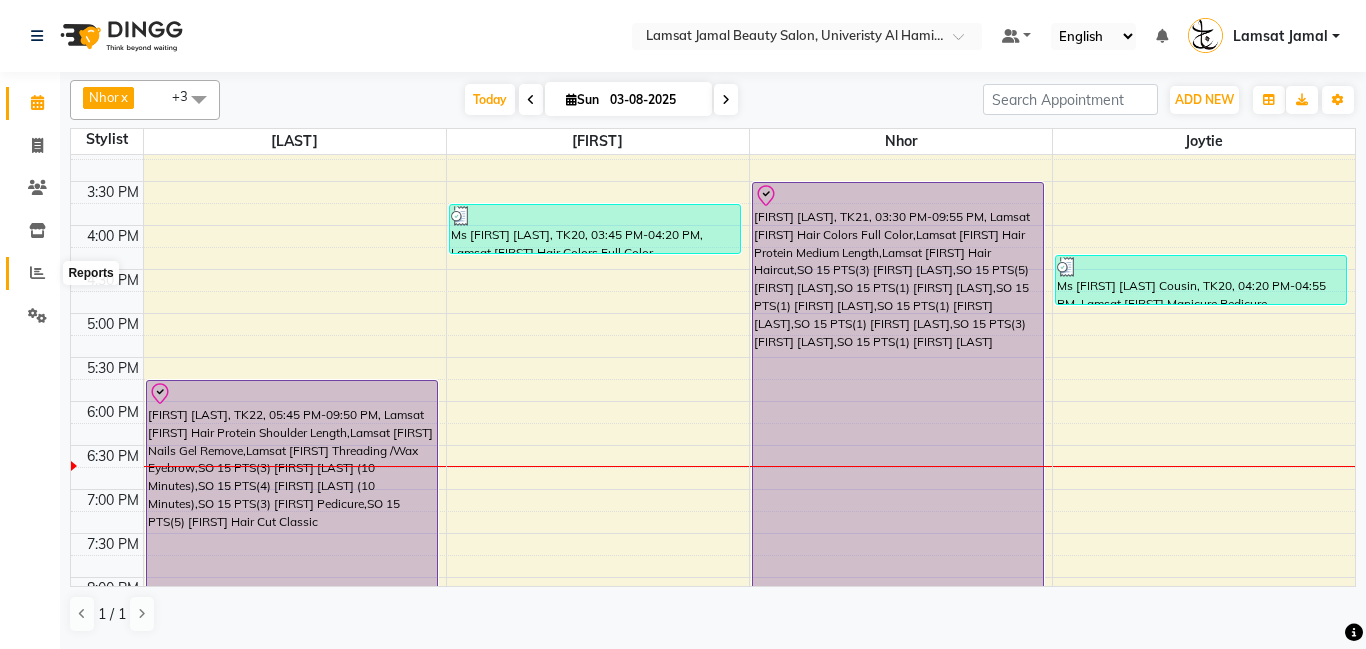 click 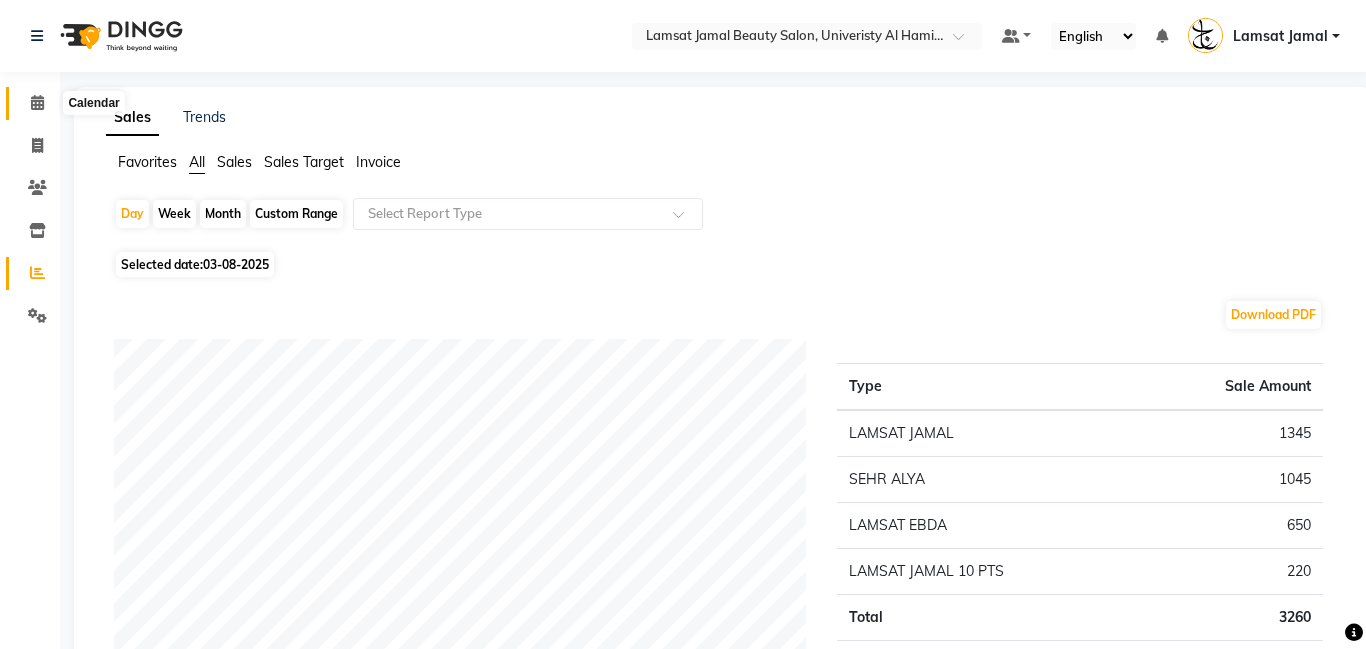 click 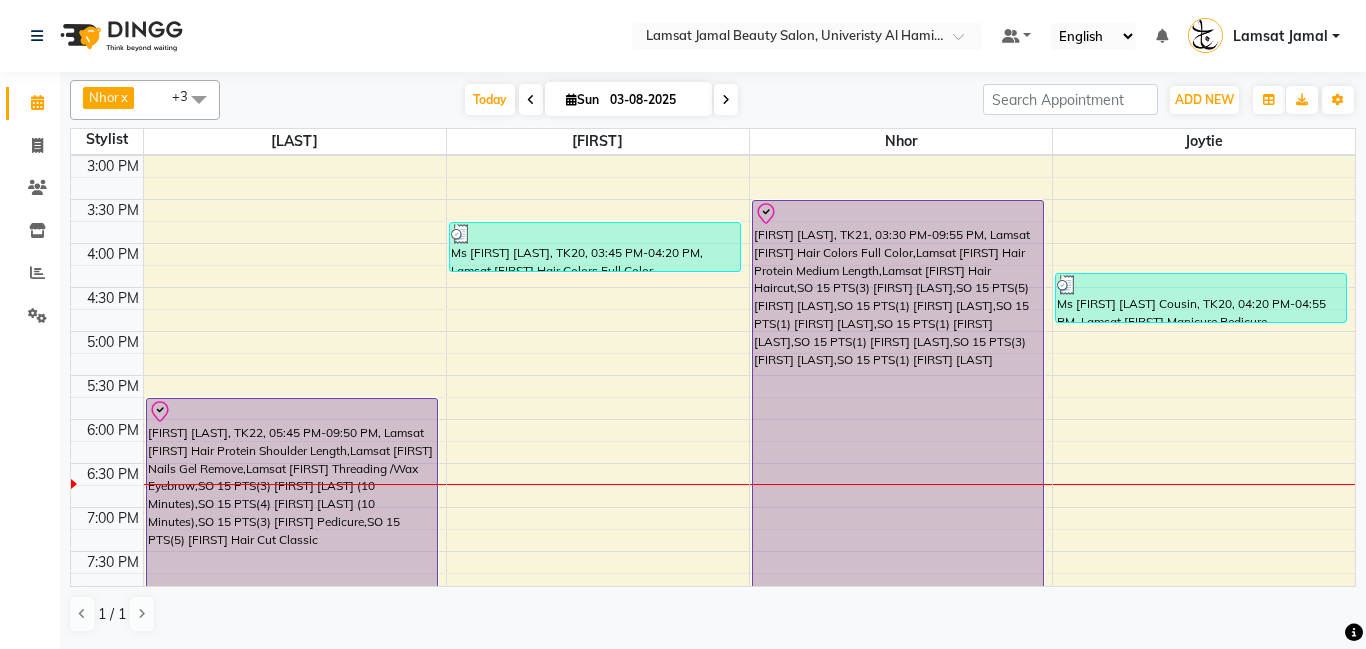 scroll, scrollTop: 519, scrollLeft: 0, axis: vertical 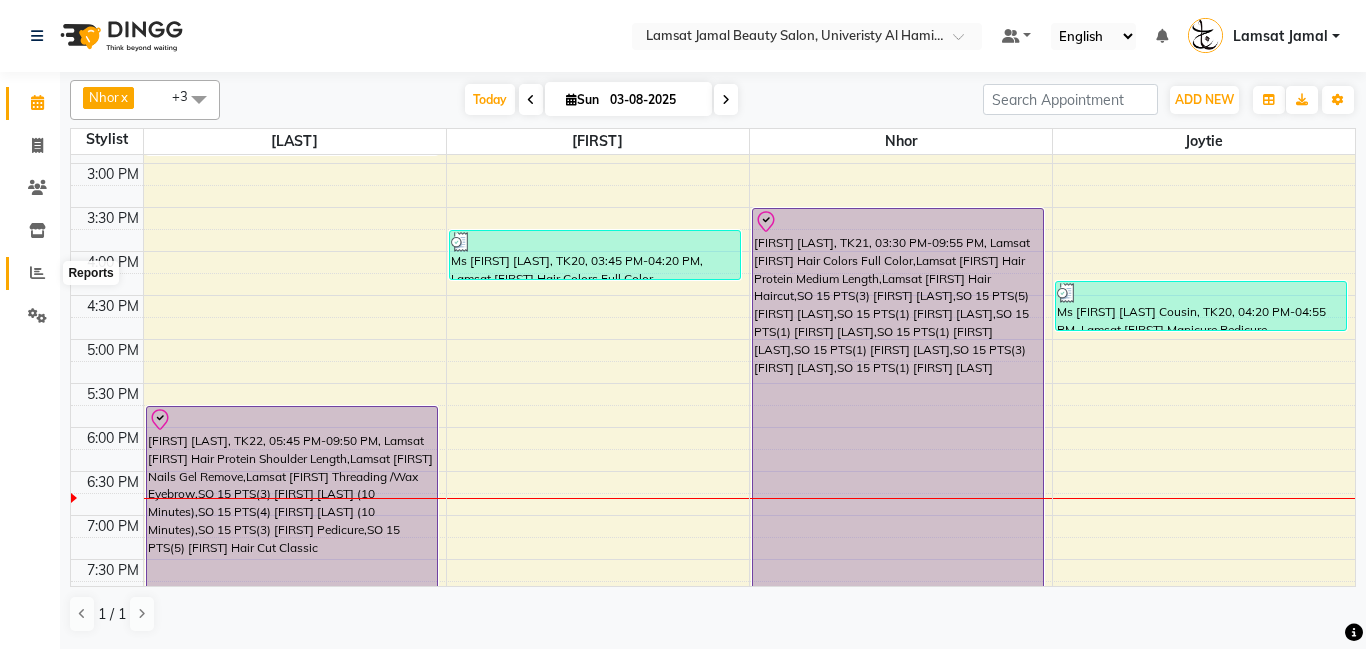 click 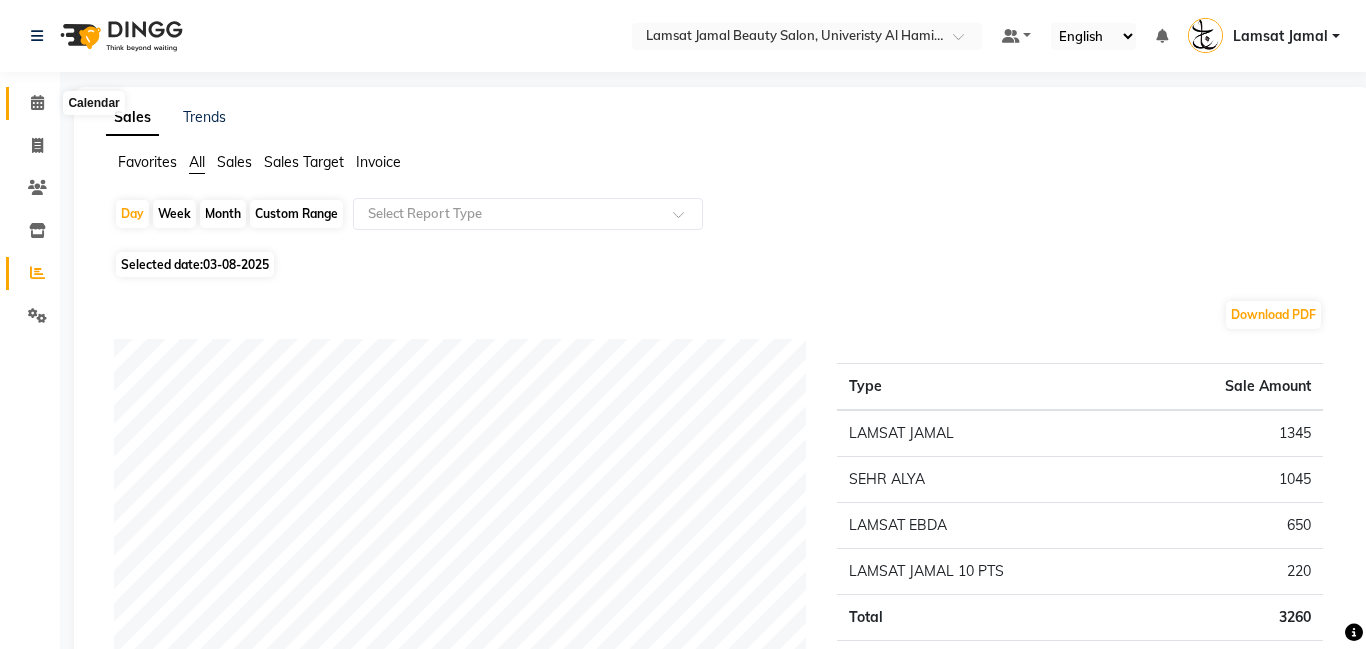 click 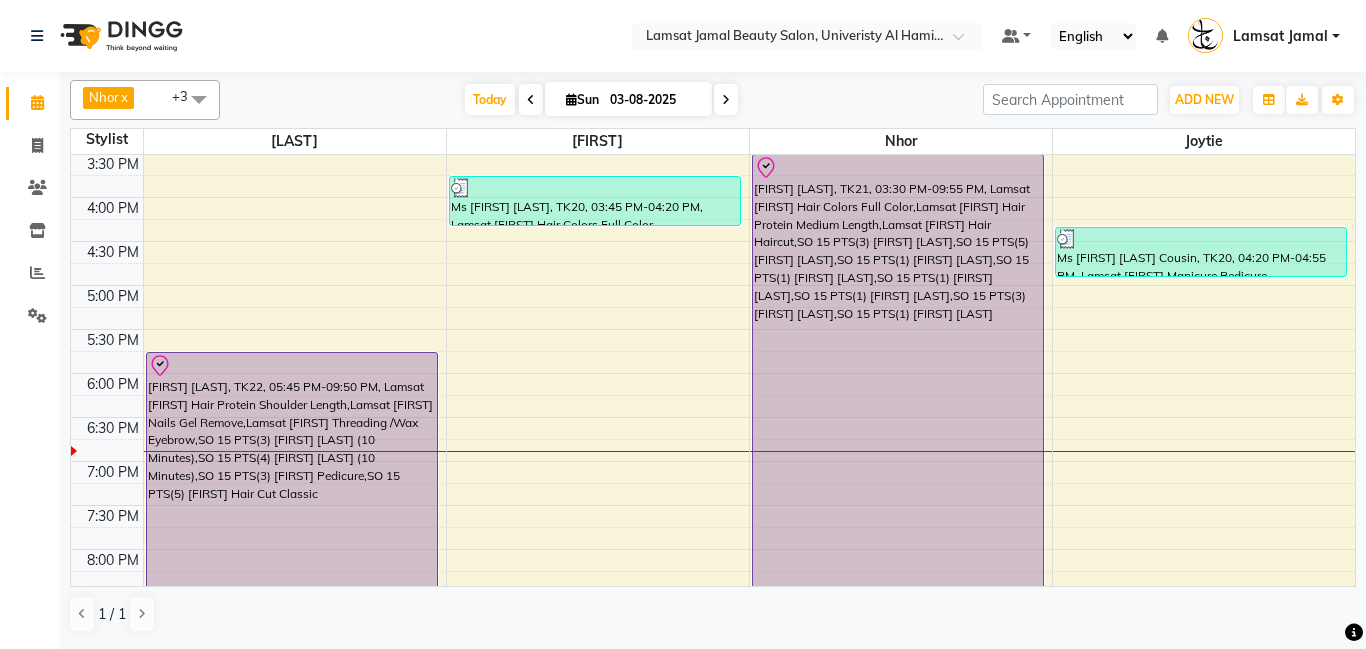 scroll, scrollTop: 576, scrollLeft: 0, axis: vertical 